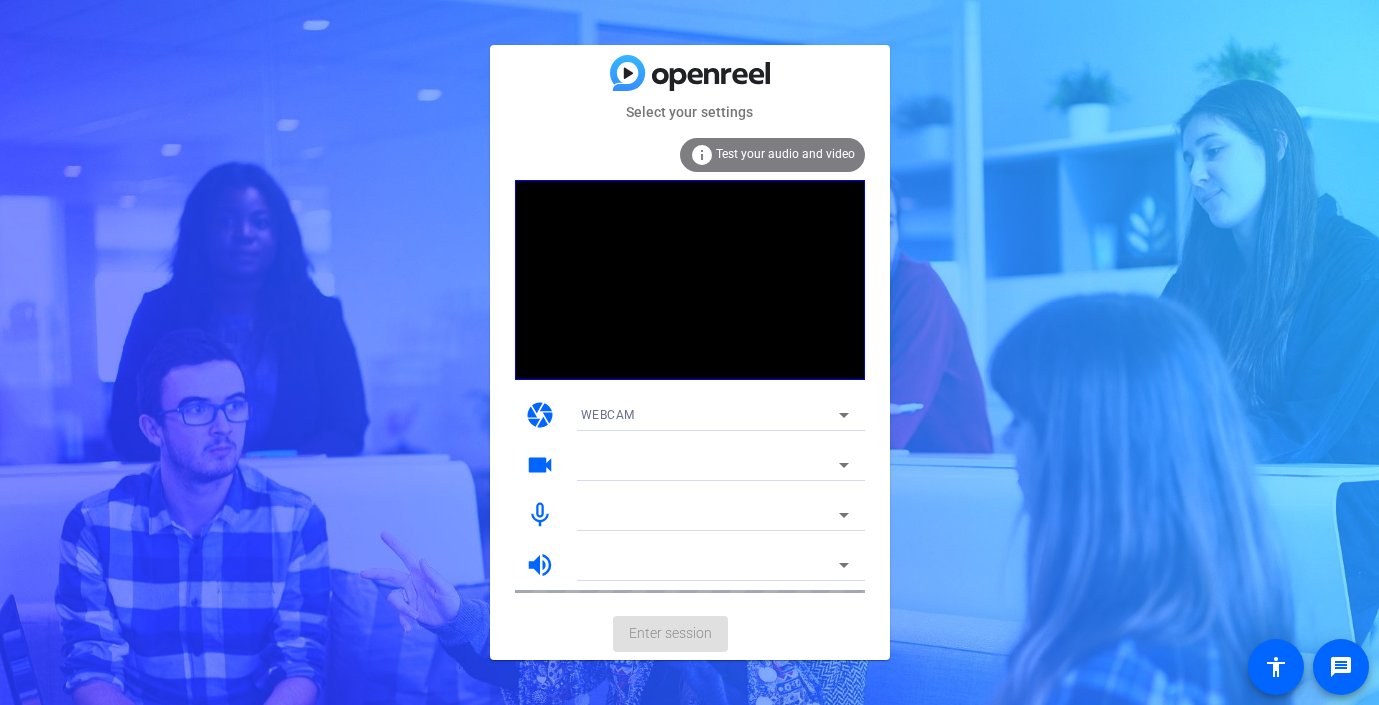 scroll, scrollTop: 0, scrollLeft: 0, axis: both 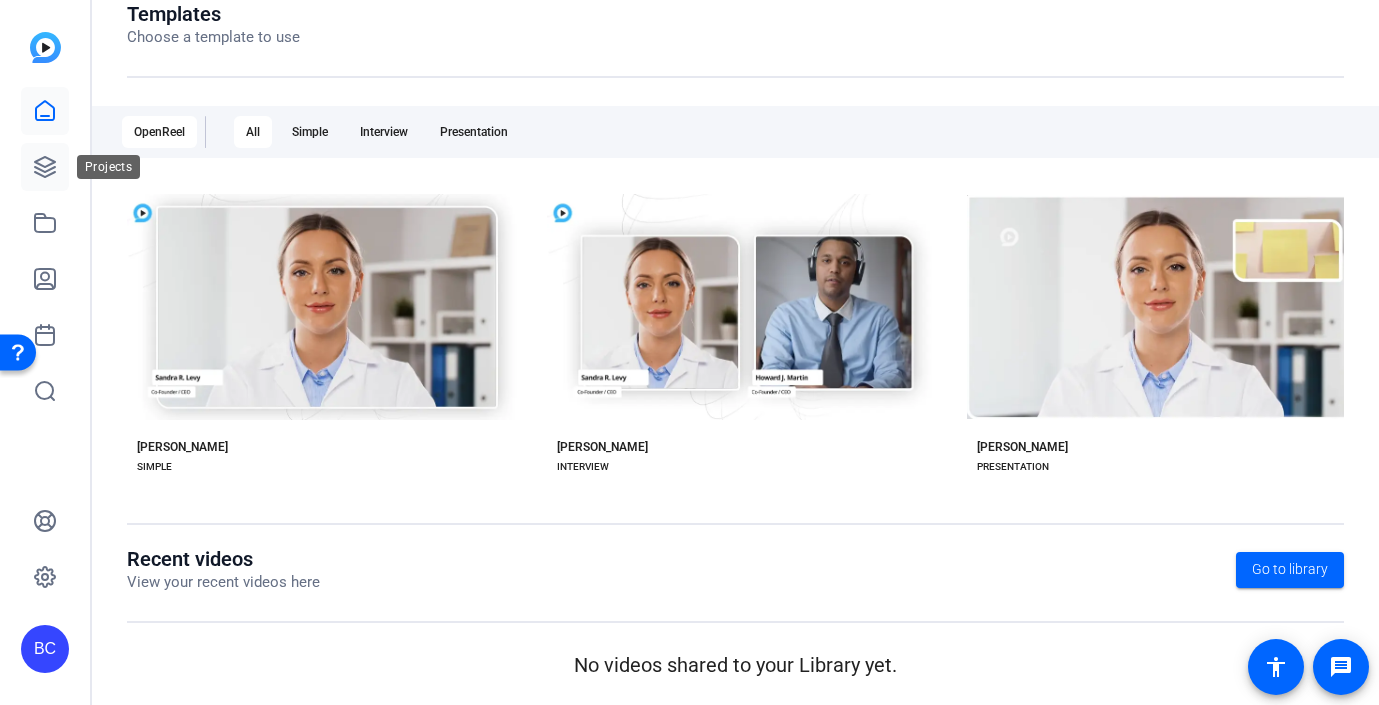 click 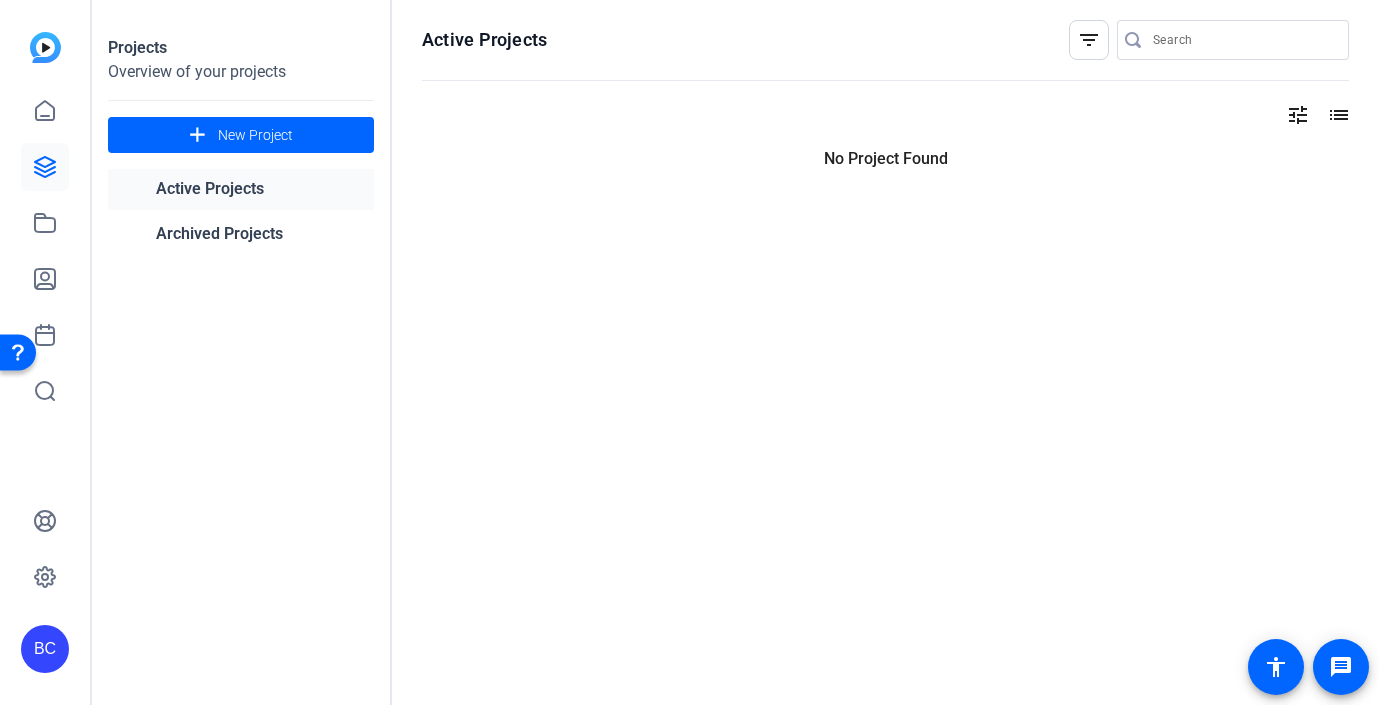 scroll, scrollTop: 0, scrollLeft: 0, axis: both 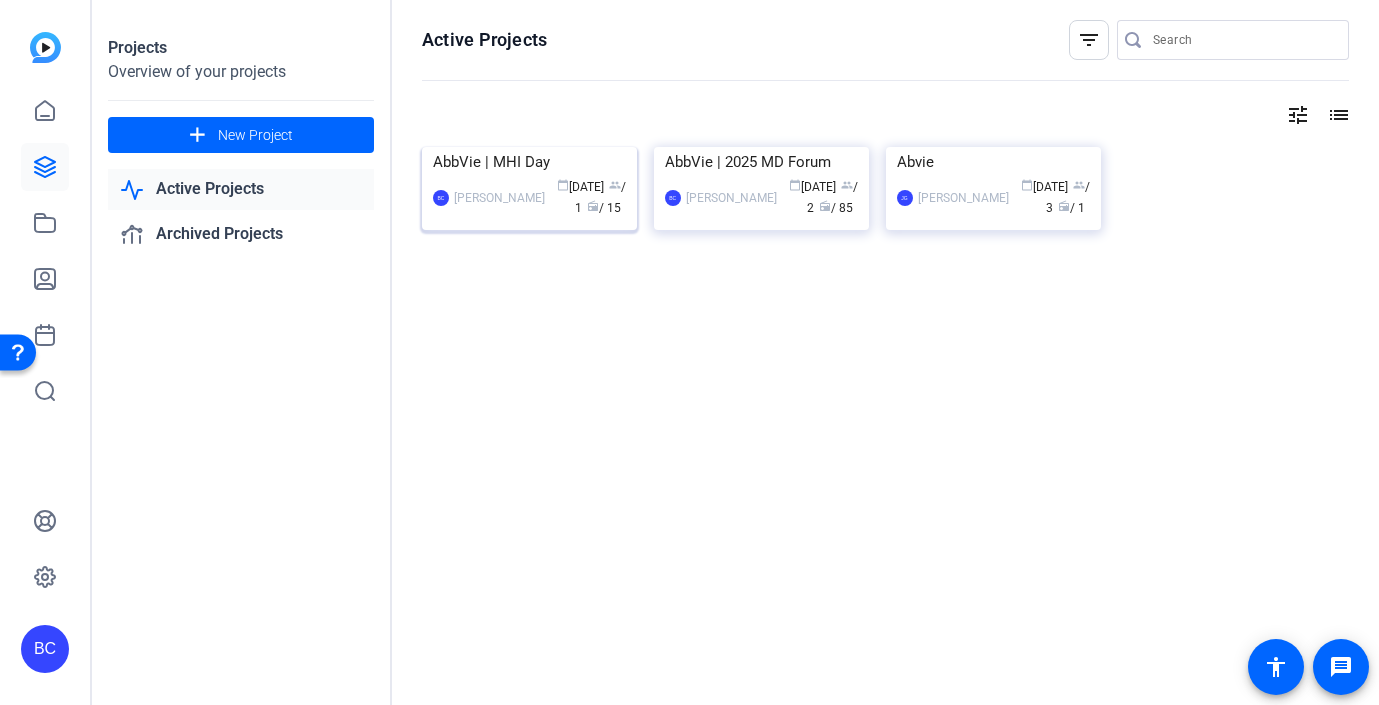 click 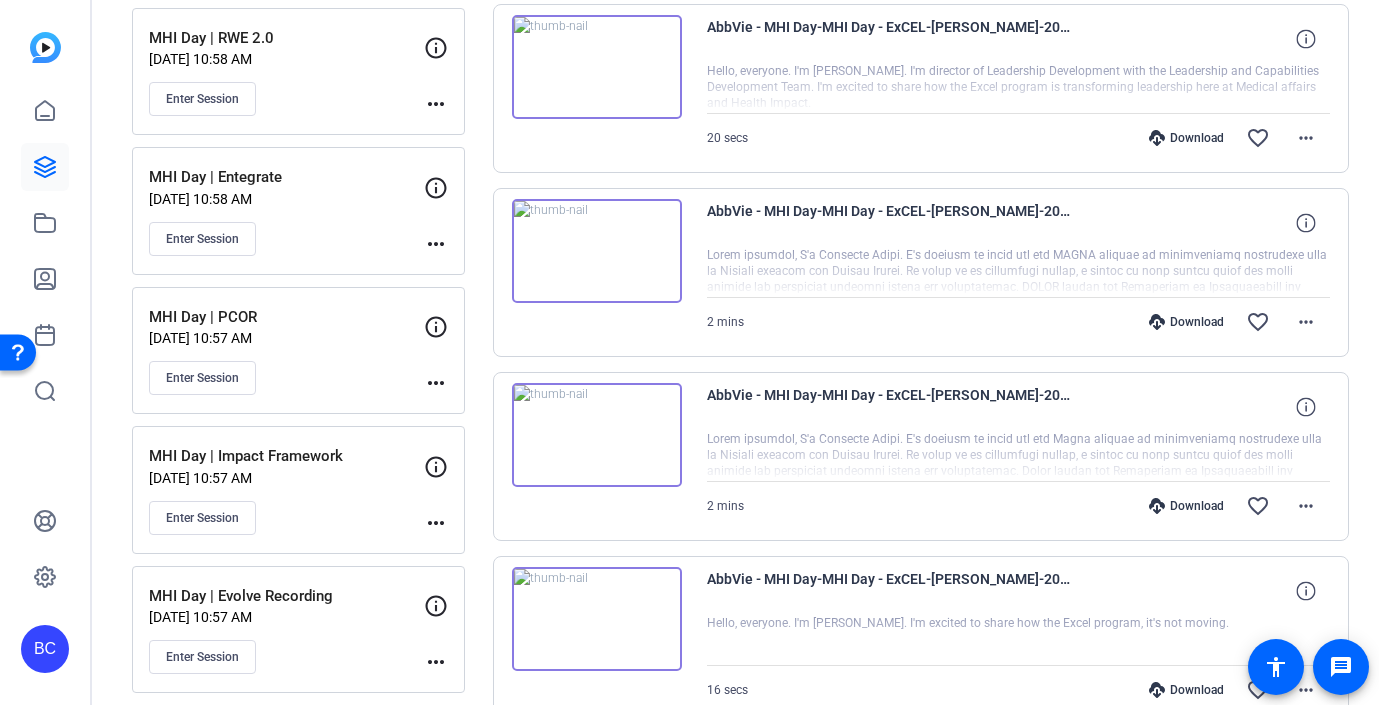 scroll, scrollTop: 476, scrollLeft: 0, axis: vertical 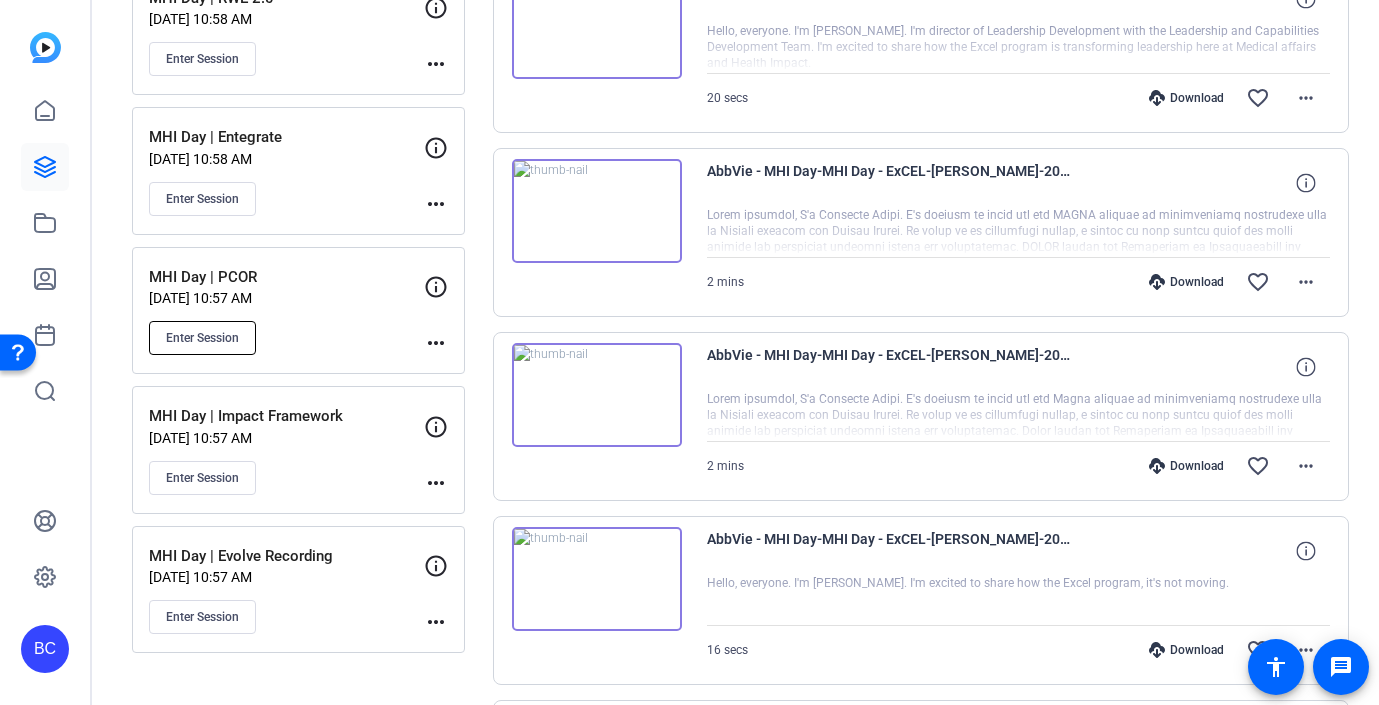 click on "Enter Session" 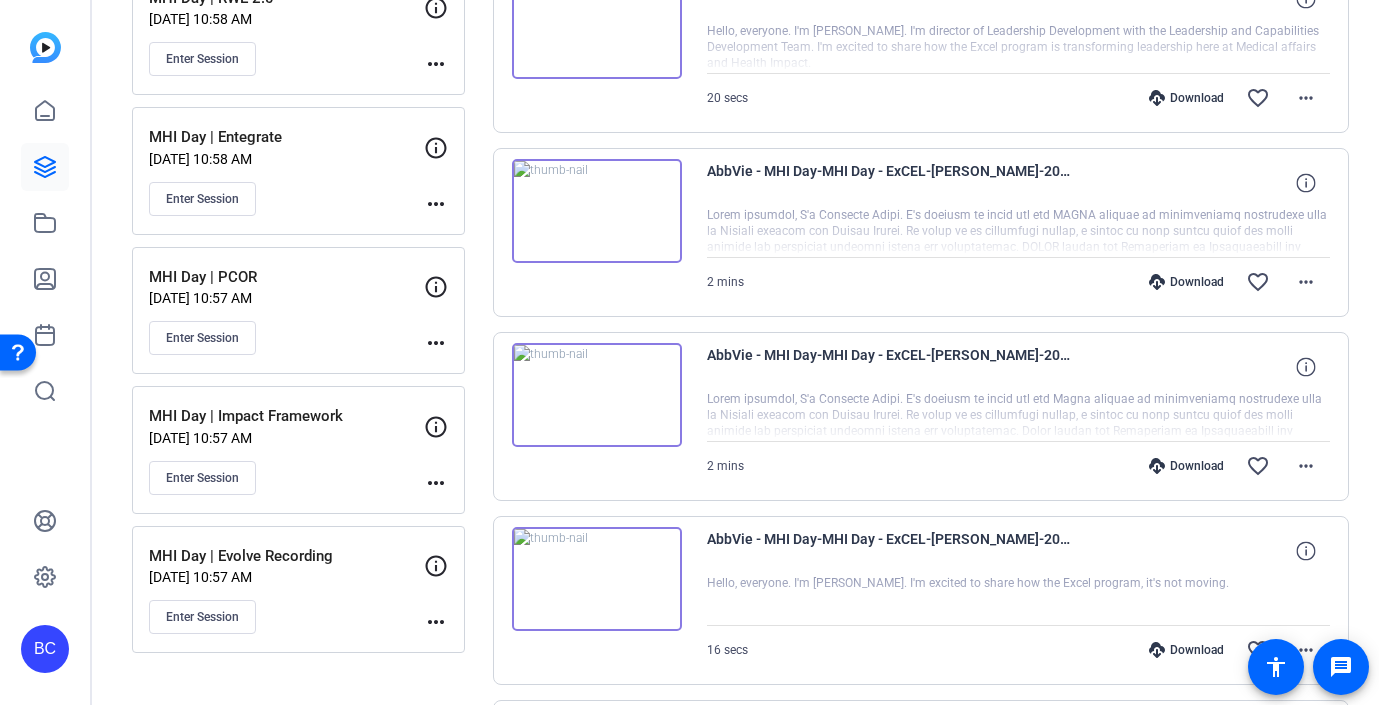 scroll, scrollTop: 0, scrollLeft: 0, axis: both 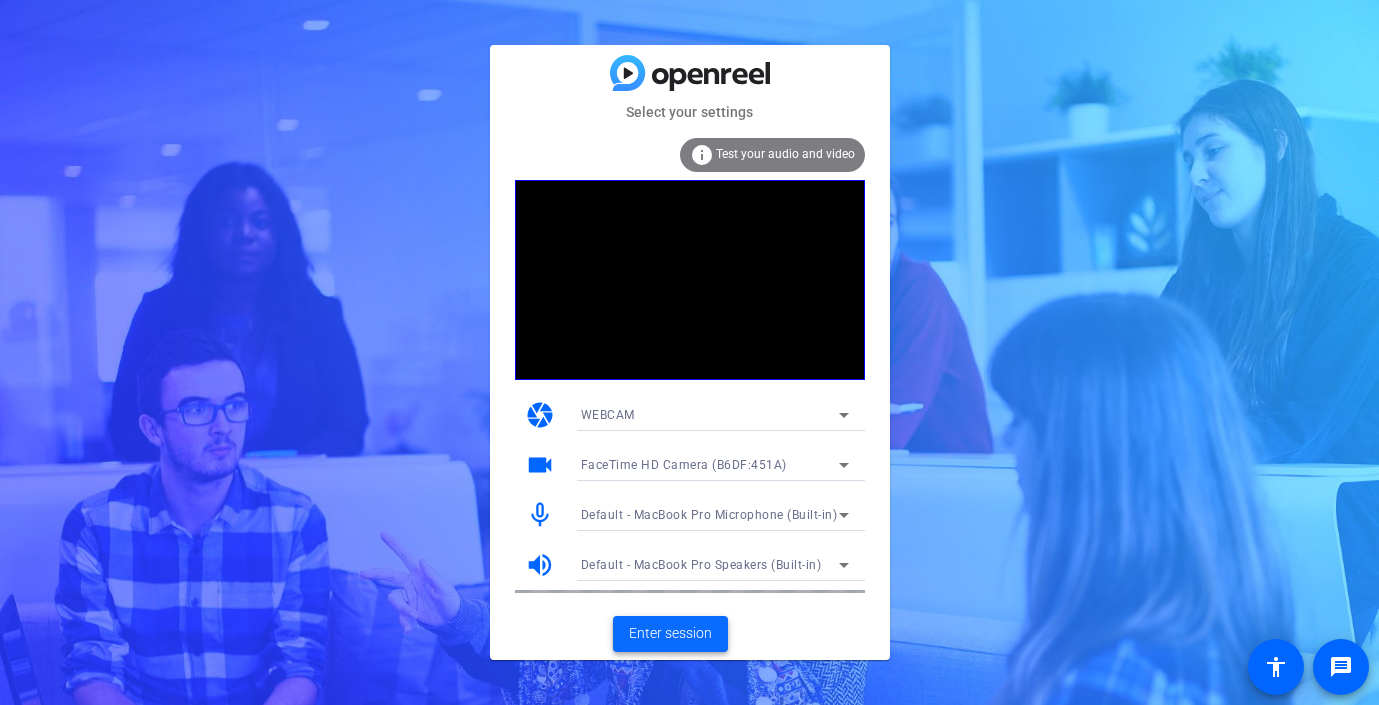 click on "Enter session" 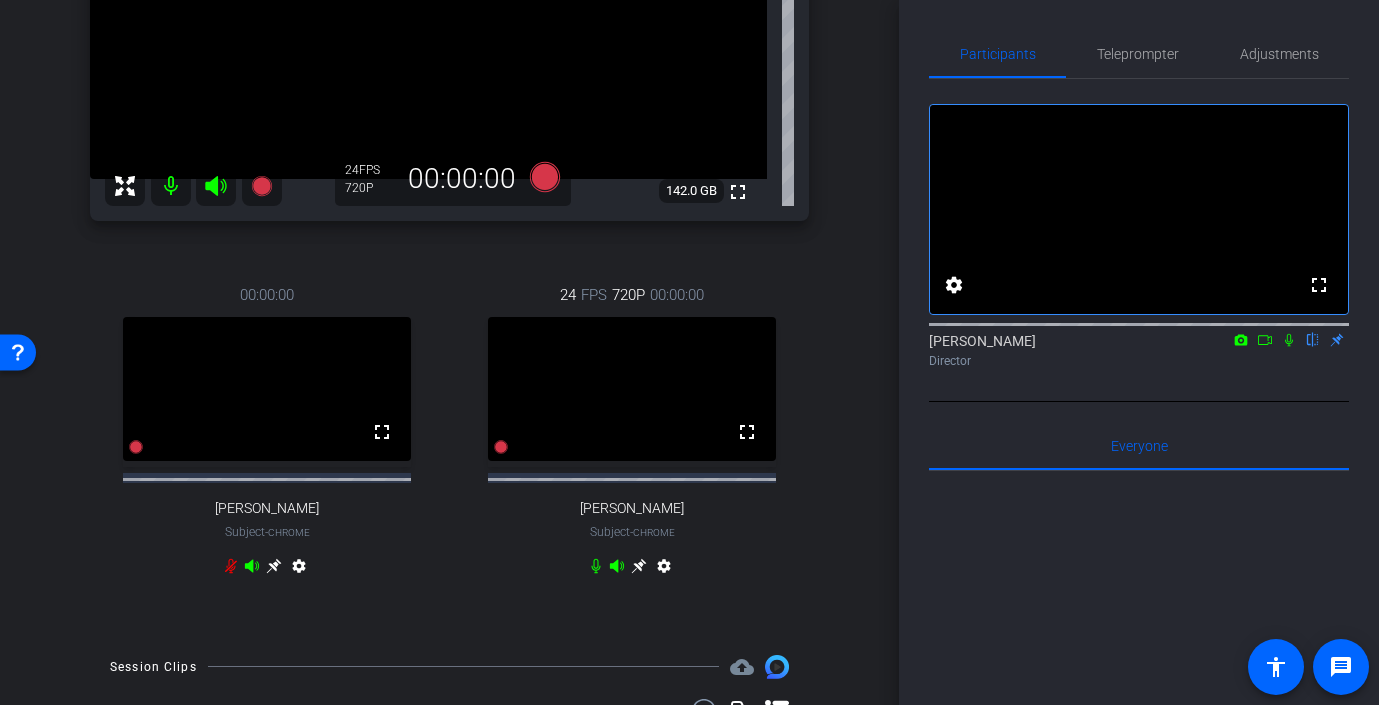 scroll, scrollTop: 312, scrollLeft: 0, axis: vertical 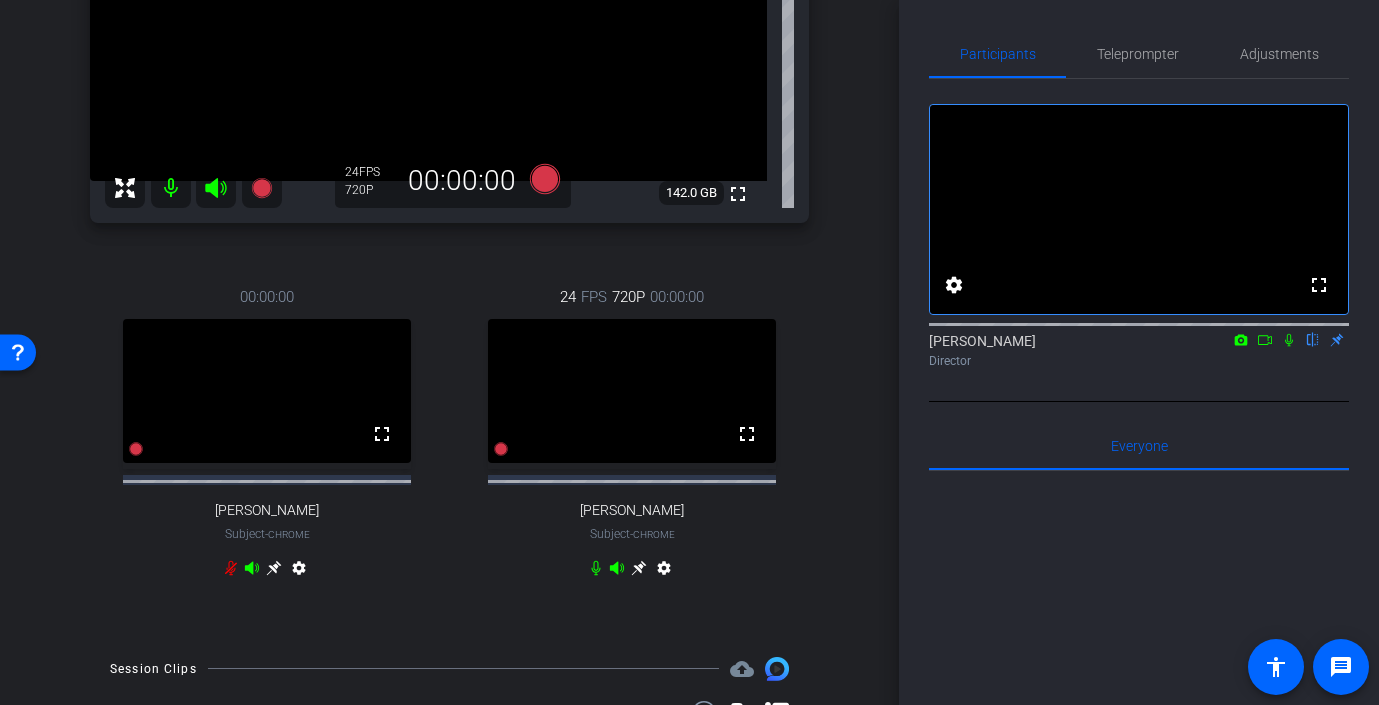 click 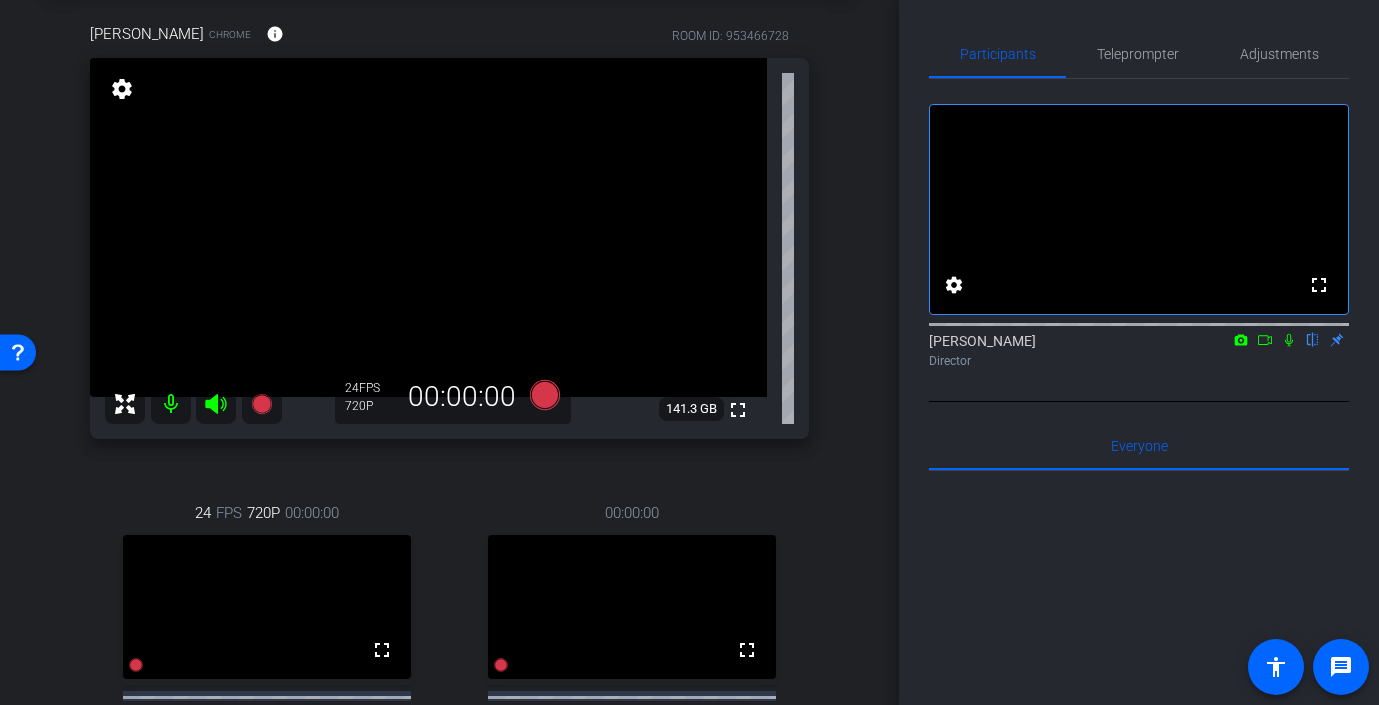 scroll, scrollTop: 94, scrollLeft: 0, axis: vertical 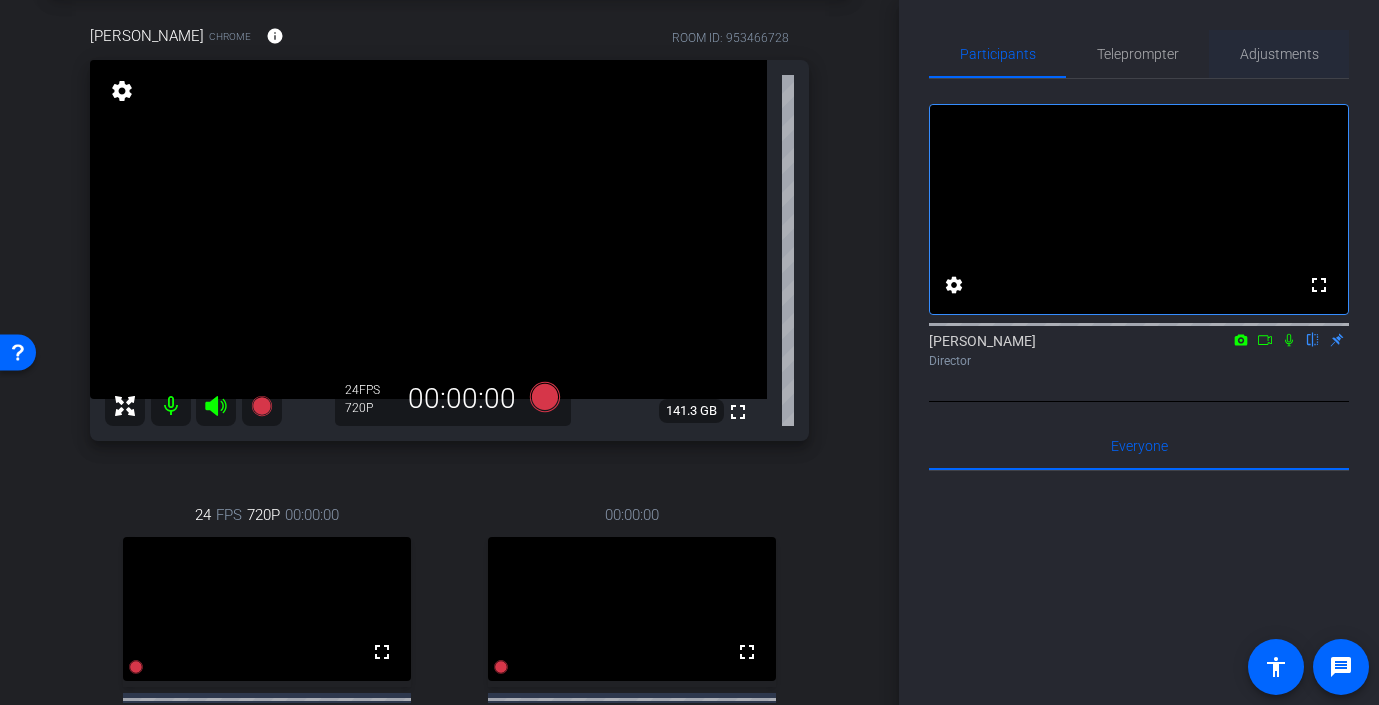 click on "Adjustments" at bounding box center (1279, 54) 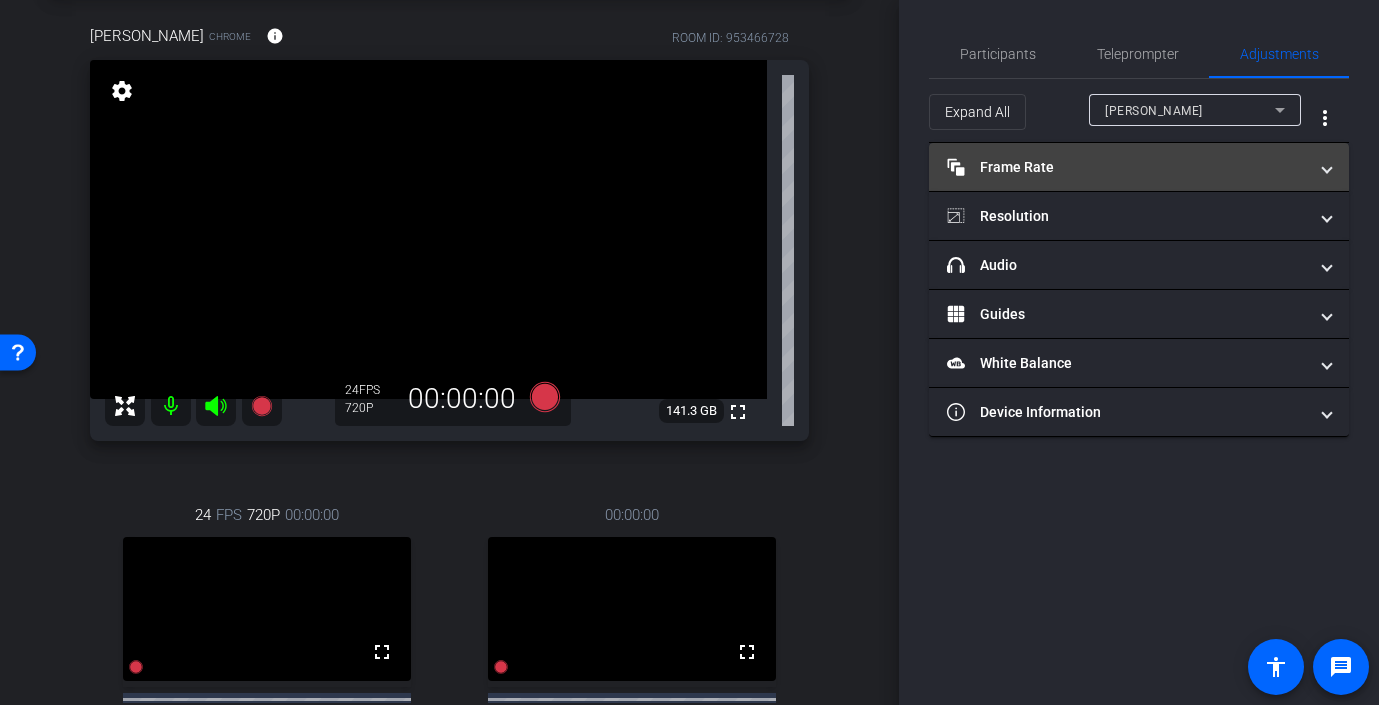 click on "Frame Rate
Frame Rate" at bounding box center [1127, 167] 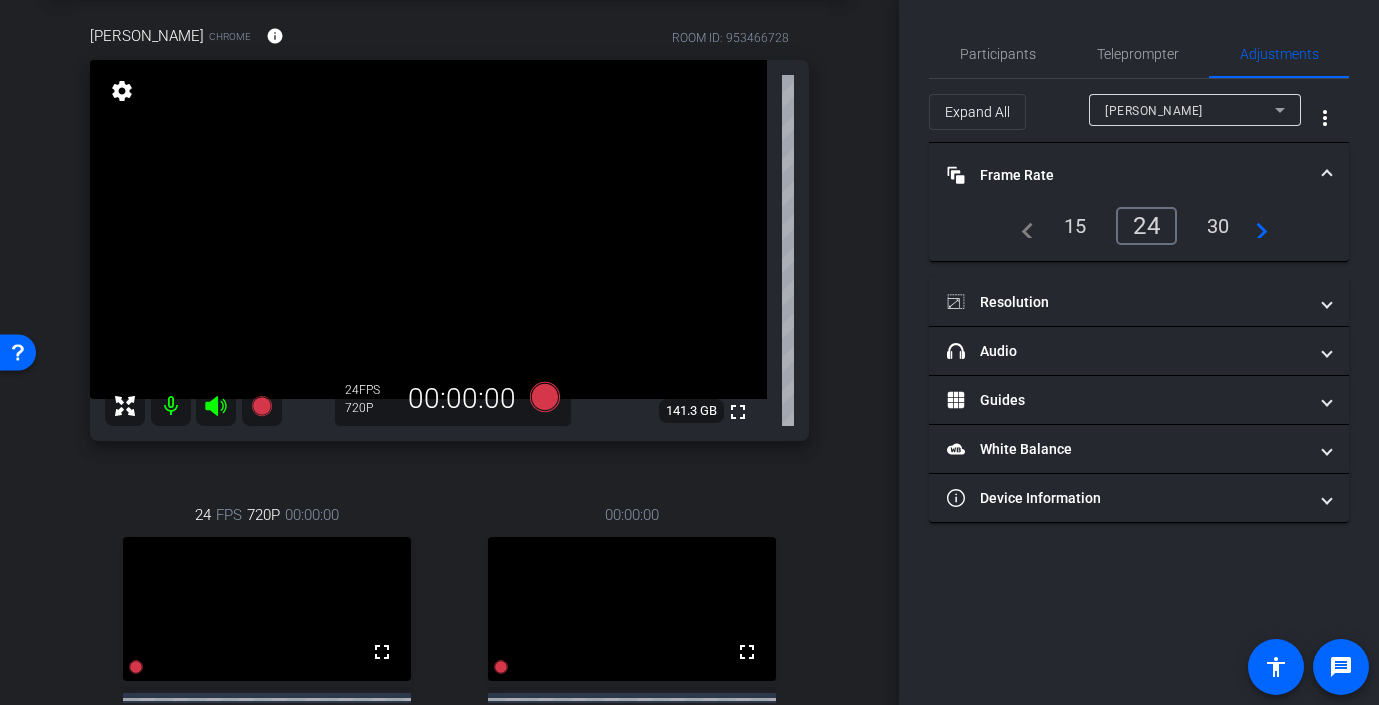 click on "30" at bounding box center [1218, 226] 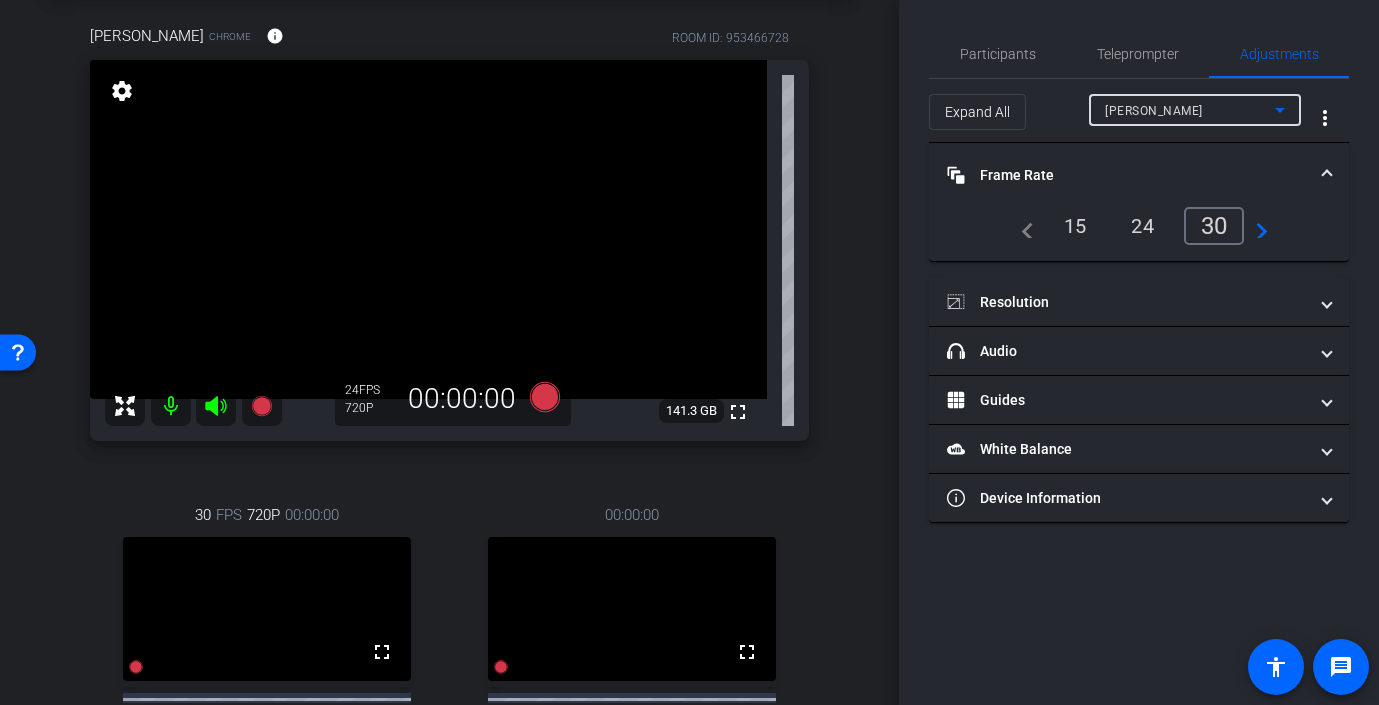 click on "Suzy Hampson" at bounding box center [1190, 110] 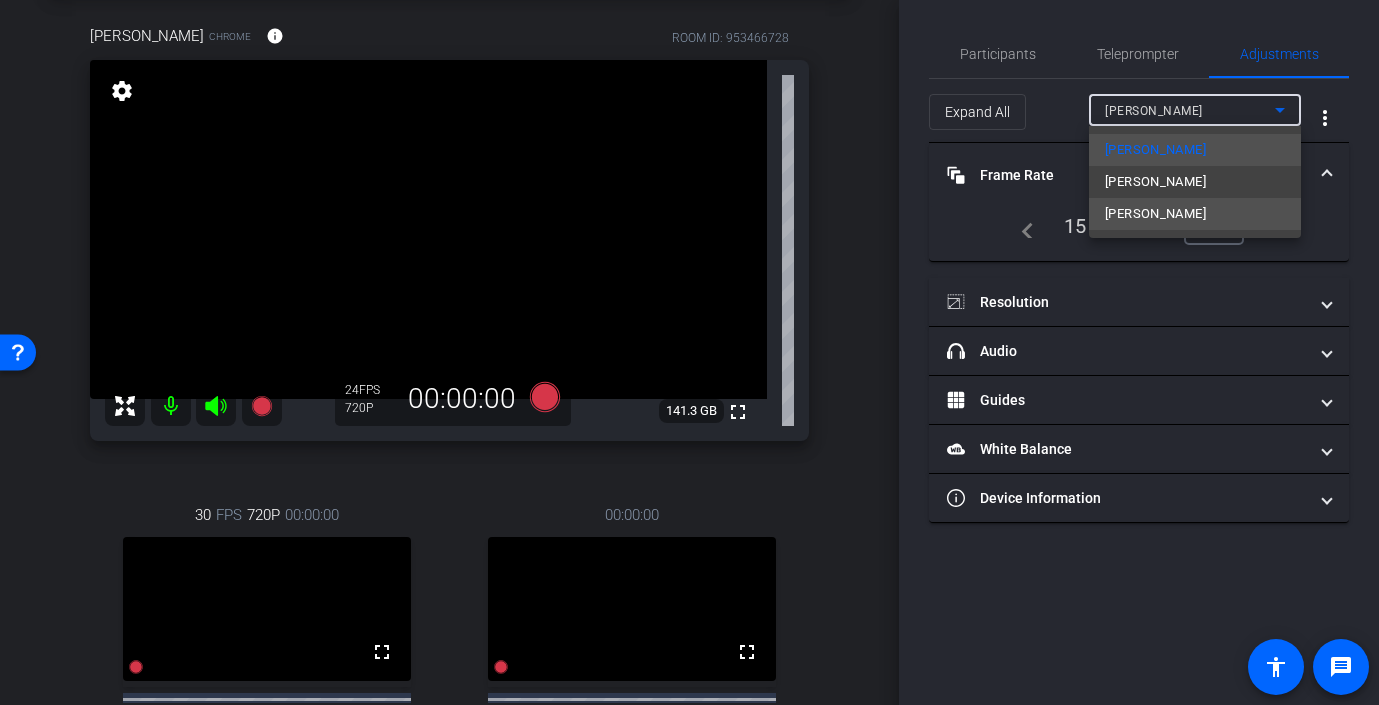click on "Robyn" at bounding box center (1155, 214) 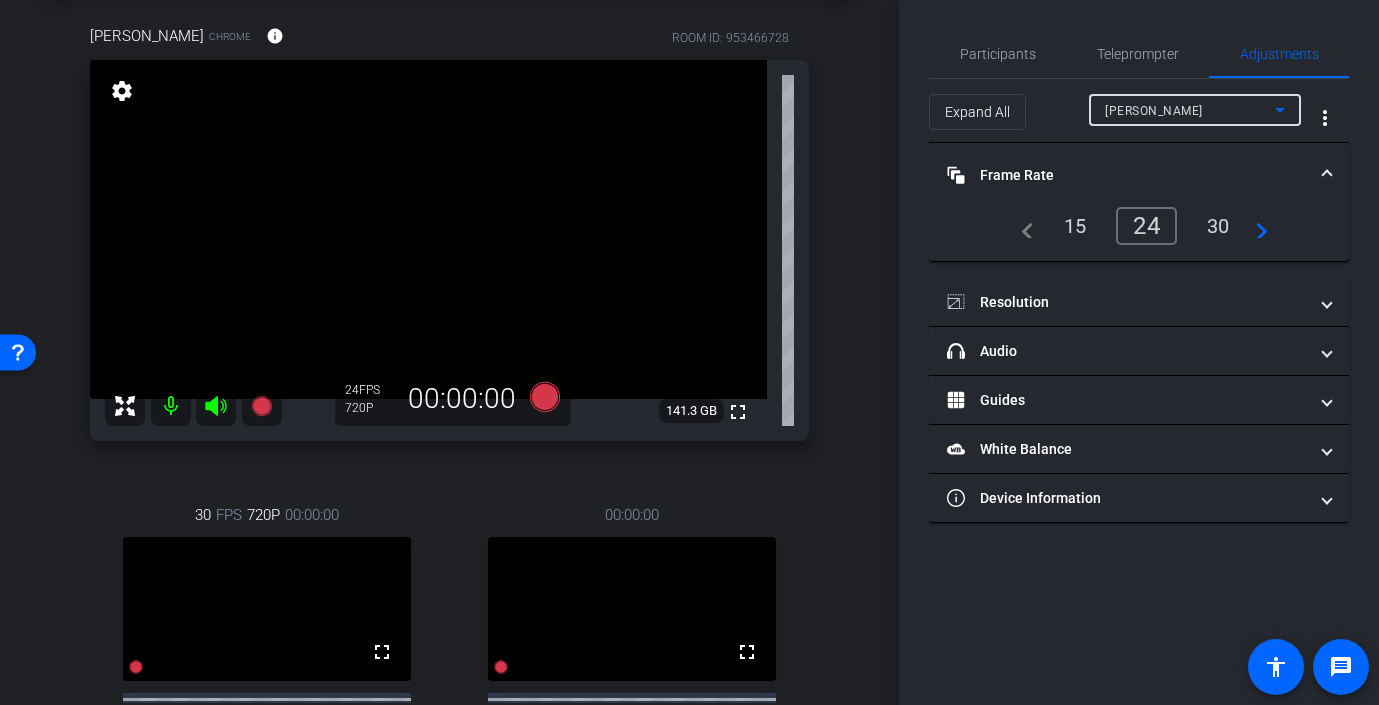 click on "30" at bounding box center [1218, 226] 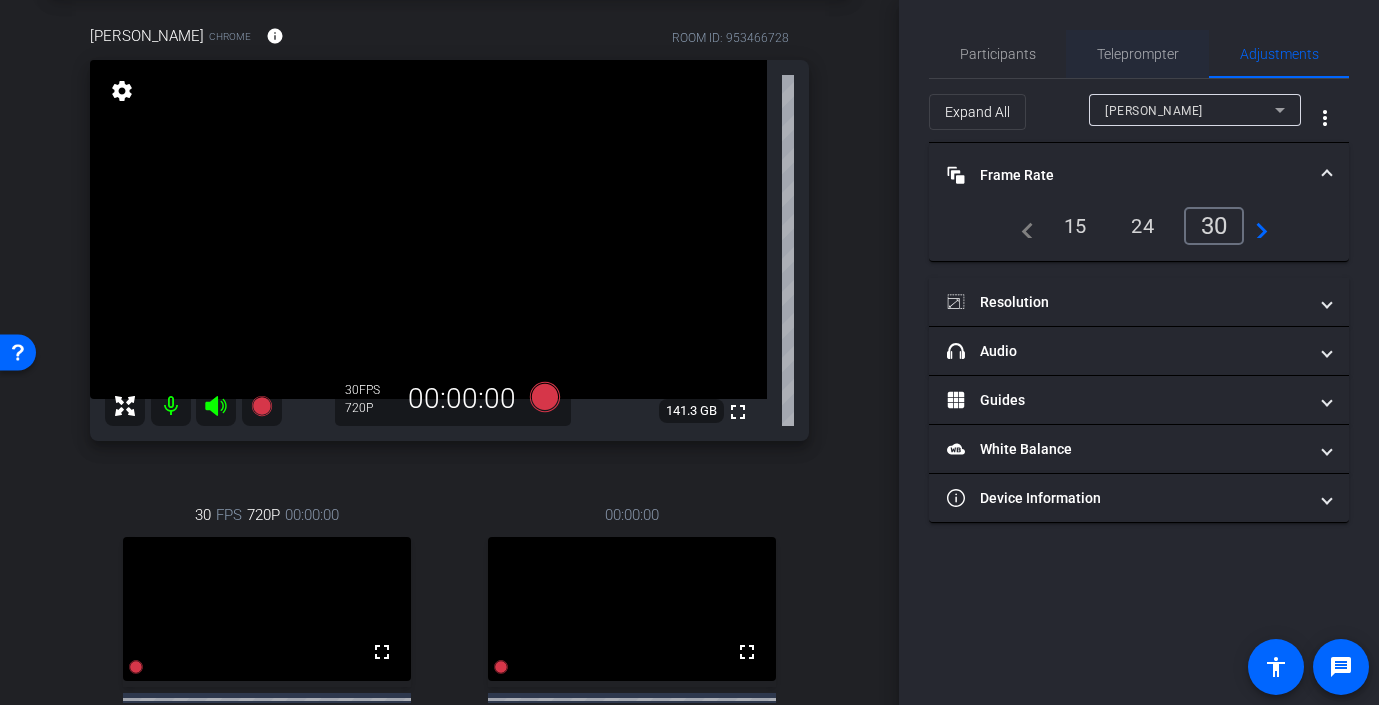 click on "Teleprompter" at bounding box center [1138, 54] 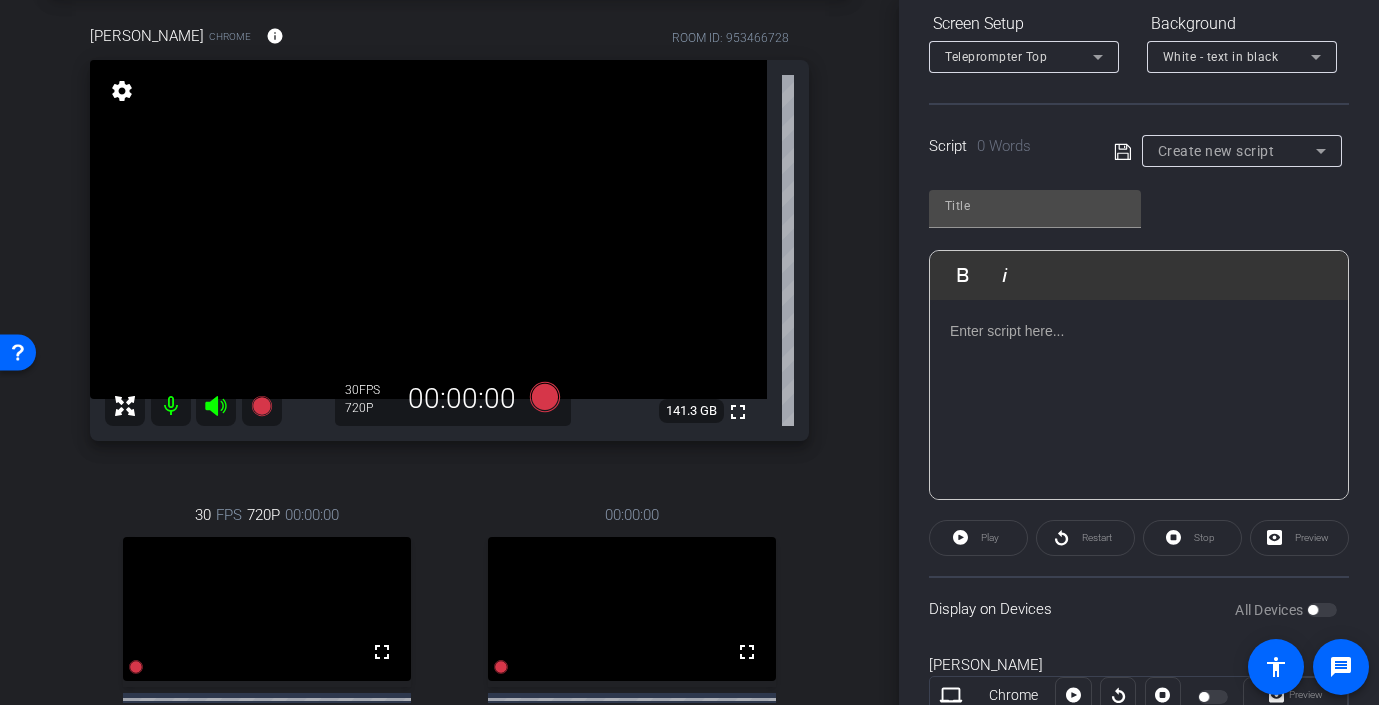 scroll, scrollTop: 353, scrollLeft: 0, axis: vertical 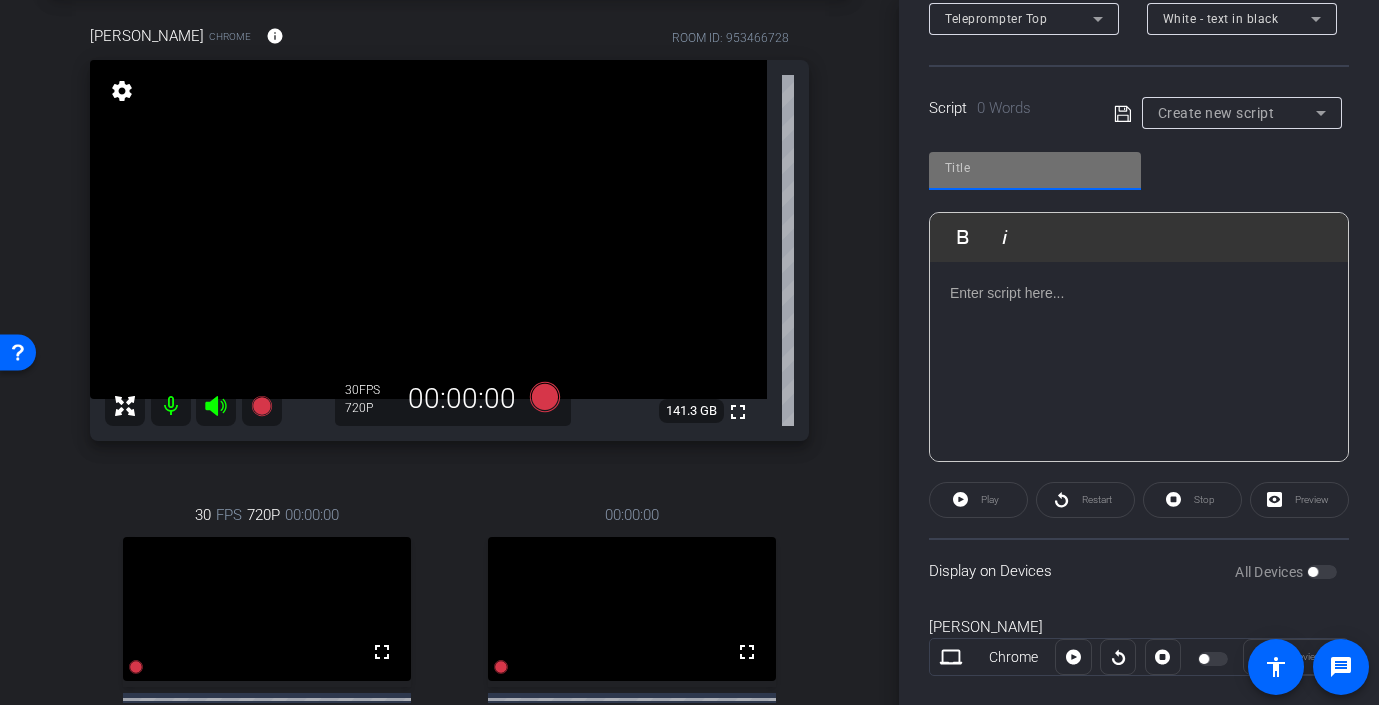 click at bounding box center (1035, 168) 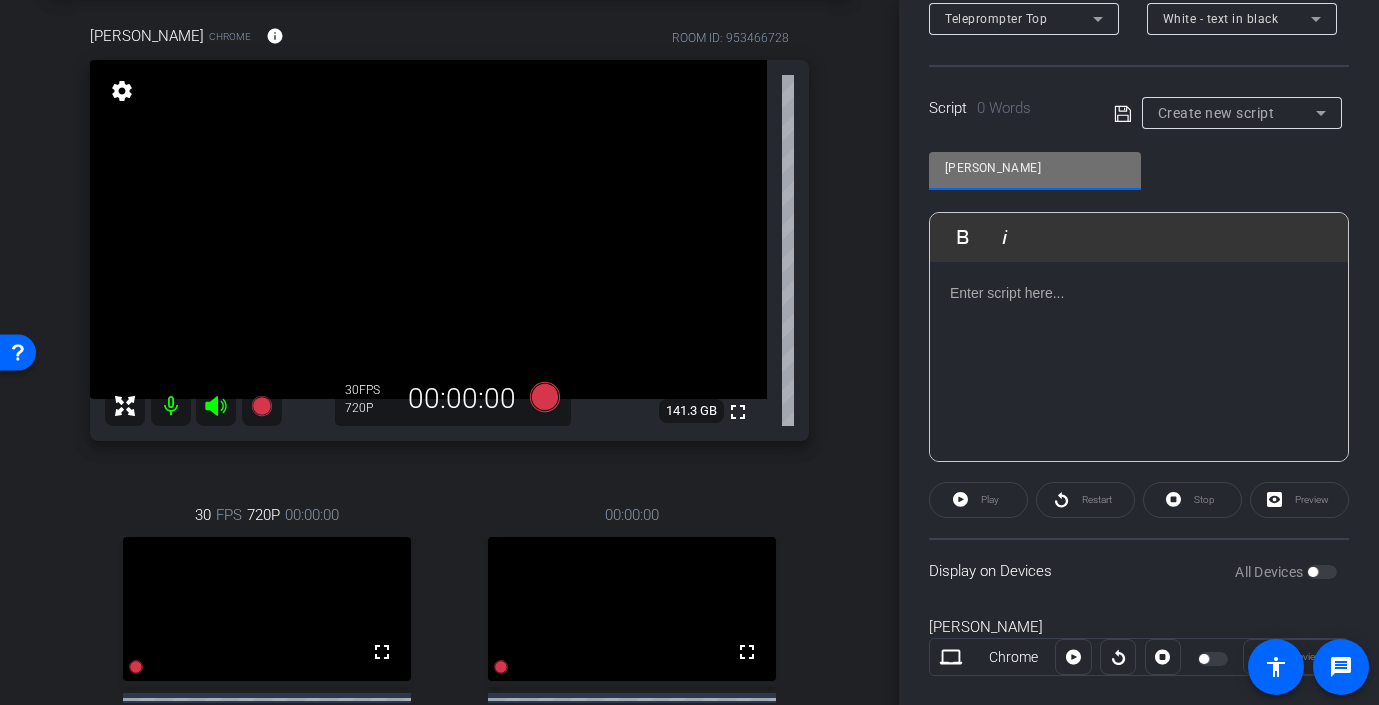 type on "Robyn" 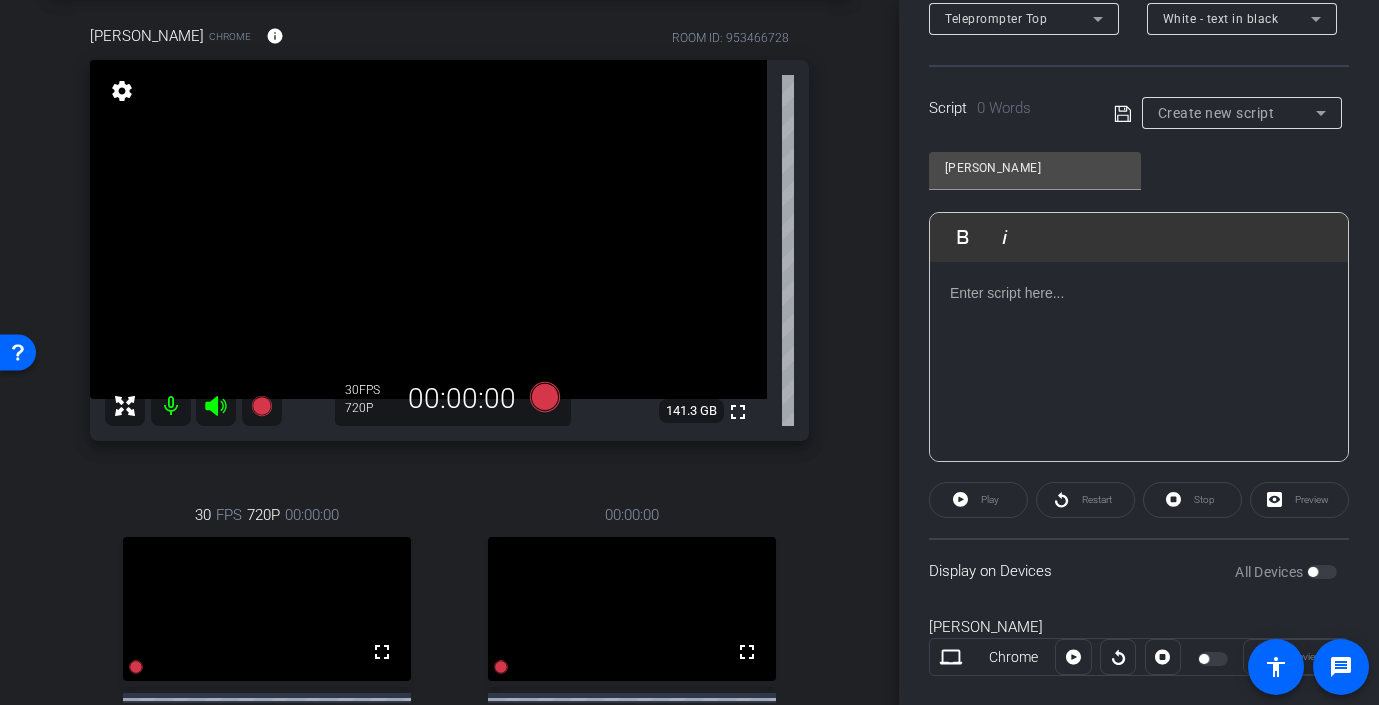 click 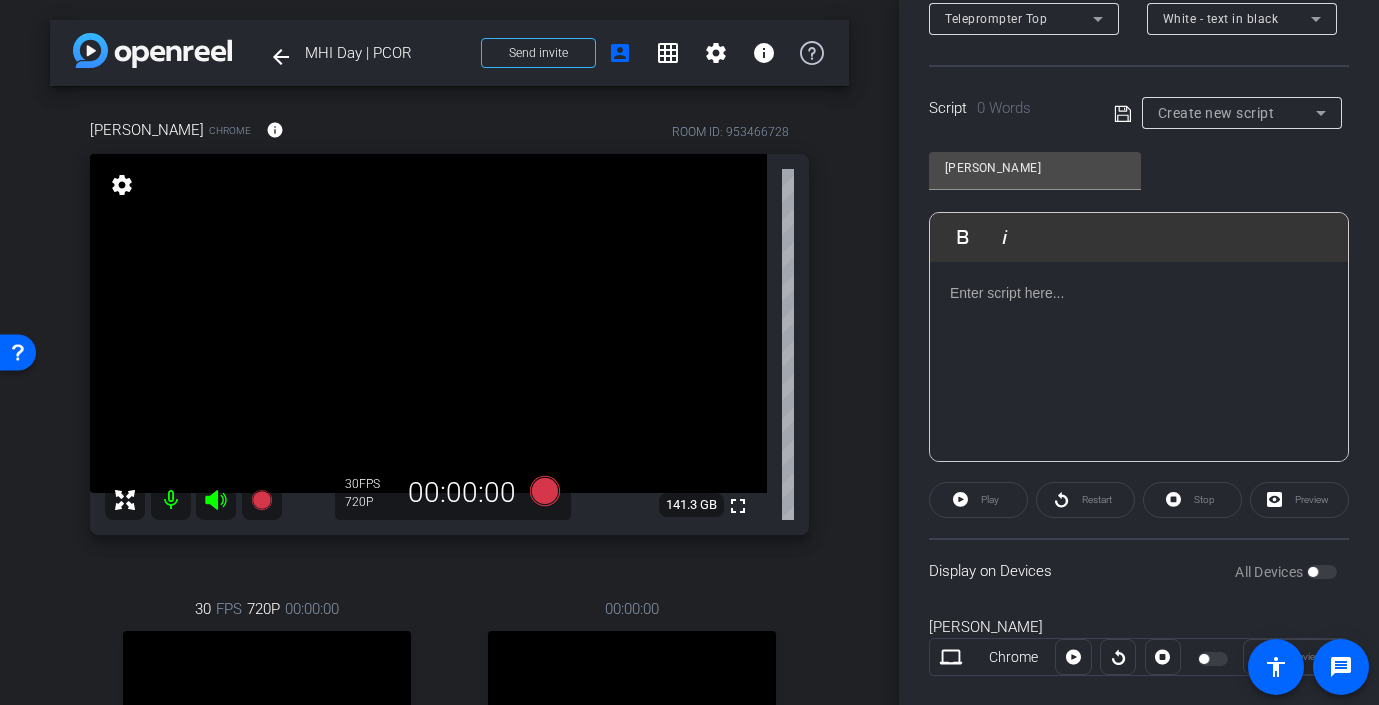 scroll, scrollTop: 154, scrollLeft: 0, axis: vertical 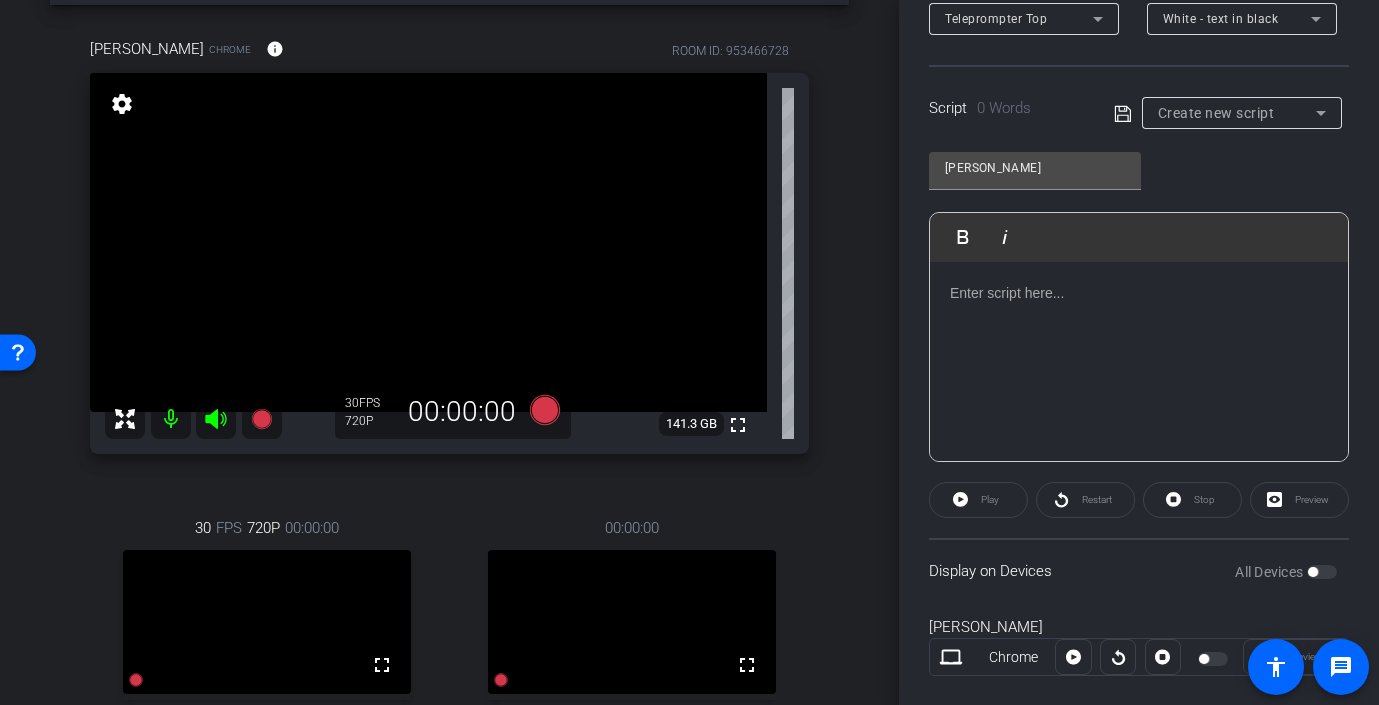 type 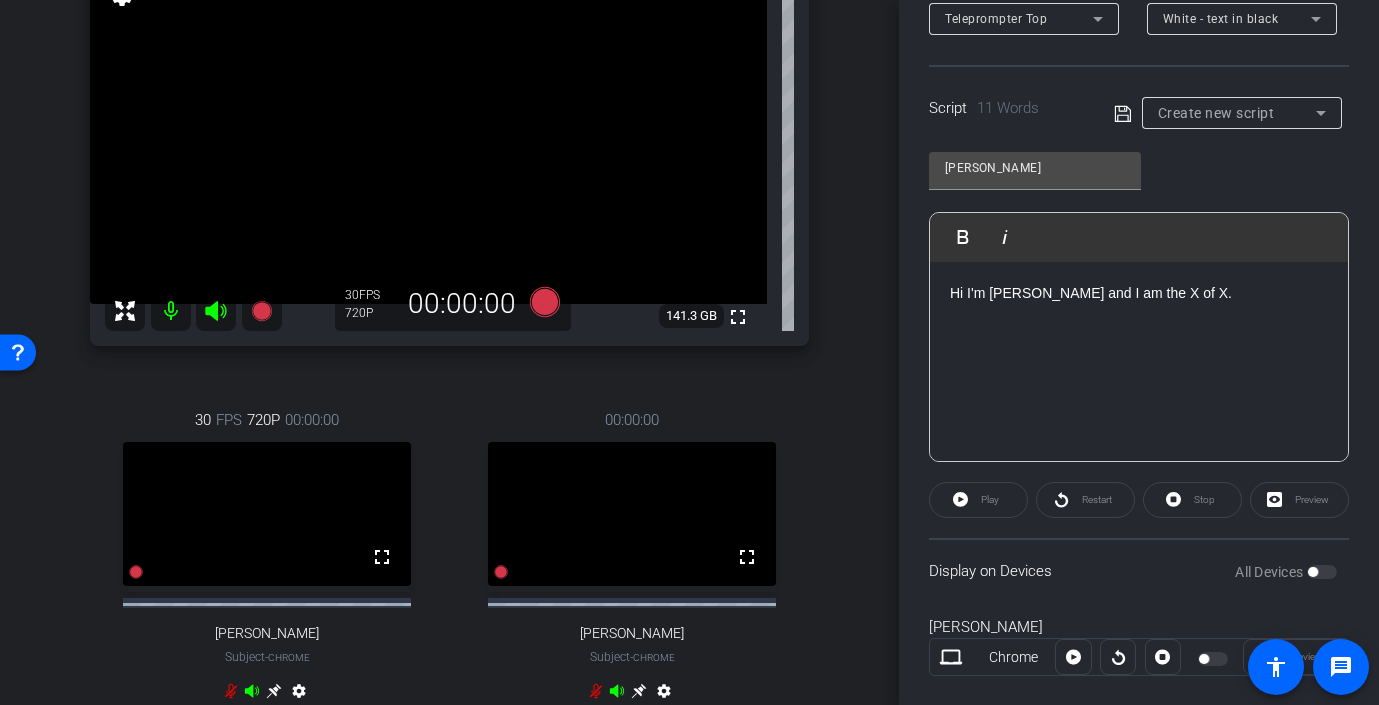 scroll, scrollTop: 147, scrollLeft: 0, axis: vertical 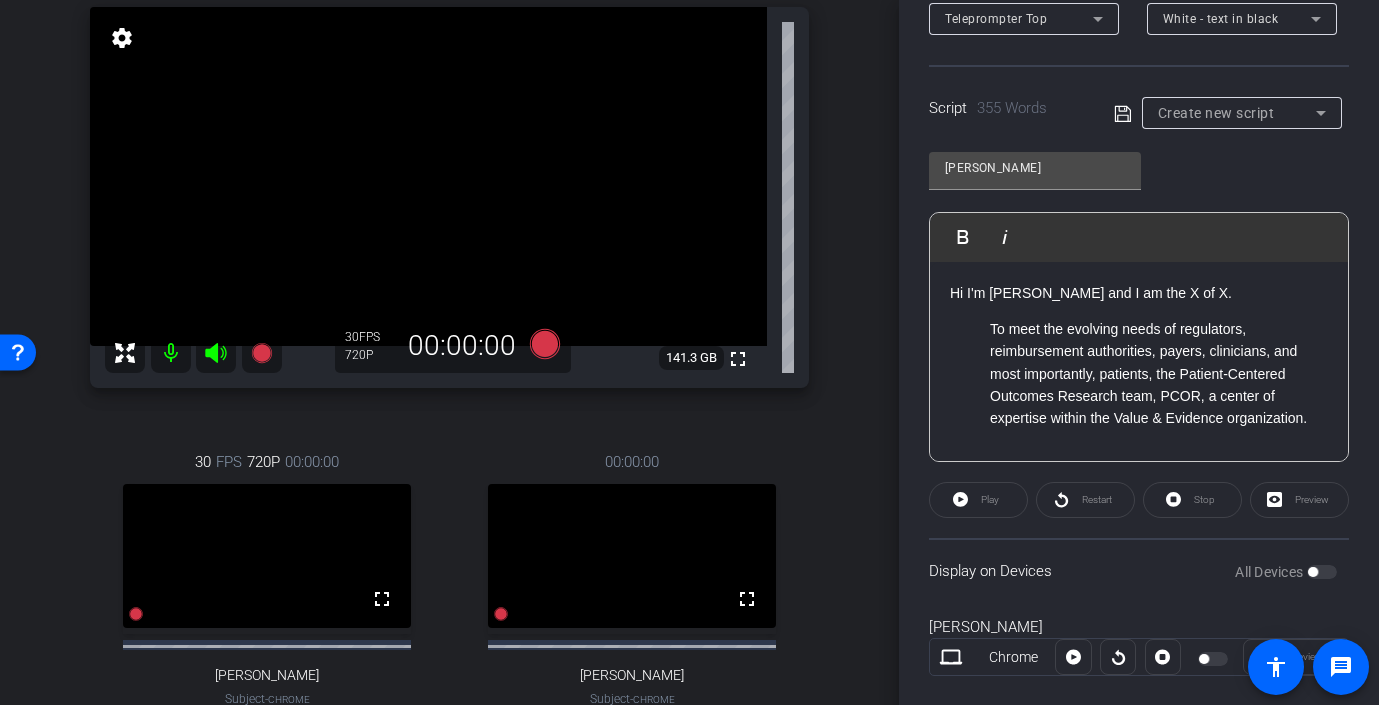 click on "Hi I'm Robyn Carson and I am the X of X." 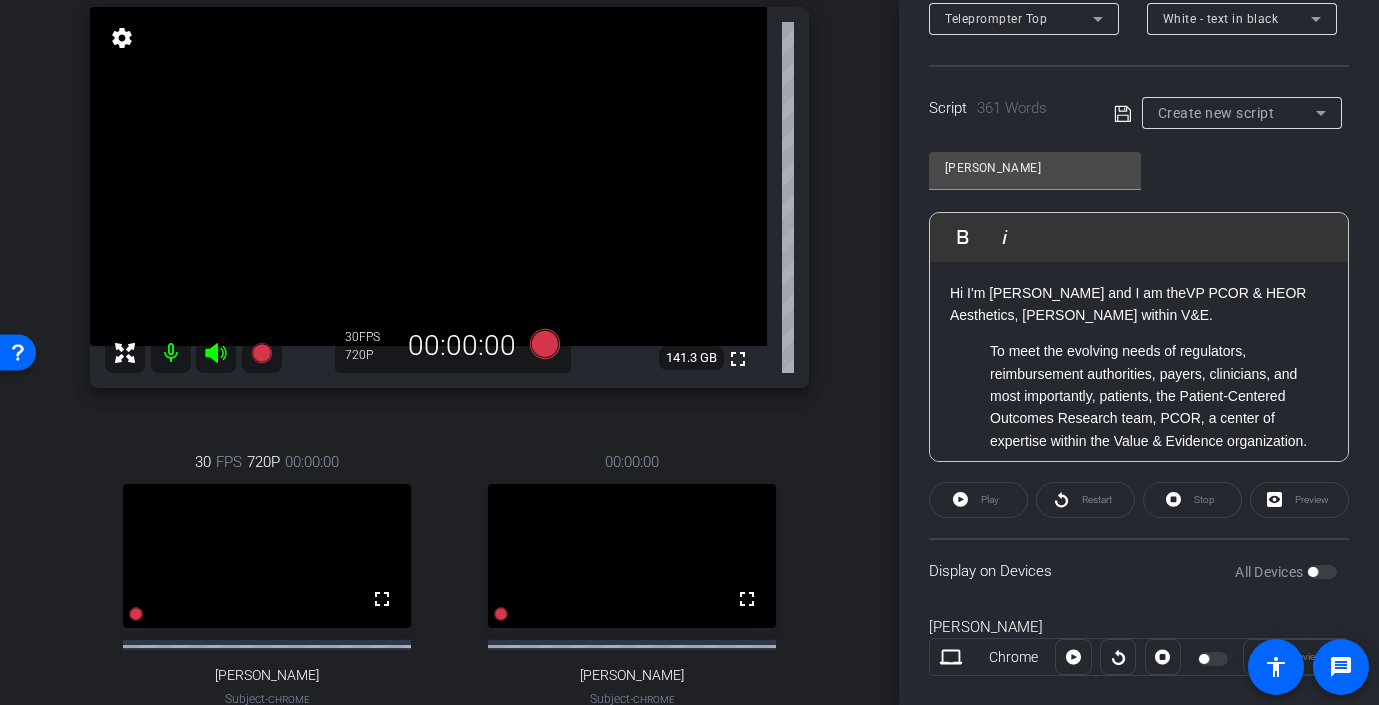 click on "To meet the evolving needs of regulators, reimbursement authorities, payers, clinicians, and most importantly, patients, the Patient-Centered Outcomes Research team, PCOR, a center of expertise within the Value & Evidence organization." at bounding box center (1159, 396) 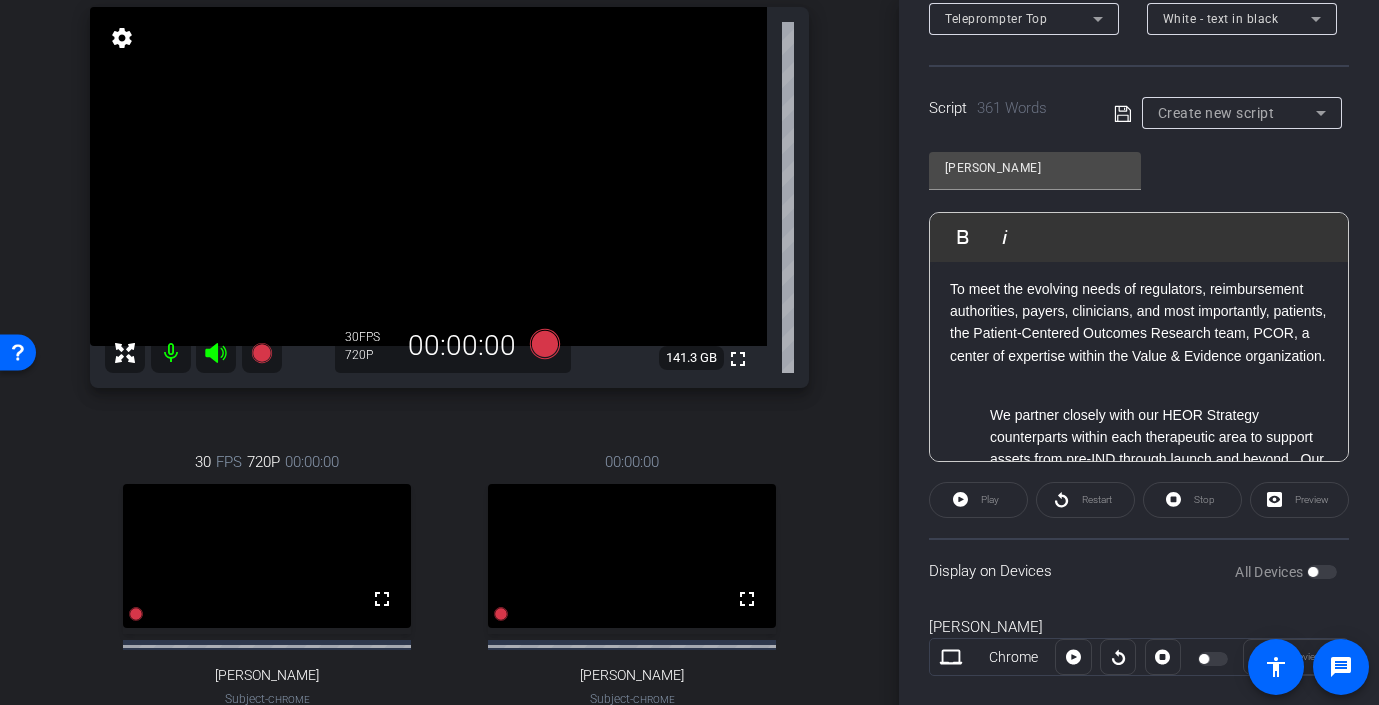 scroll, scrollTop: 96, scrollLeft: 0, axis: vertical 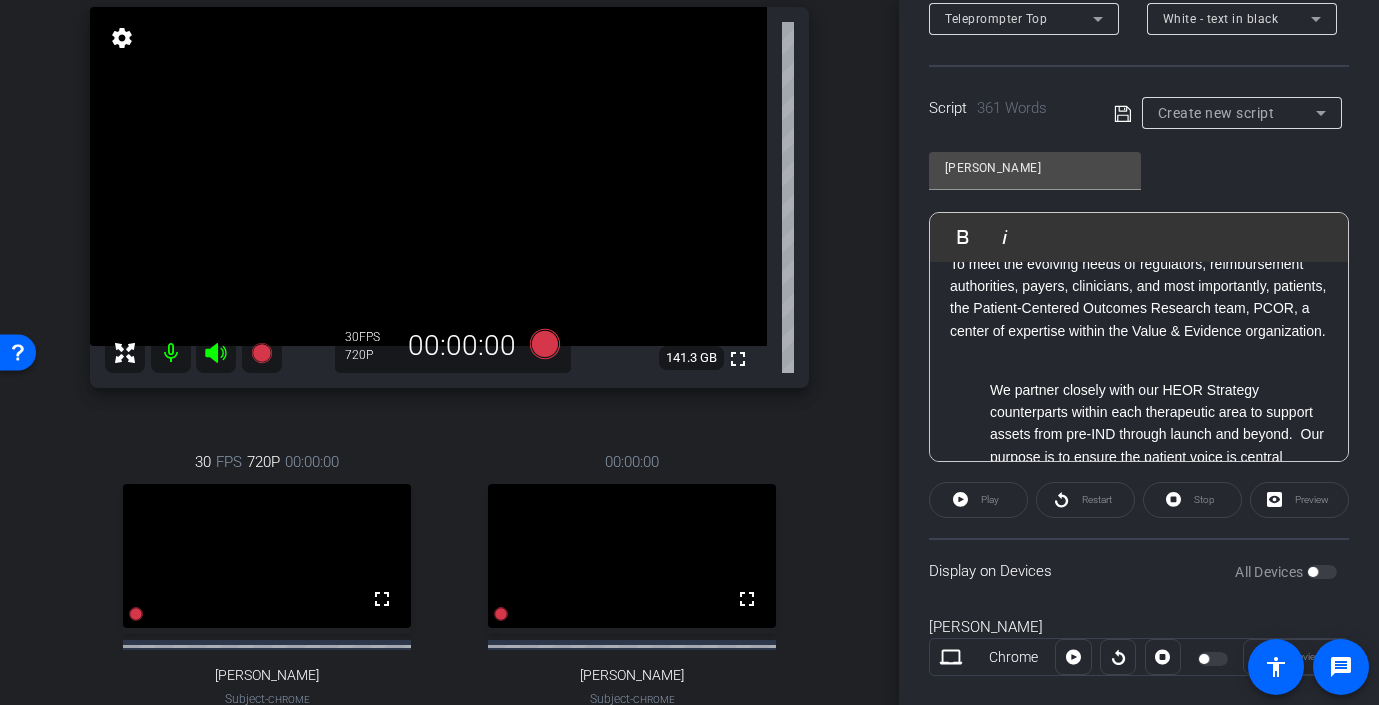 click on "We partner closely with our HEOR Strategy counterparts within each therapeutic area to support assets from pre-IND through launch and beyond.  Our purpose is to ensure the patient voice is central component for value demonstration of our assets and allows us to develop innovative strategies that differentiate our therapies, through PED, COA measurement strategies and endpoints, and novel measures to differentiate our product on new outcomes." at bounding box center [1139, 491] 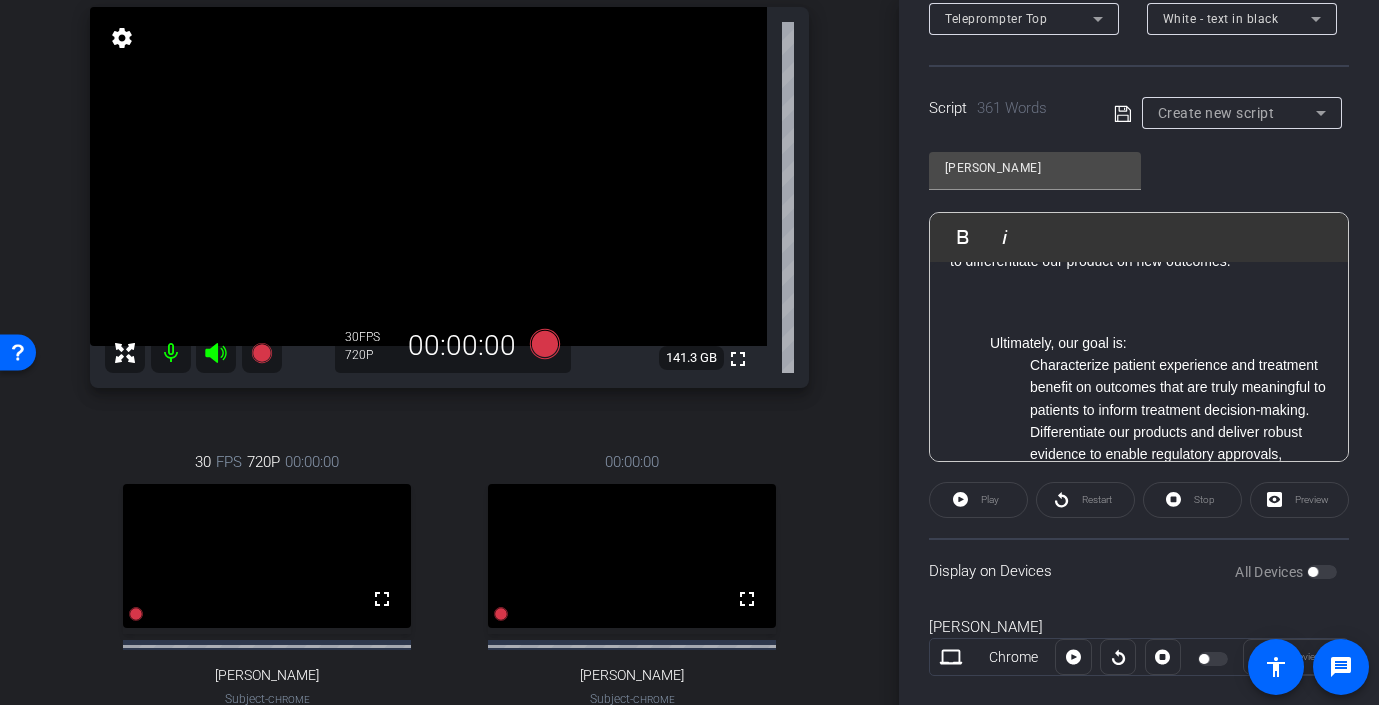 scroll, scrollTop: 369, scrollLeft: 0, axis: vertical 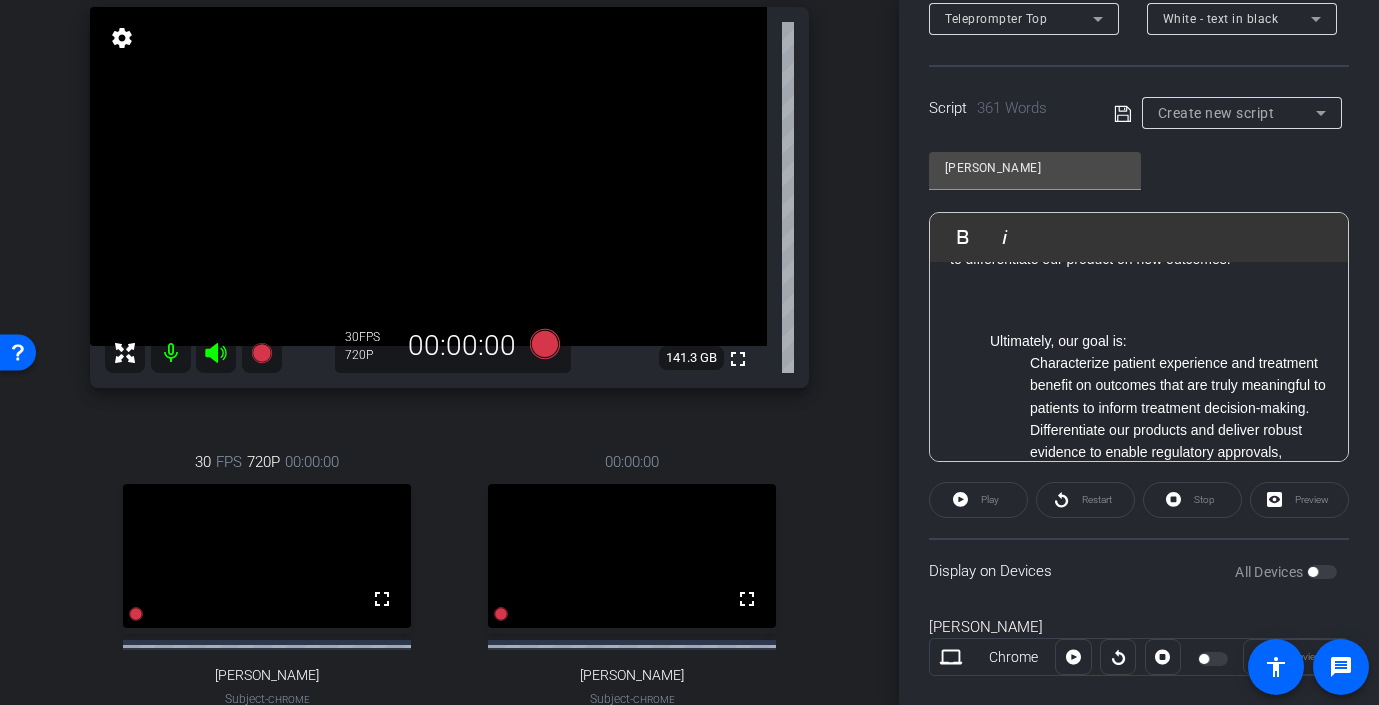 click on "Ultimately, our goal is: Characterize patient experience and treatment benefit on outcomes that are truly meaningful to patients to inform treatment decision-making.  Differentiate our products and deliver robust evidence to enable regulatory approvals, differentiated labels, and promotional materials and quality access as well as the ultimate decision between patient , provider and their family as they navigate" at bounding box center [1139, 442] 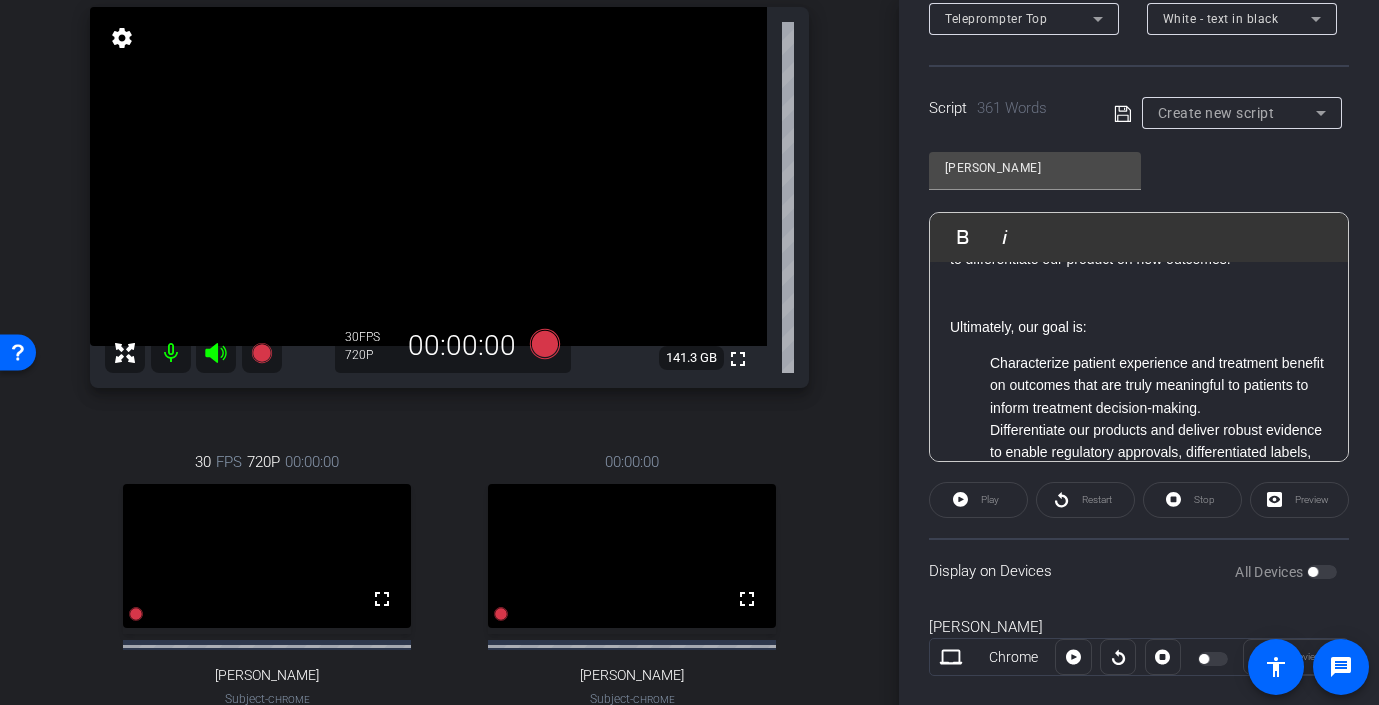 click on "Characterize patient experience and treatment benefit on outcomes that are truly meaningful to patients to inform treatment decision-making.  Differentiate our products and deliver robust evidence to enable regulatory approvals, differentiated labels, and promotional materials and quality access as well as the ultimate decision between patient , provider and their family as they navigate" at bounding box center (1139, 441) 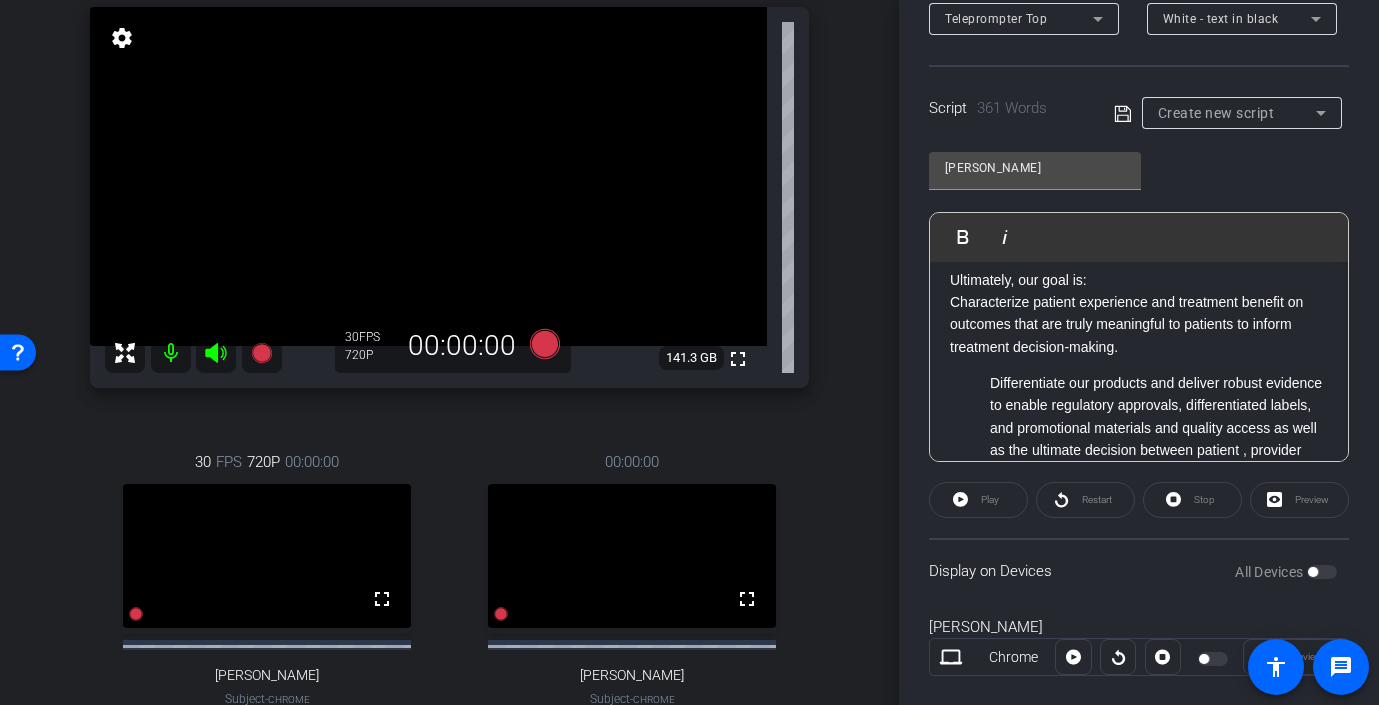 scroll, scrollTop: 426, scrollLeft: 0, axis: vertical 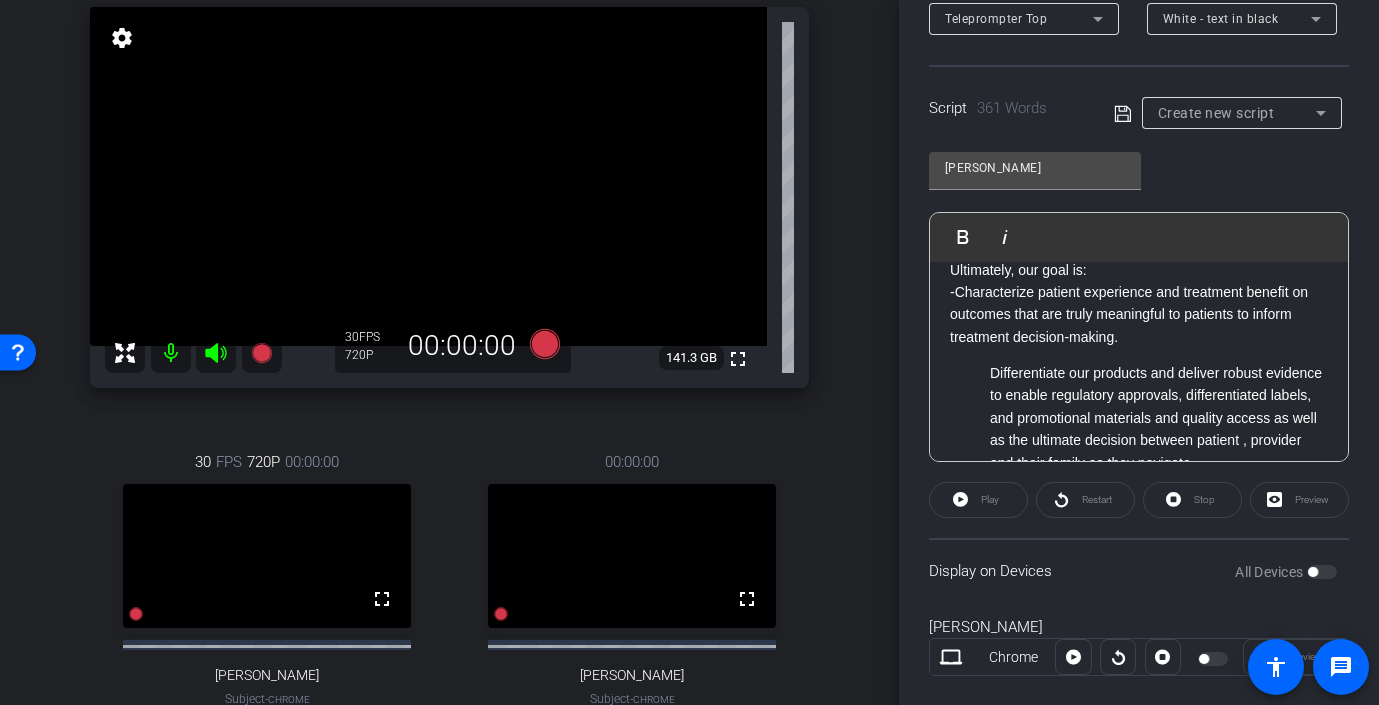 click on "Differentiate our products and deliver robust evidence to enable regulatory approvals, differentiated labels, and promotional materials and quality access as well as the ultimate decision between patient , provider and their family as they navigate" at bounding box center (1139, 418) 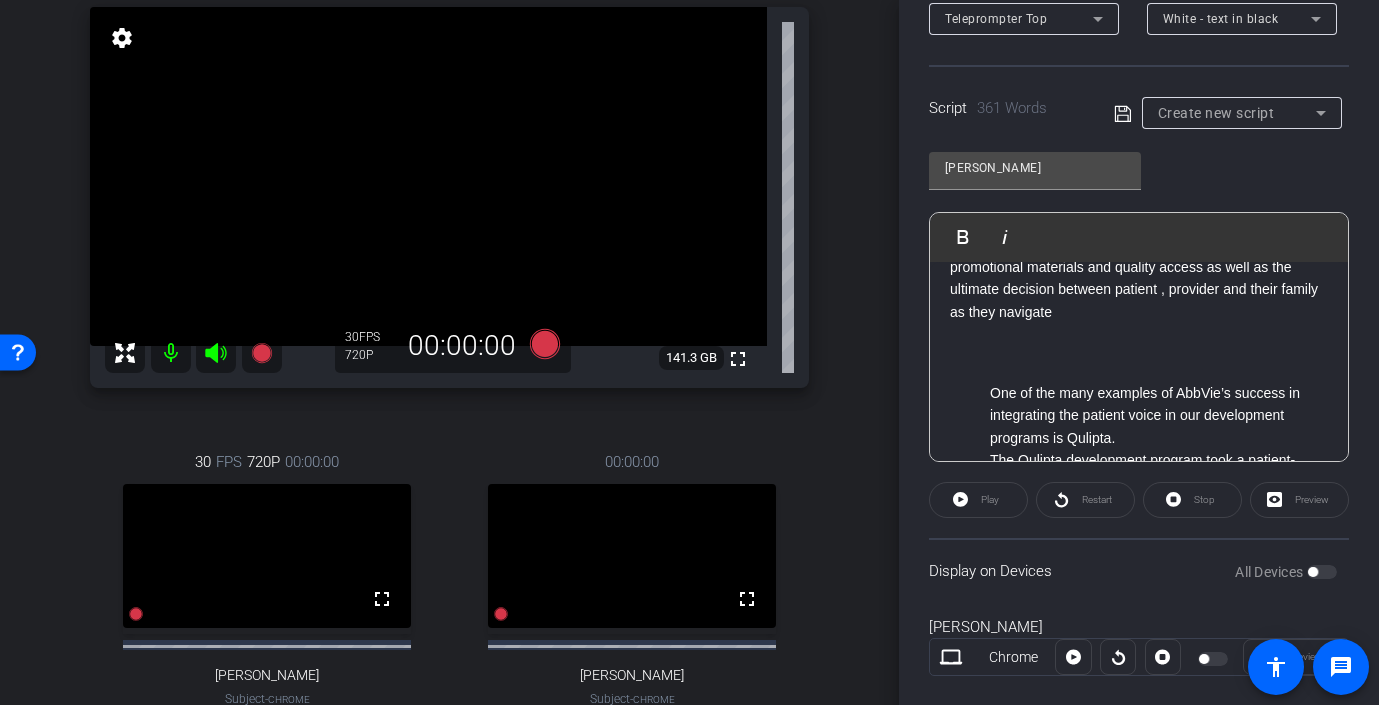 scroll, scrollTop: 565, scrollLeft: 0, axis: vertical 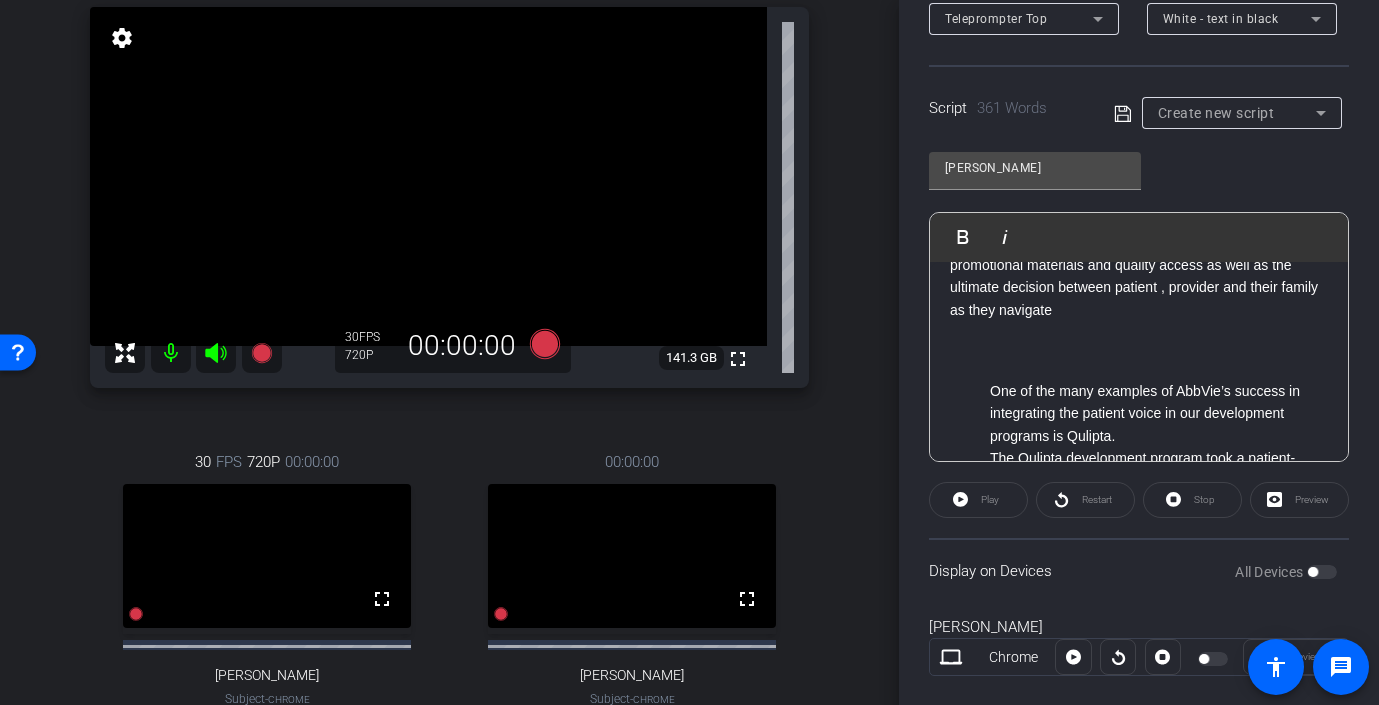 click on "One of the many examples of AbbVie’s success in integrating the patient voice in our development programs is Qulipta. The Qulipta development program took a patient-centric approach by holistically measuring the impact of migraine on daily functioning and activities. Through robust evidence generation and innovation with the development of a new patient-reported outcome, or PRO, measure, the US product label for Qulipta included an unprecedented number of PRO labeling claims reflecting improvements in key, patient-relevant concepts, inclusive of social and work-related functioning, performance of daily activities, and physical impairments—making it the most comprehensive label in migraine and the first label since 2006 to include concepts of social and work functional improvements." at bounding box center (1139, 558) 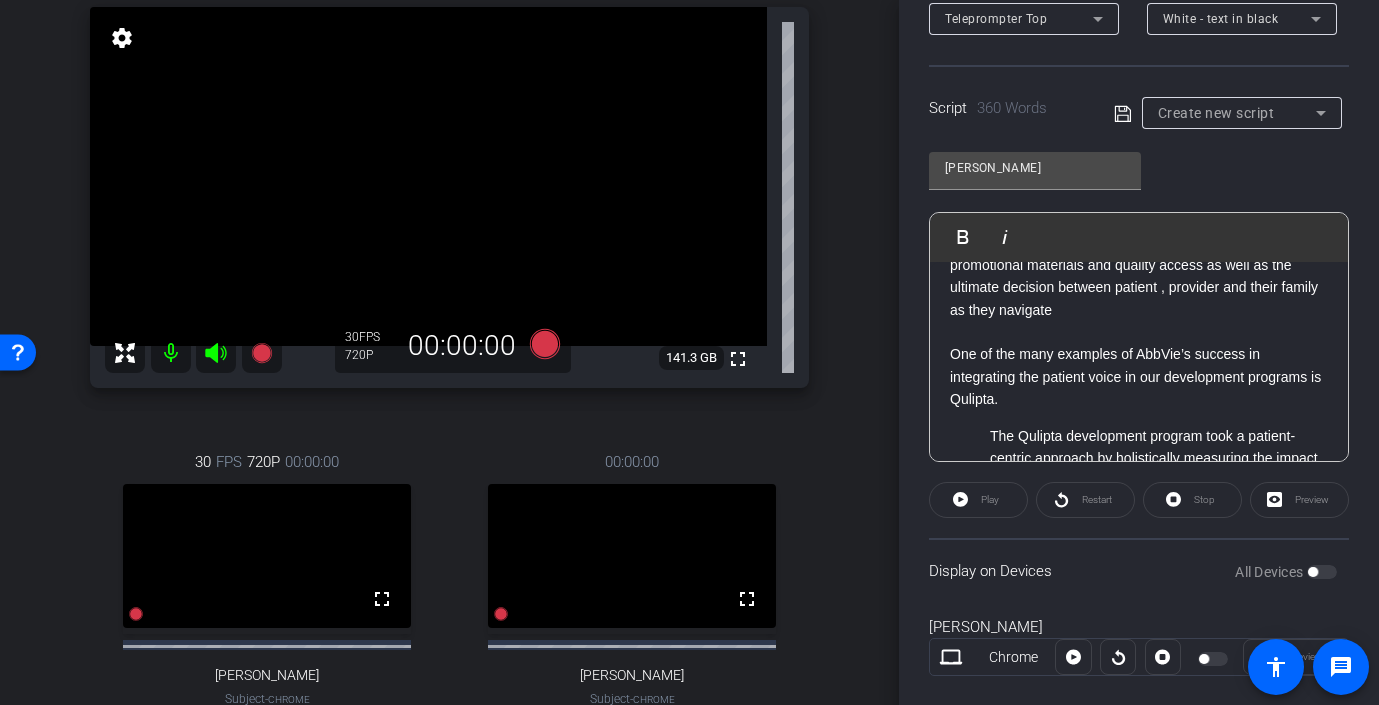scroll, scrollTop: 613, scrollLeft: 0, axis: vertical 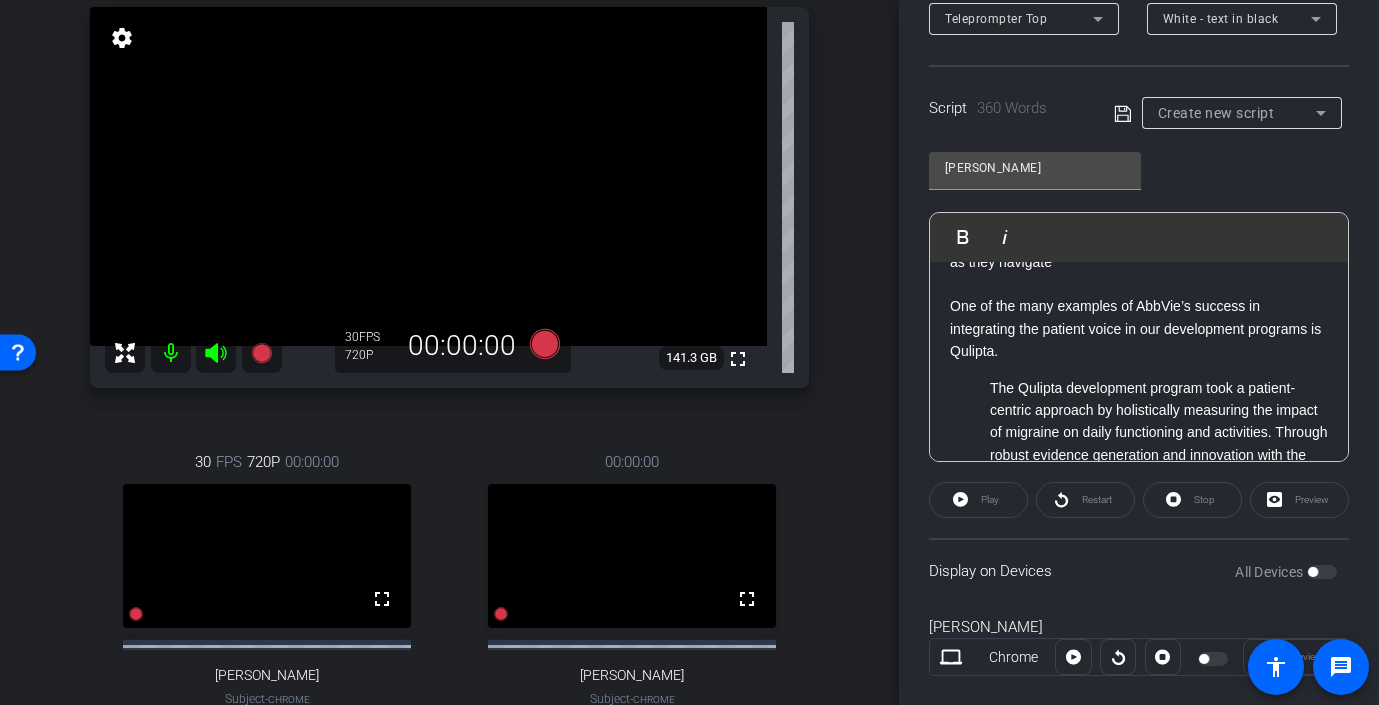 click on "The Qulipta development program took a patient-centric approach by holistically measuring the impact of migraine on daily functioning and activities. Through robust evidence generation and innovation with the development of a new patient-reported outcome, or PRO, measure, the US product label for Qulipta included an unprecedented number of PRO labeling claims reflecting improvements in key, patient-relevant concepts, inclusive of social and work-related functioning, performance of daily activities, and physical impairments—making it the most comprehensive label in migraine and the first label since 2006 to include concepts of social and work functional improvements." at bounding box center [1139, 533] 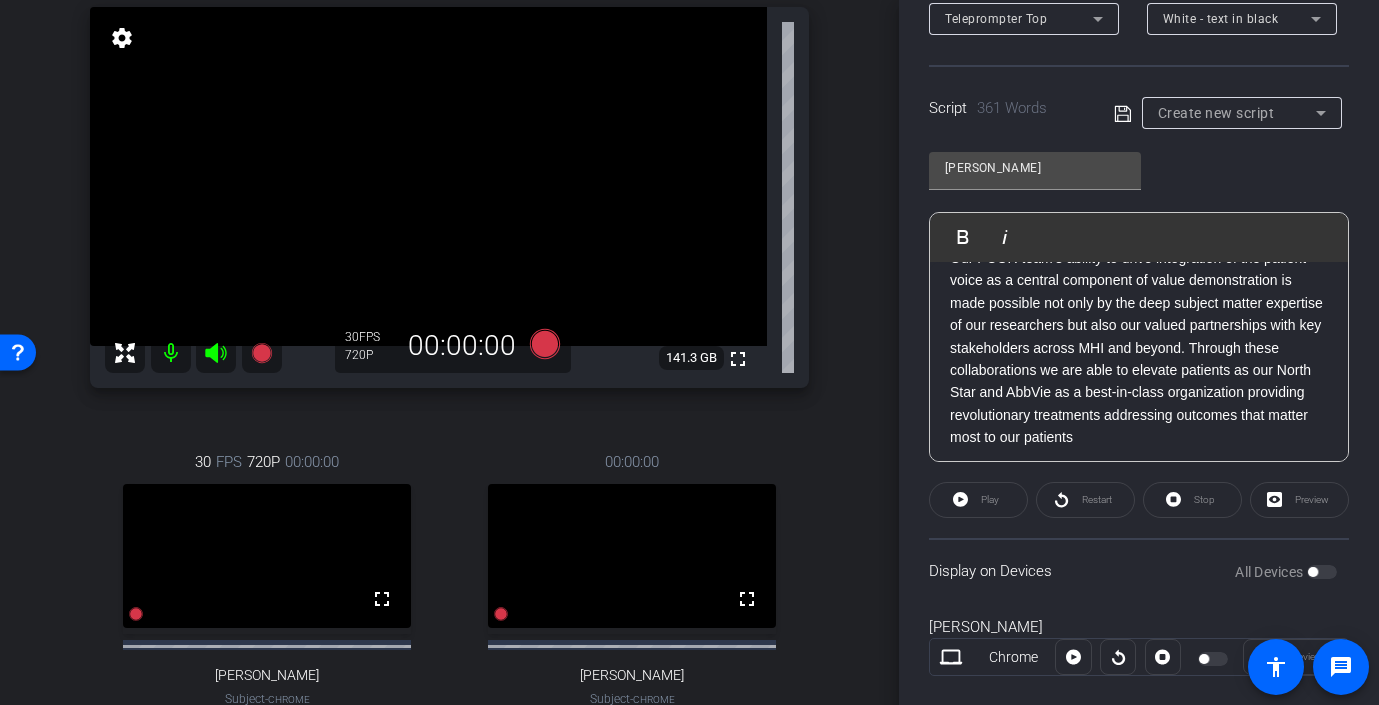 scroll, scrollTop: 1072, scrollLeft: 0, axis: vertical 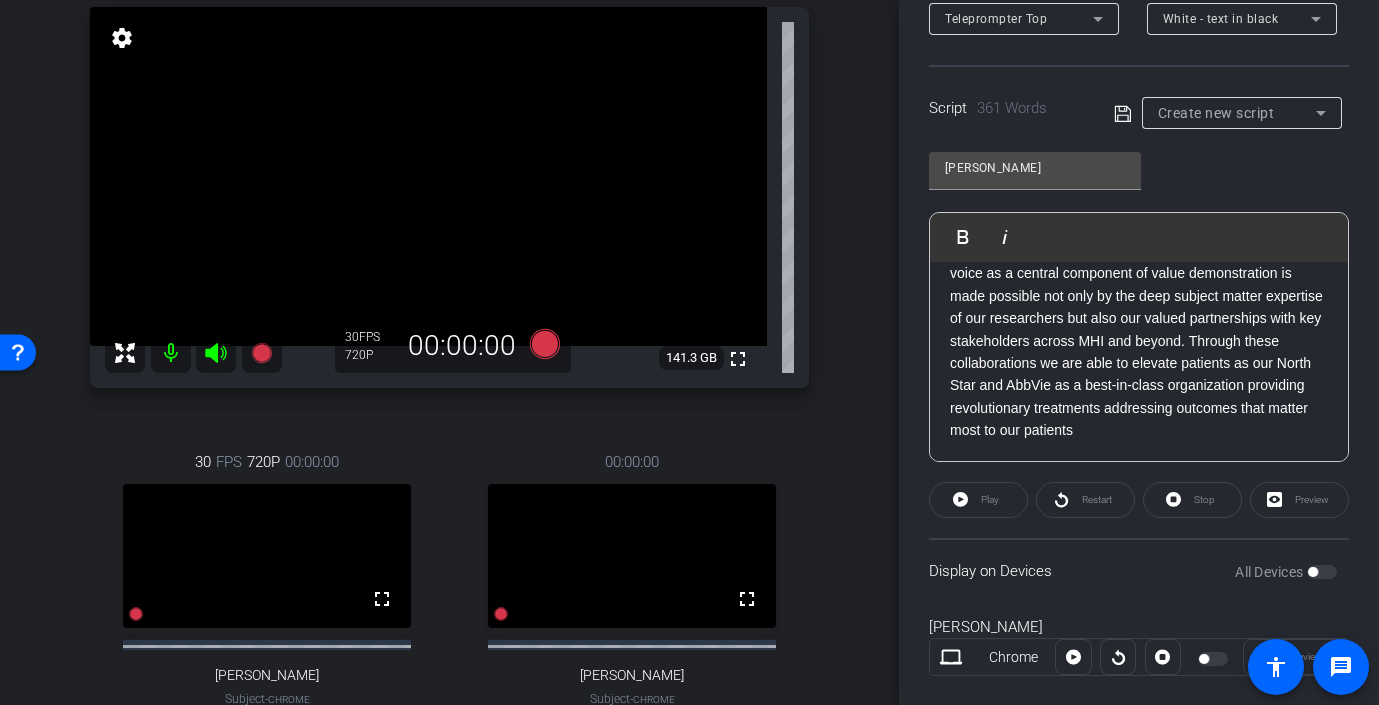 click 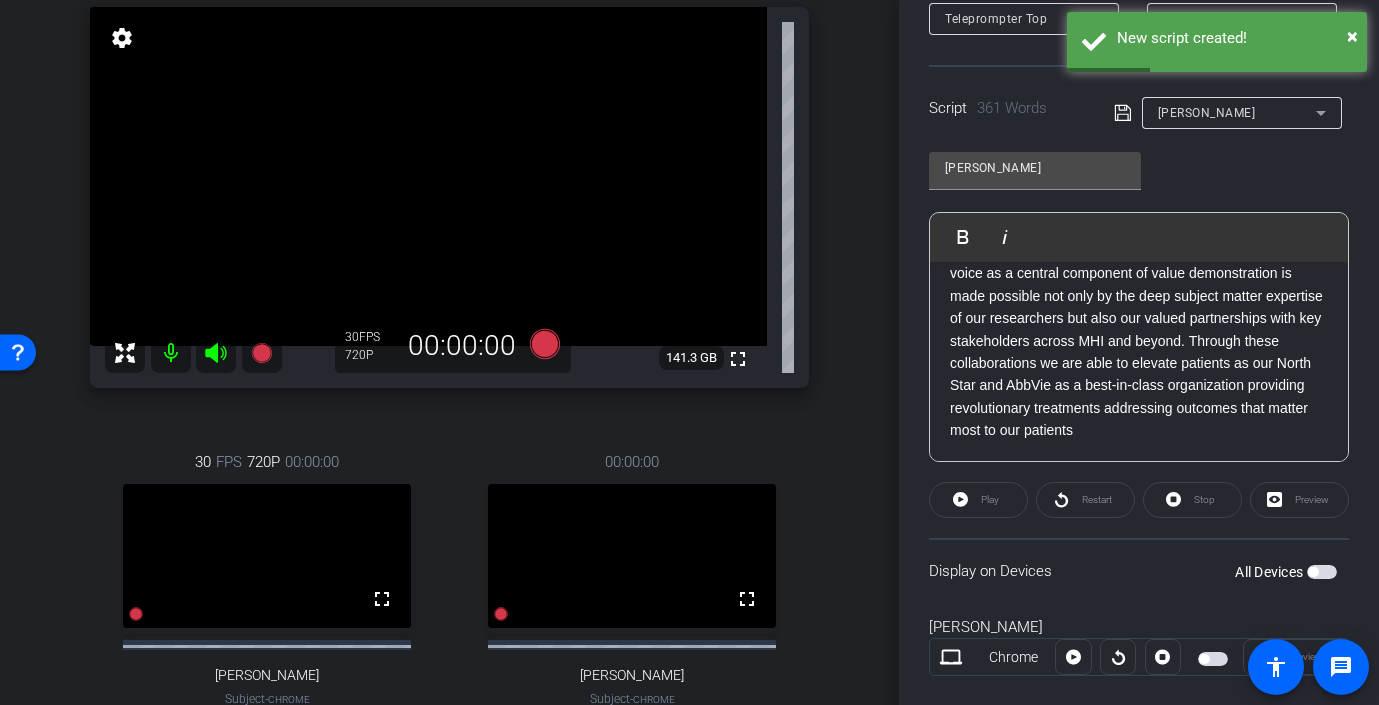 scroll, scrollTop: 0, scrollLeft: 0, axis: both 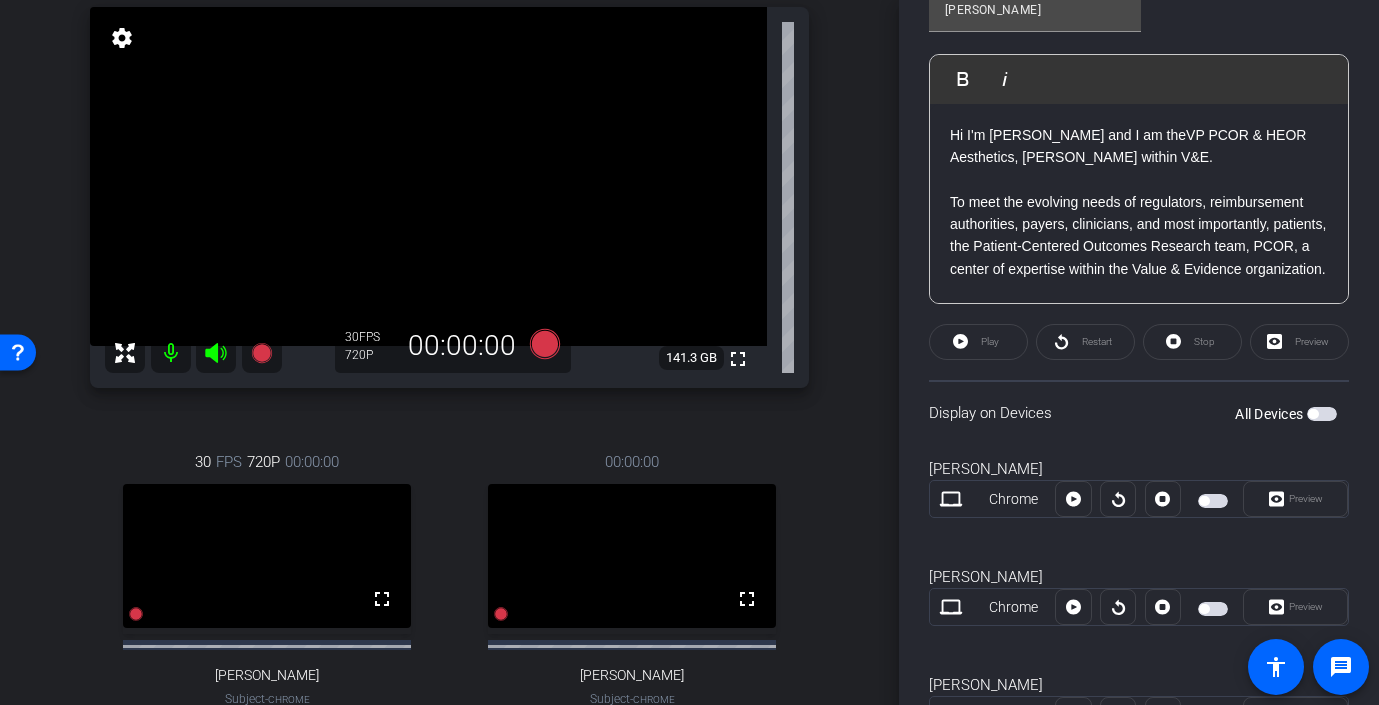 click on "Play" 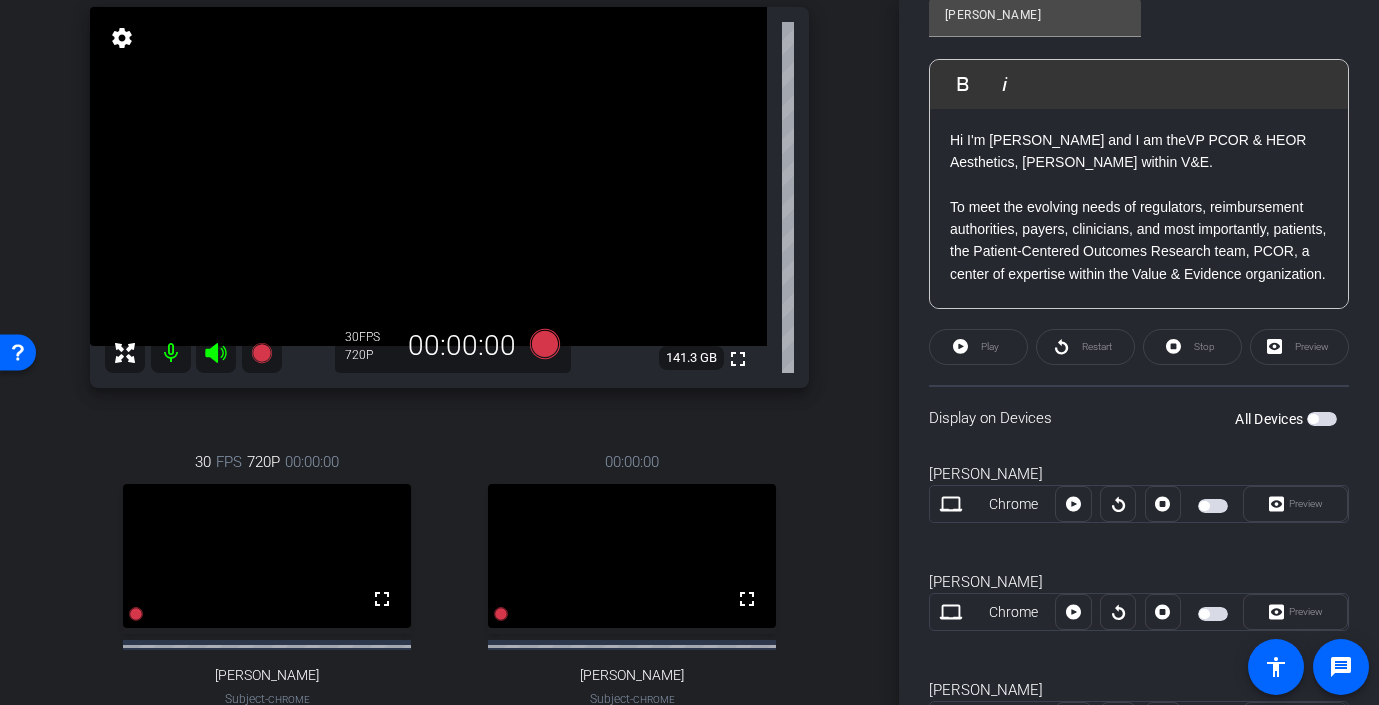 scroll, scrollTop: 604, scrollLeft: 0, axis: vertical 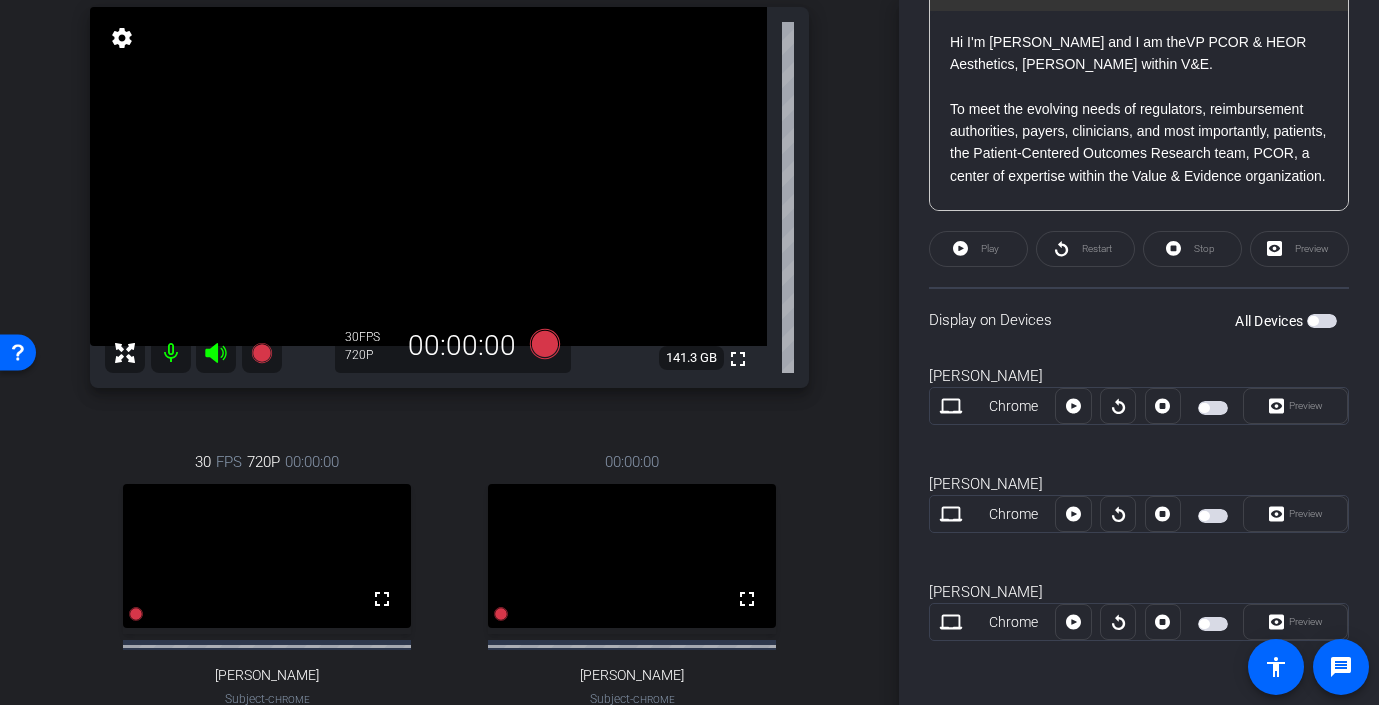 click at bounding box center (1213, 624) 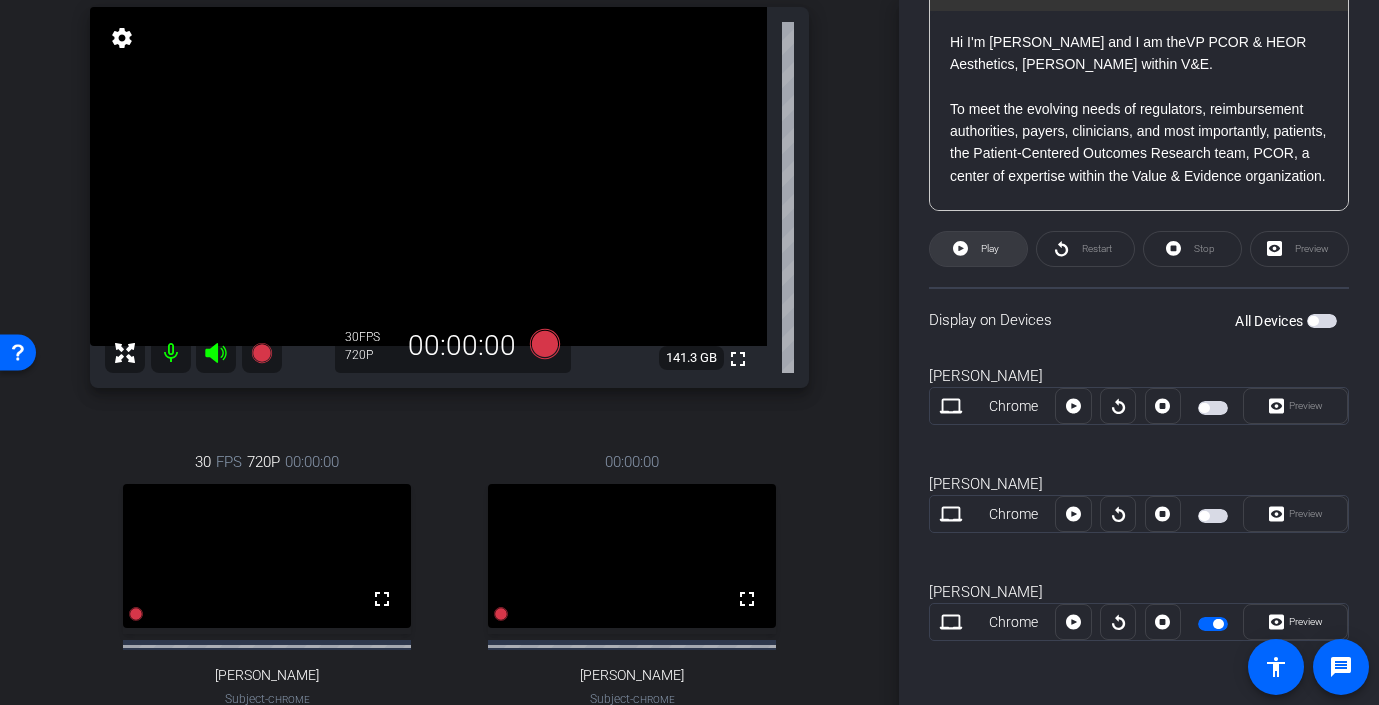 click 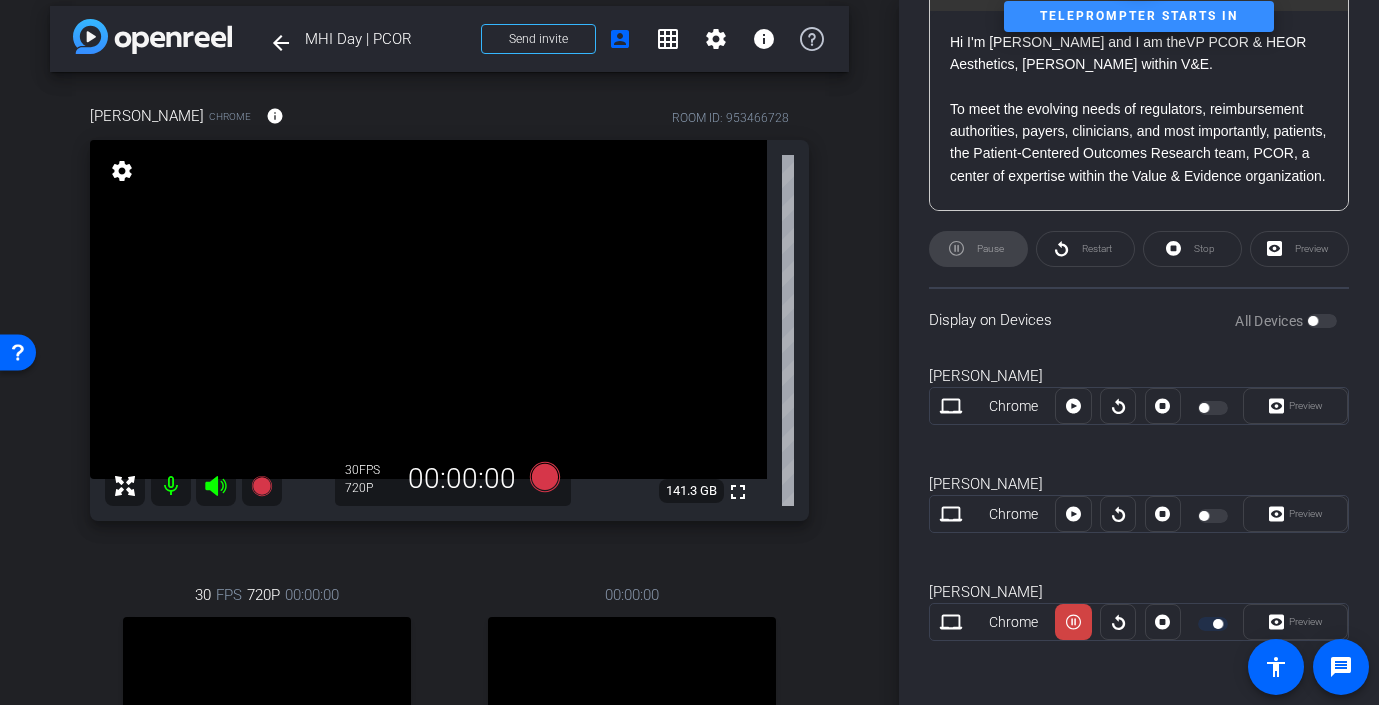 scroll, scrollTop: 20, scrollLeft: 0, axis: vertical 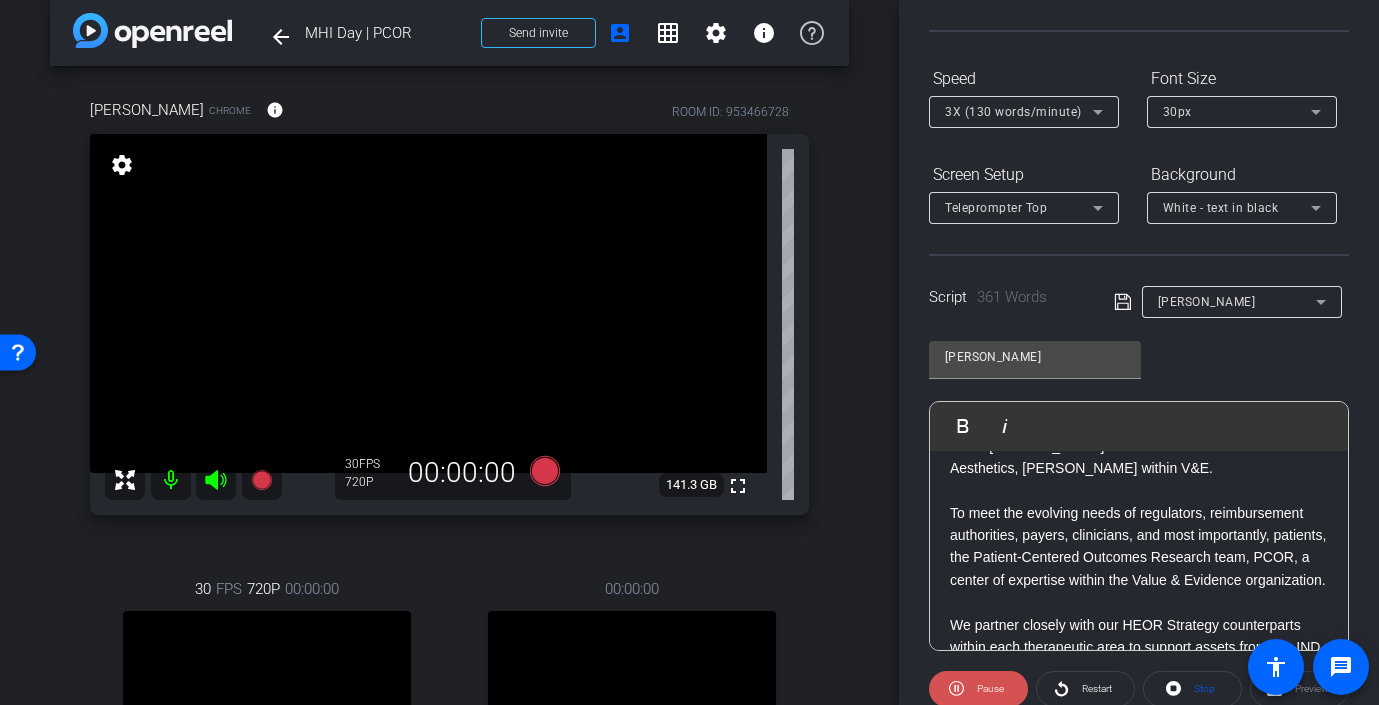 click 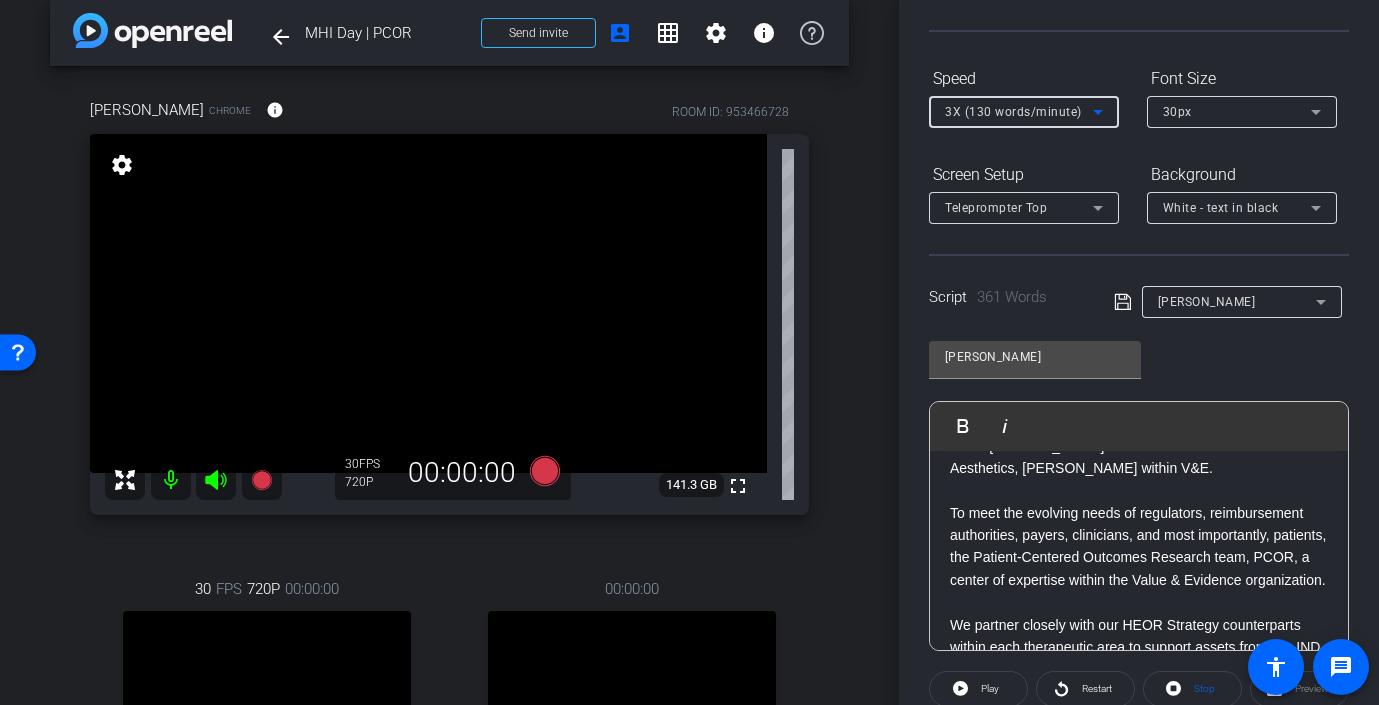 click on "3X (130 words/minute)" at bounding box center (1013, 112) 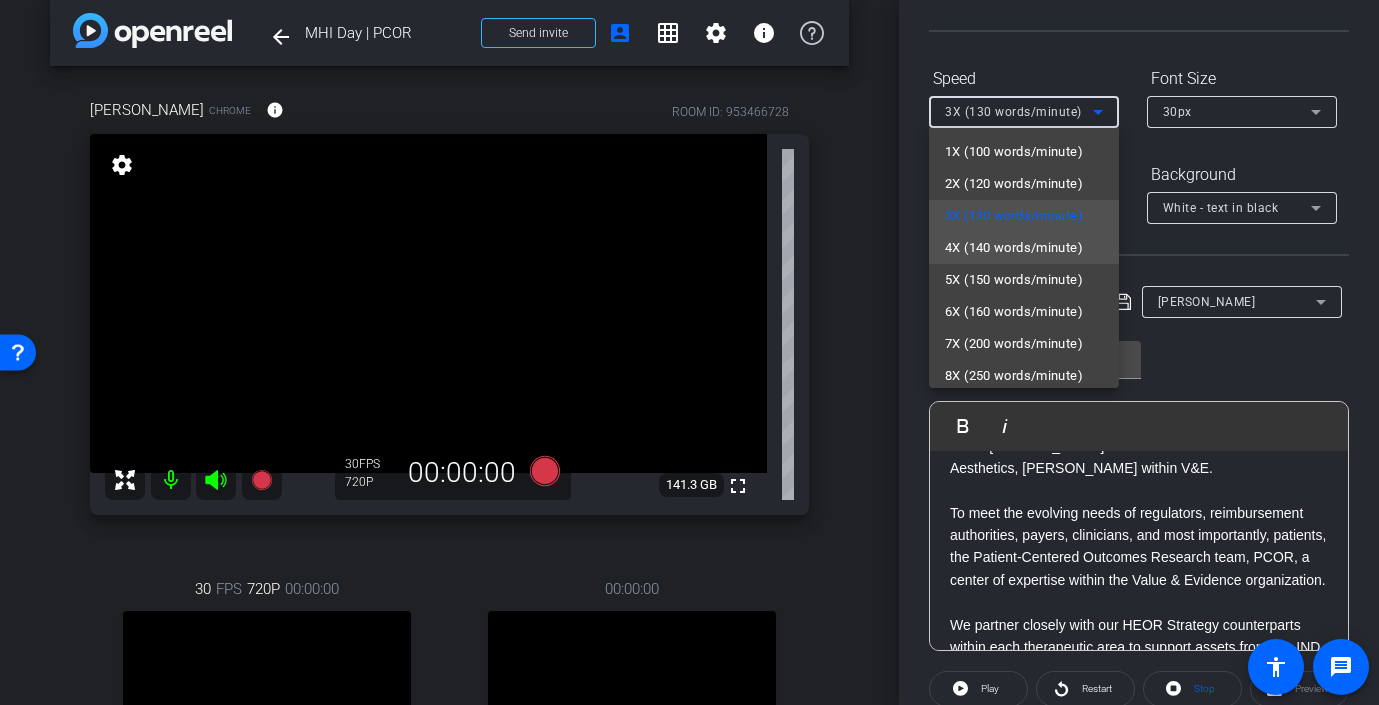 click on "4X (140 words/minute)" at bounding box center [1014, 248] 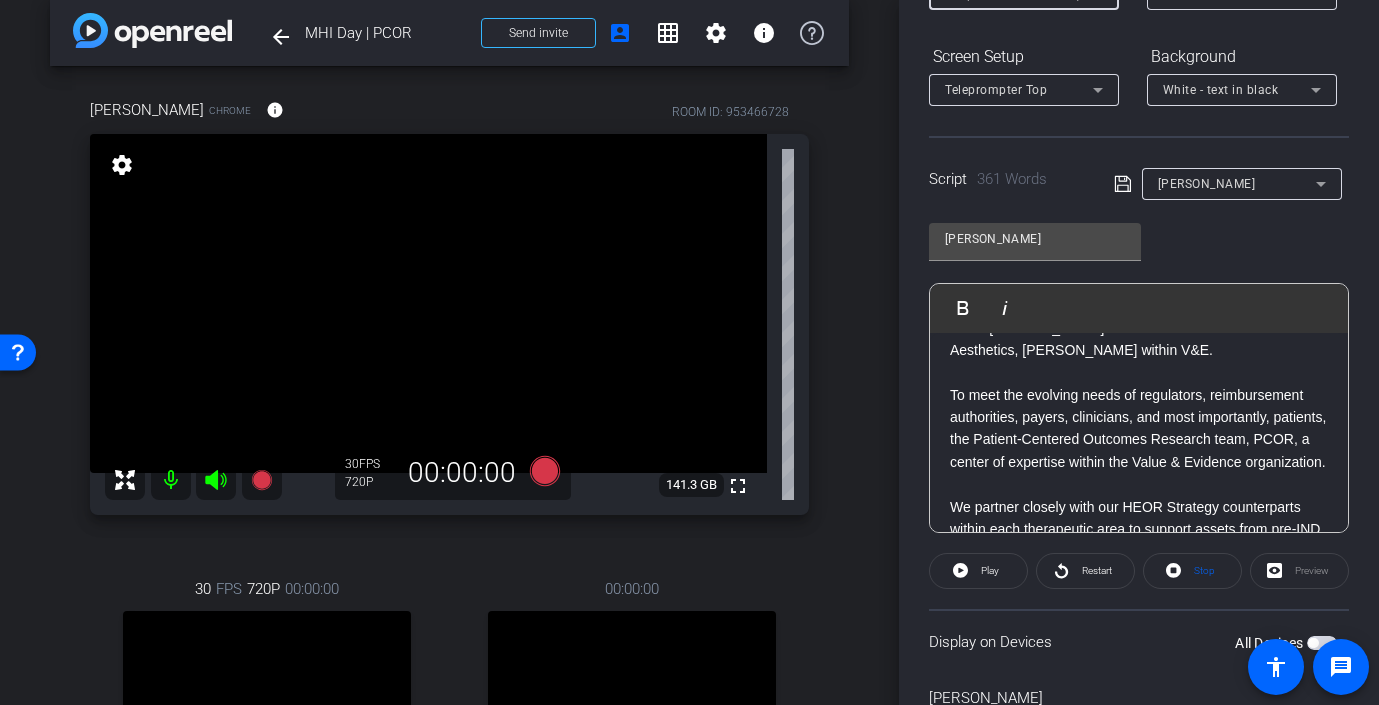 scroll, scrollTop: 306, scrollLeft: 0, axis: vertical 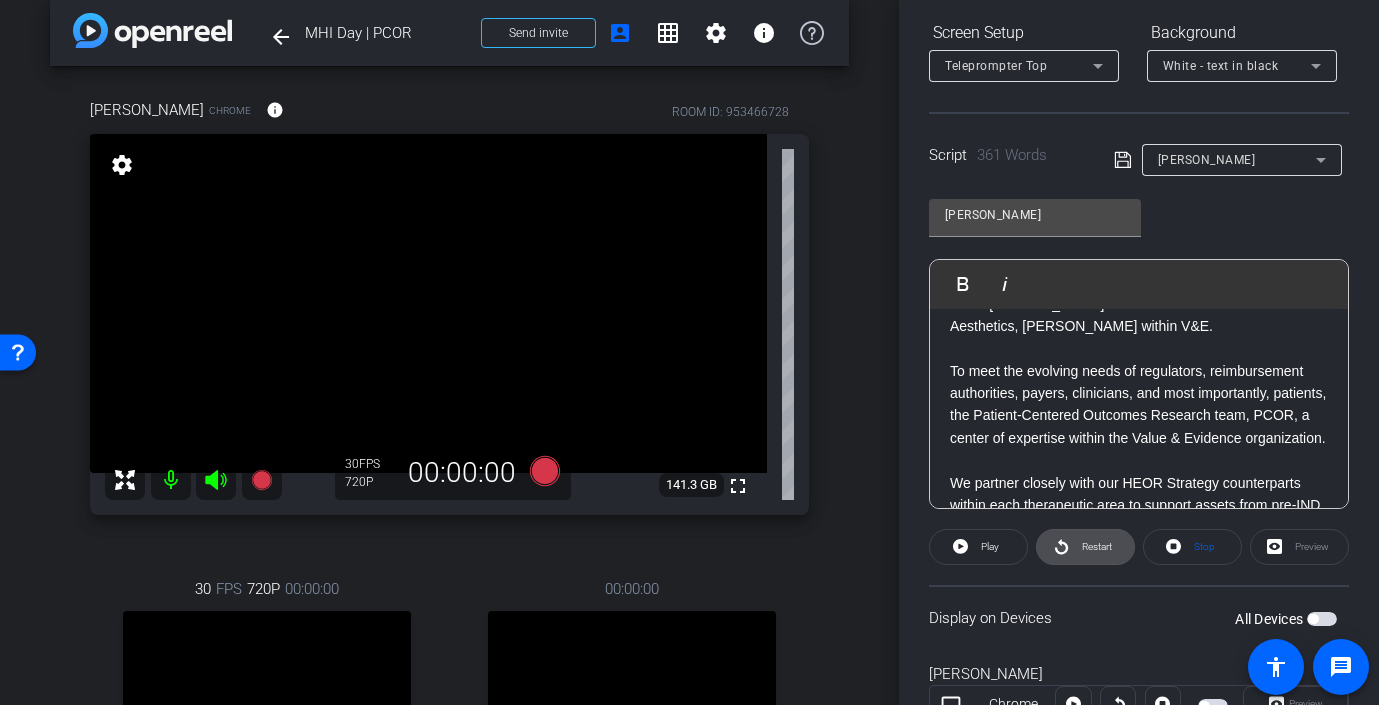 click on "Restart" 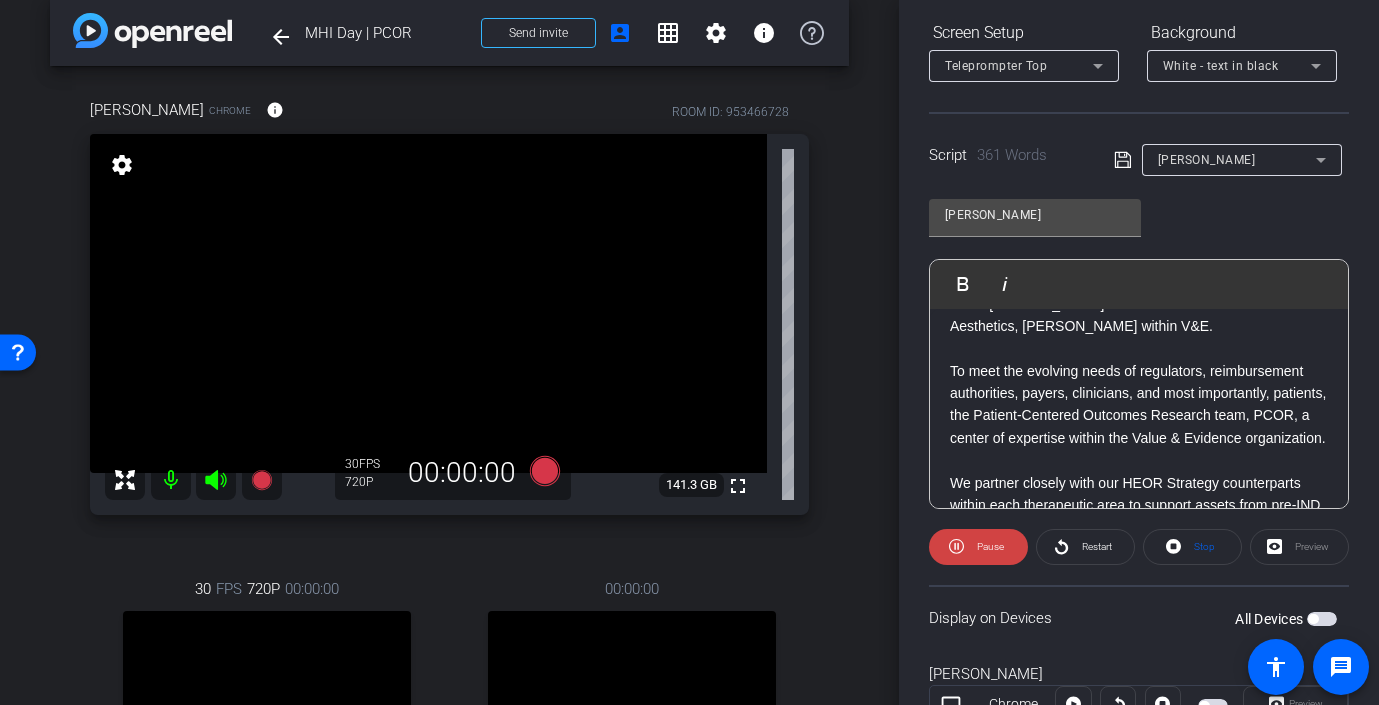 scroll, scrollTop: 0, scrollLeft: 0, axis: both 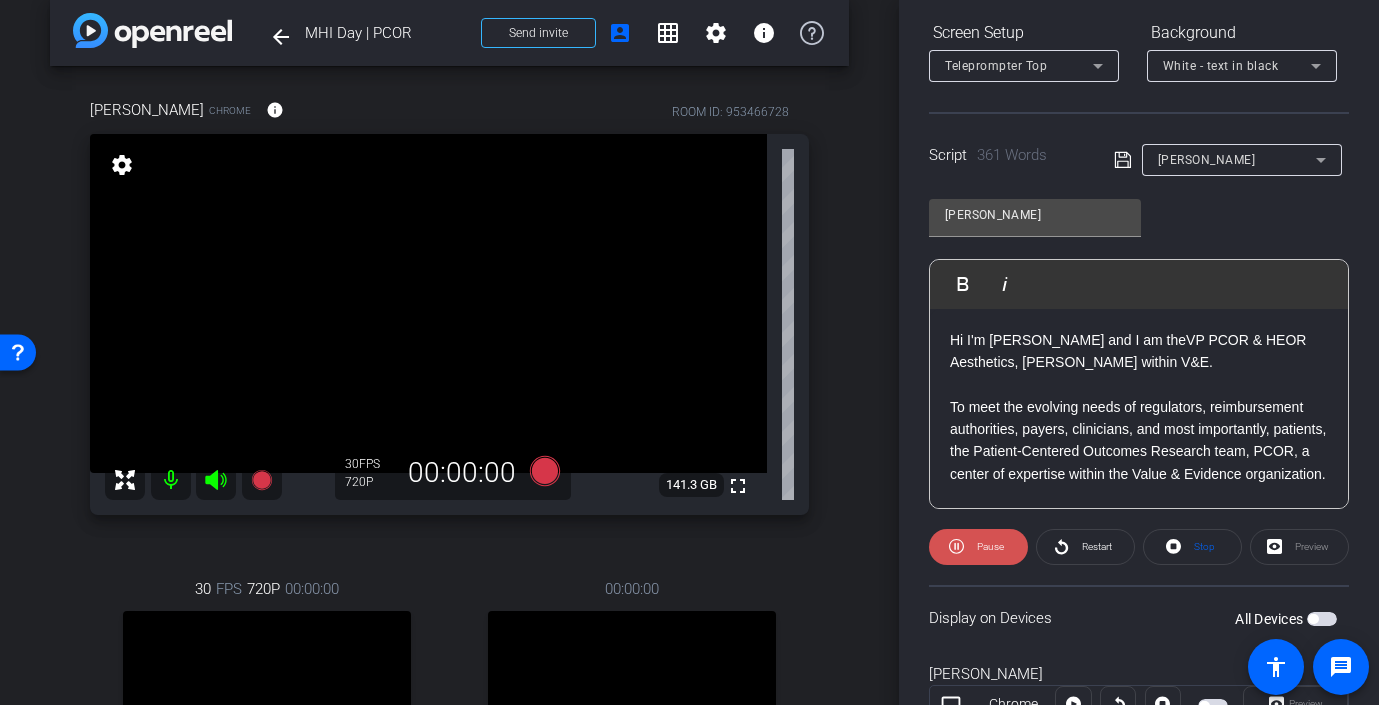 click on "Pause" 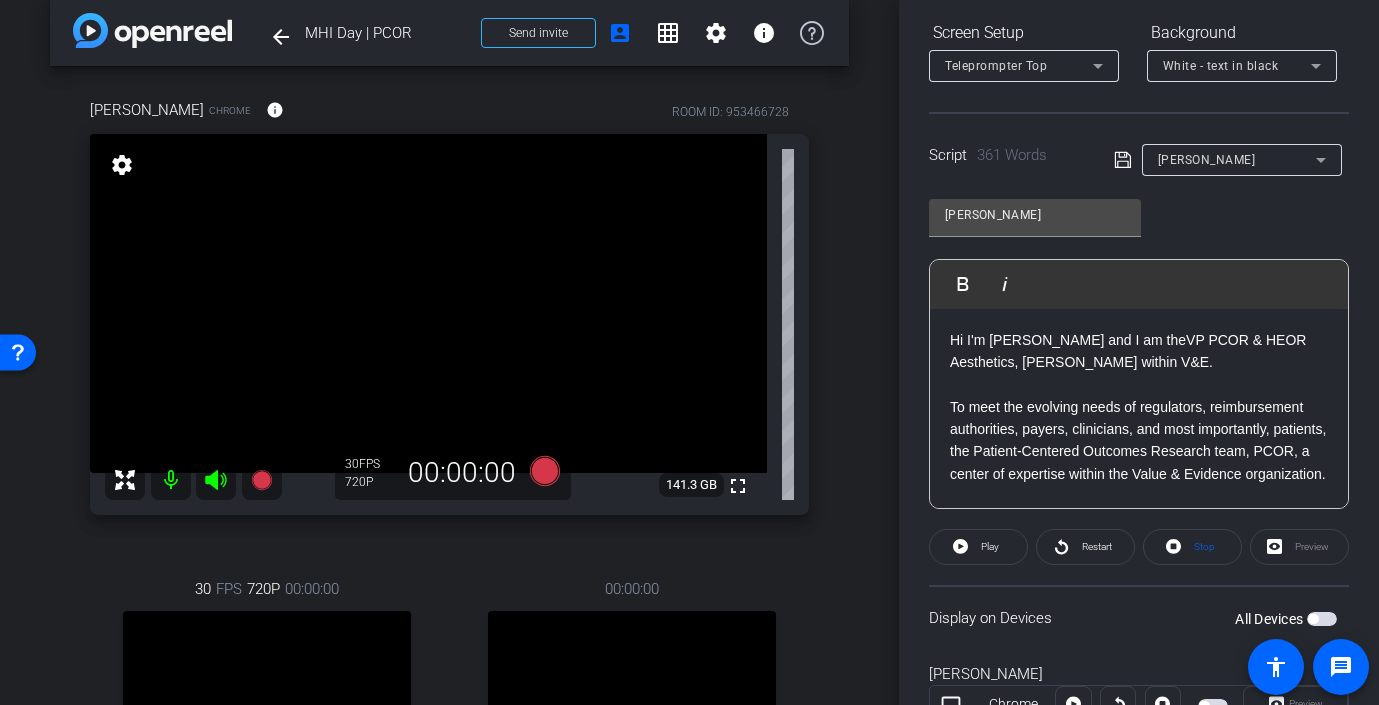 scroll, scrollTop: 177, scrollLeft: 0, axis: vertical 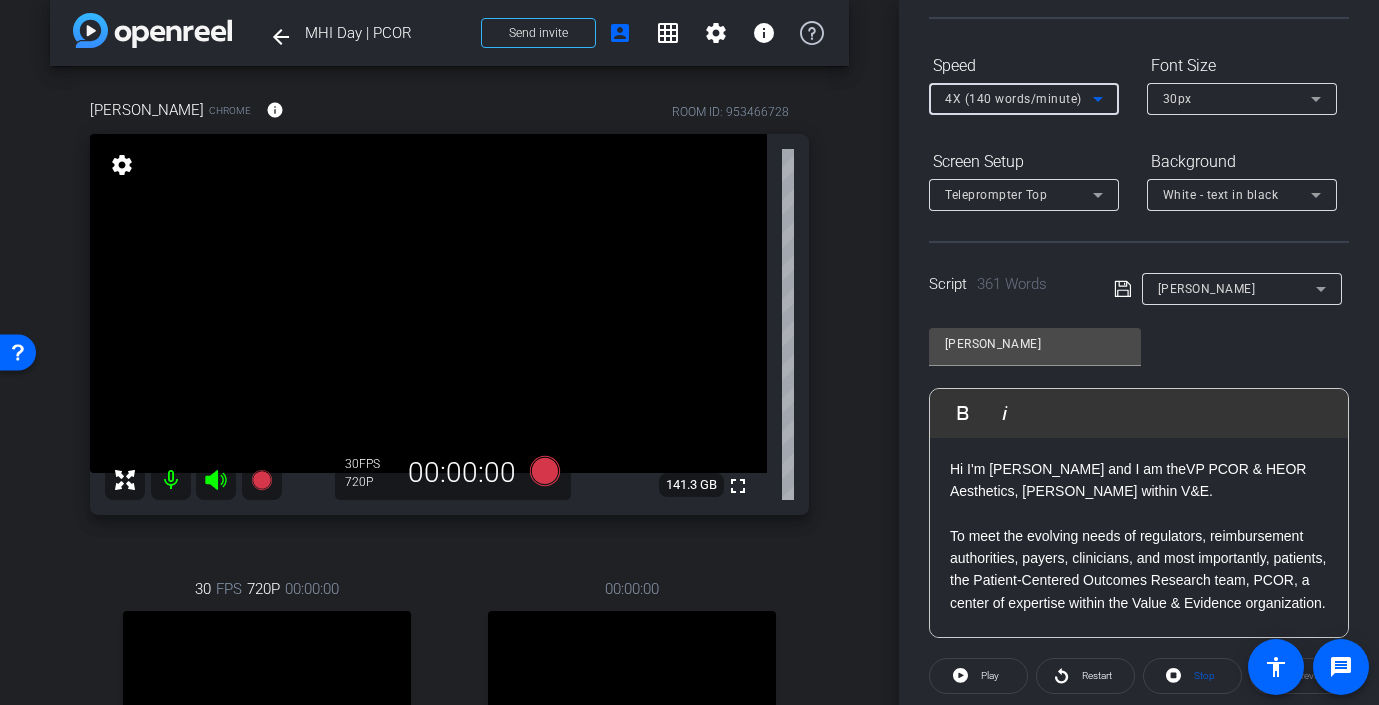 click on "4X (140 words/minute)" at bounding box center [1013, 99] 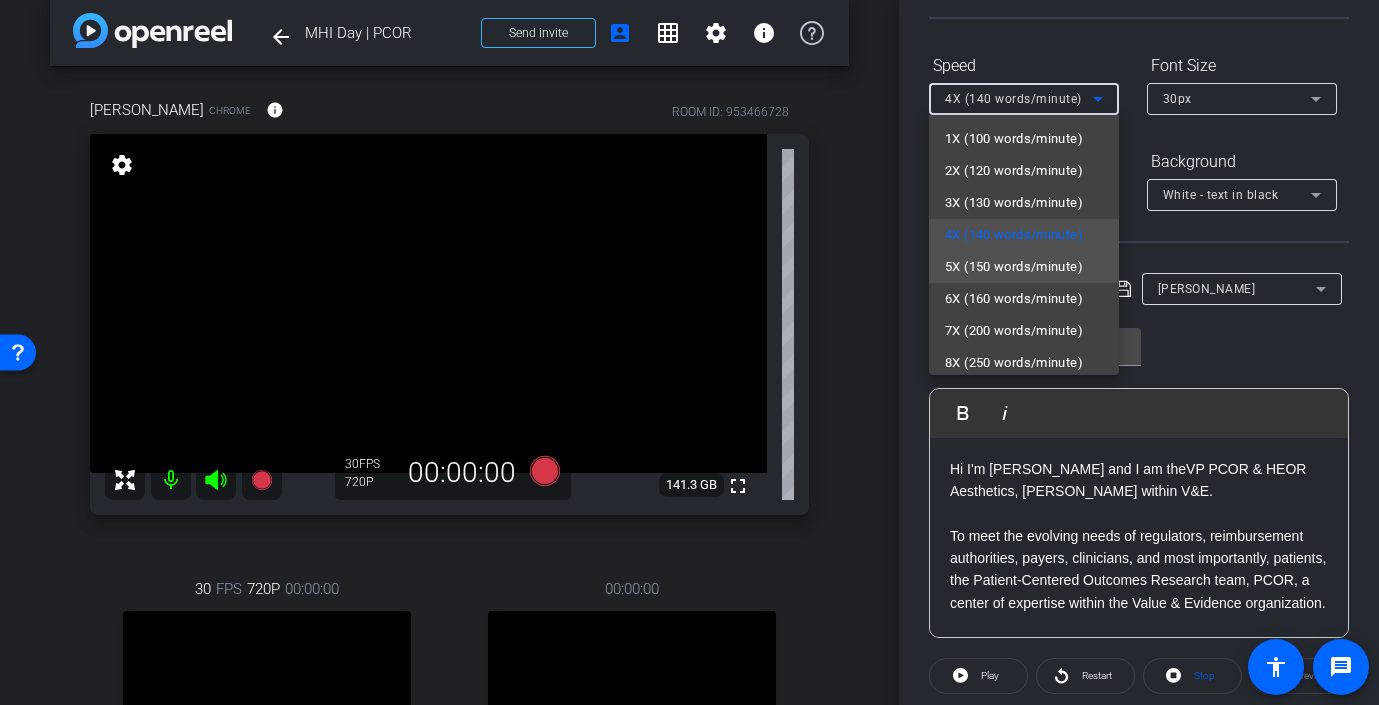 click on "5X (150 words/minute)" at bounding box center (1014, 267) 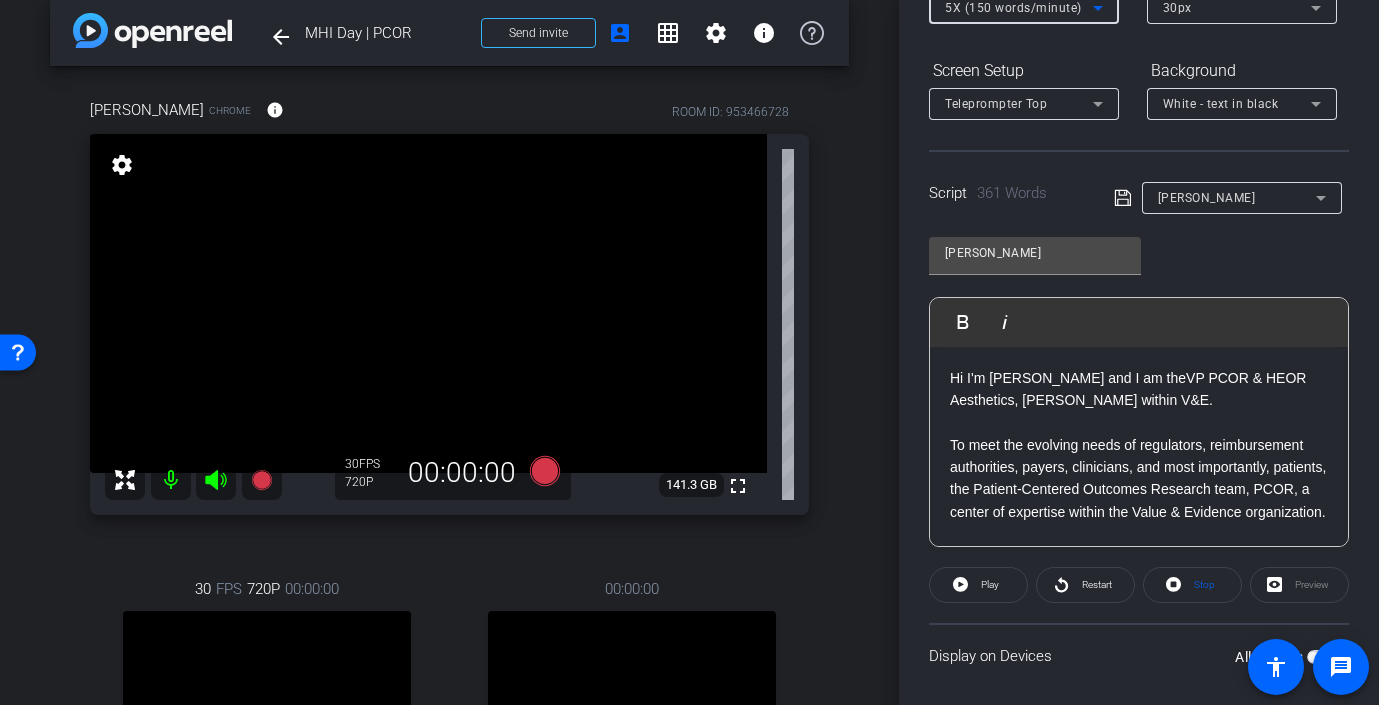 scroll, scrollTop: 279, scrollLeft: 0, axis: vertical 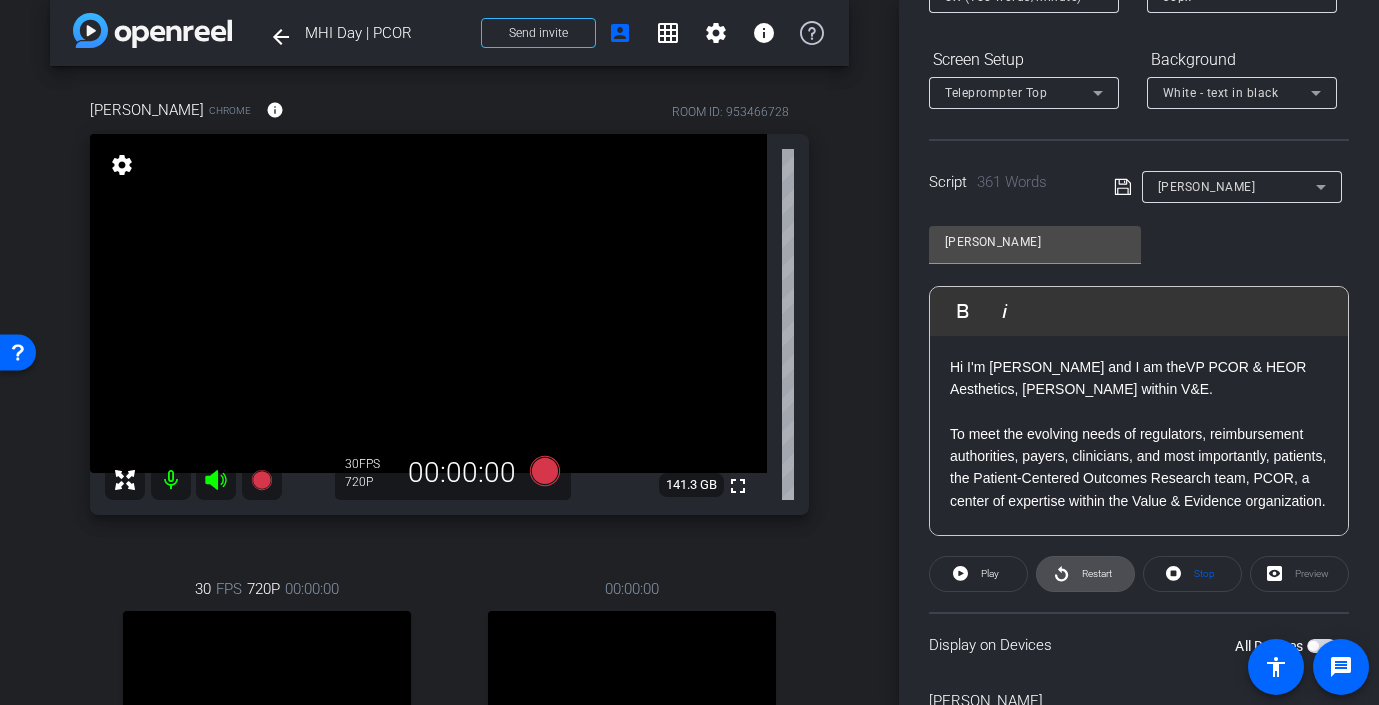 click on "Restart" 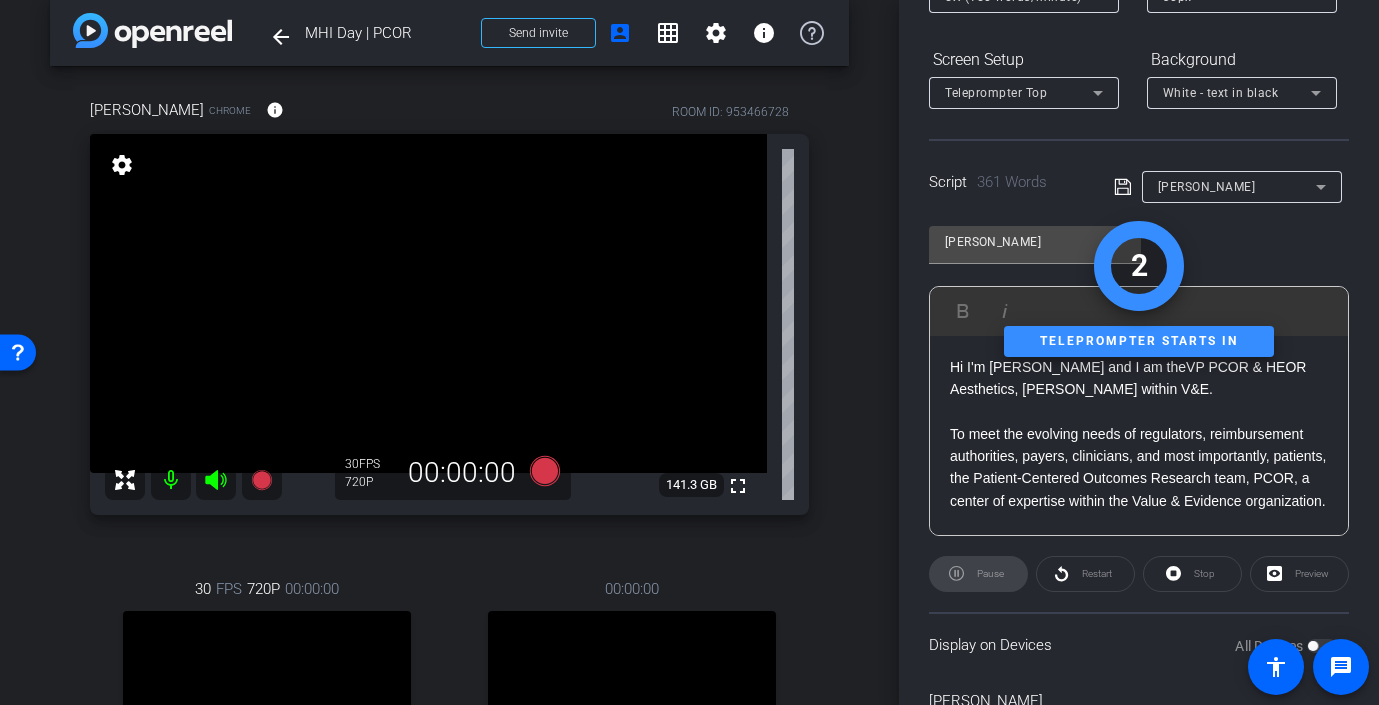 scroll, scrollTop: 0, scrollLeft: 0, axis: both 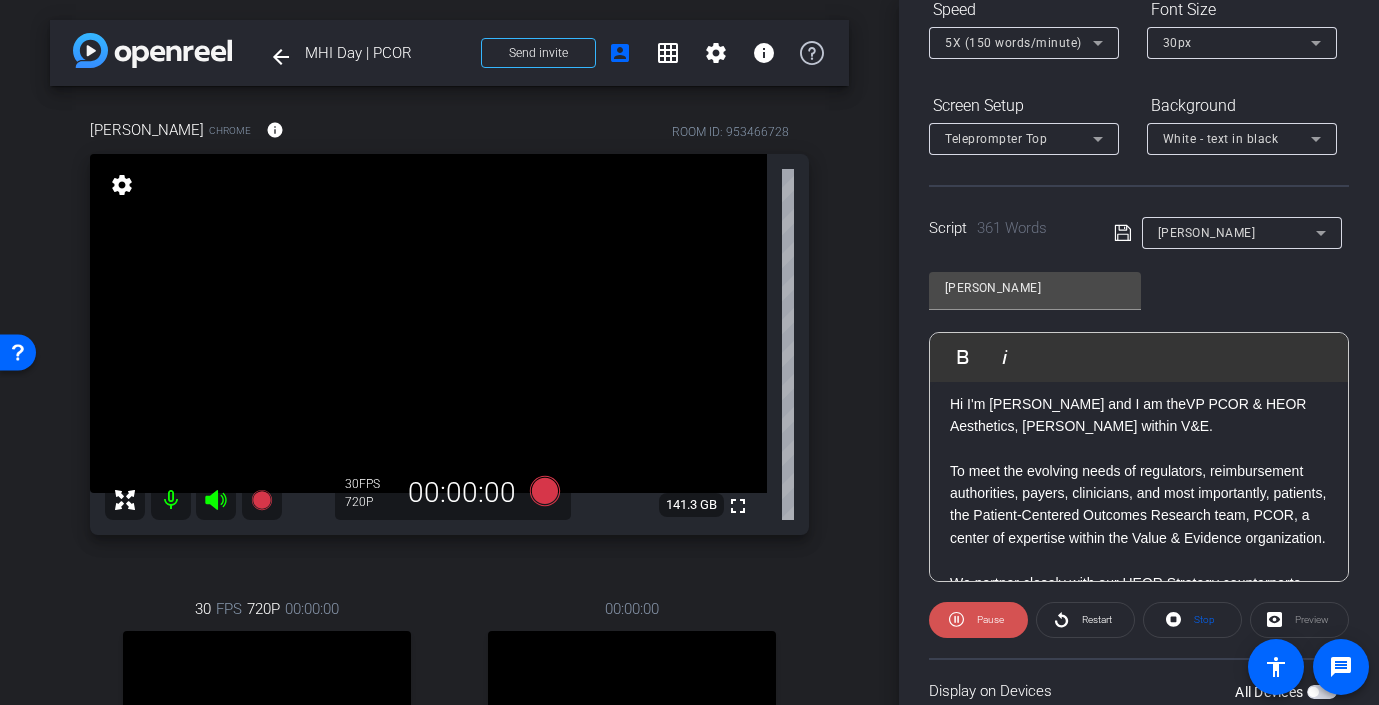 click 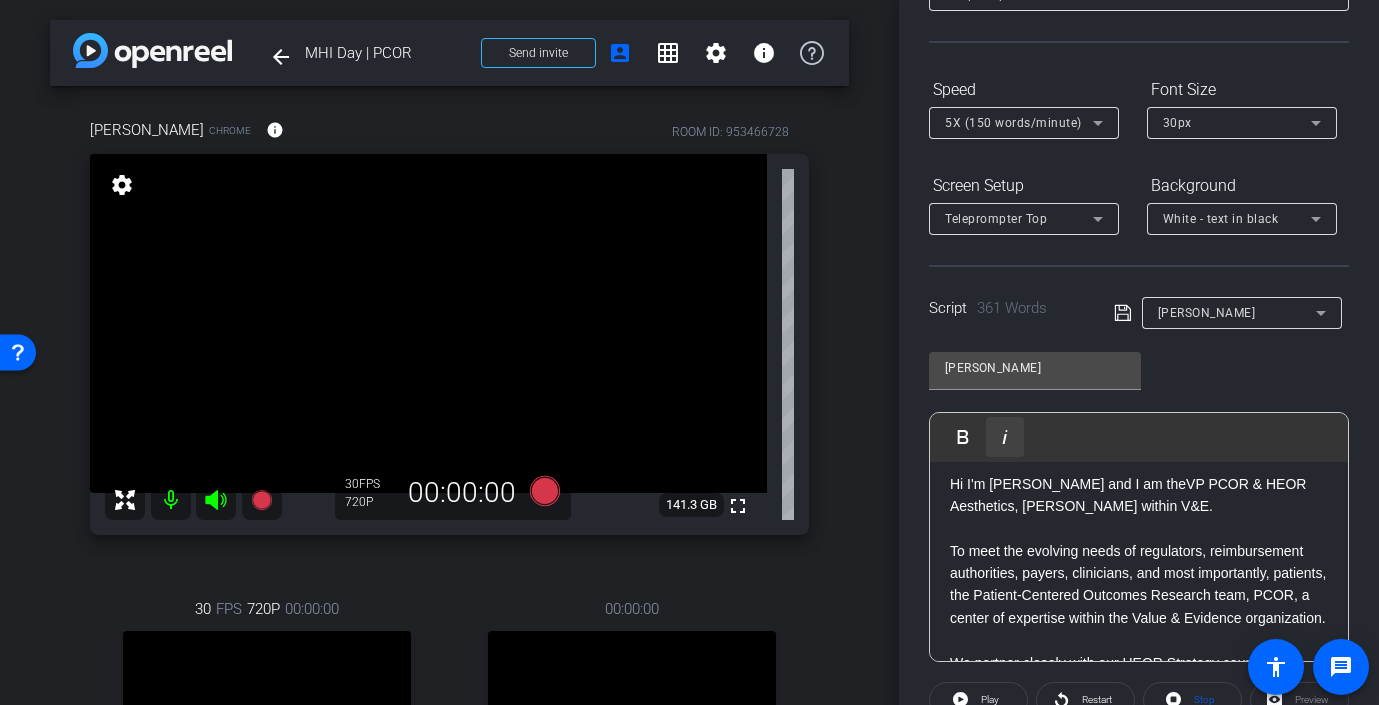 scroll, scrollTop: 152, scrollLeft: 0, axis: vertical 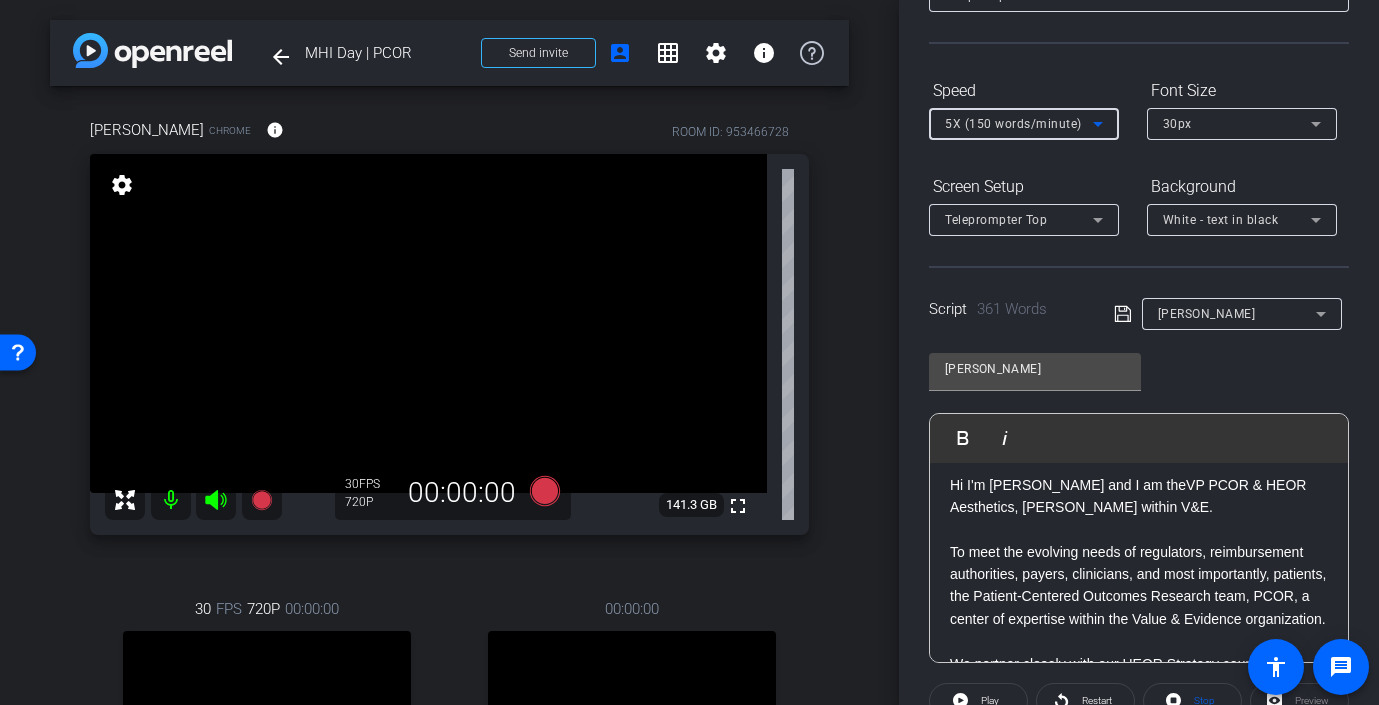 click on "5X (150 words/minute)" at bounding box center (1013, 124) 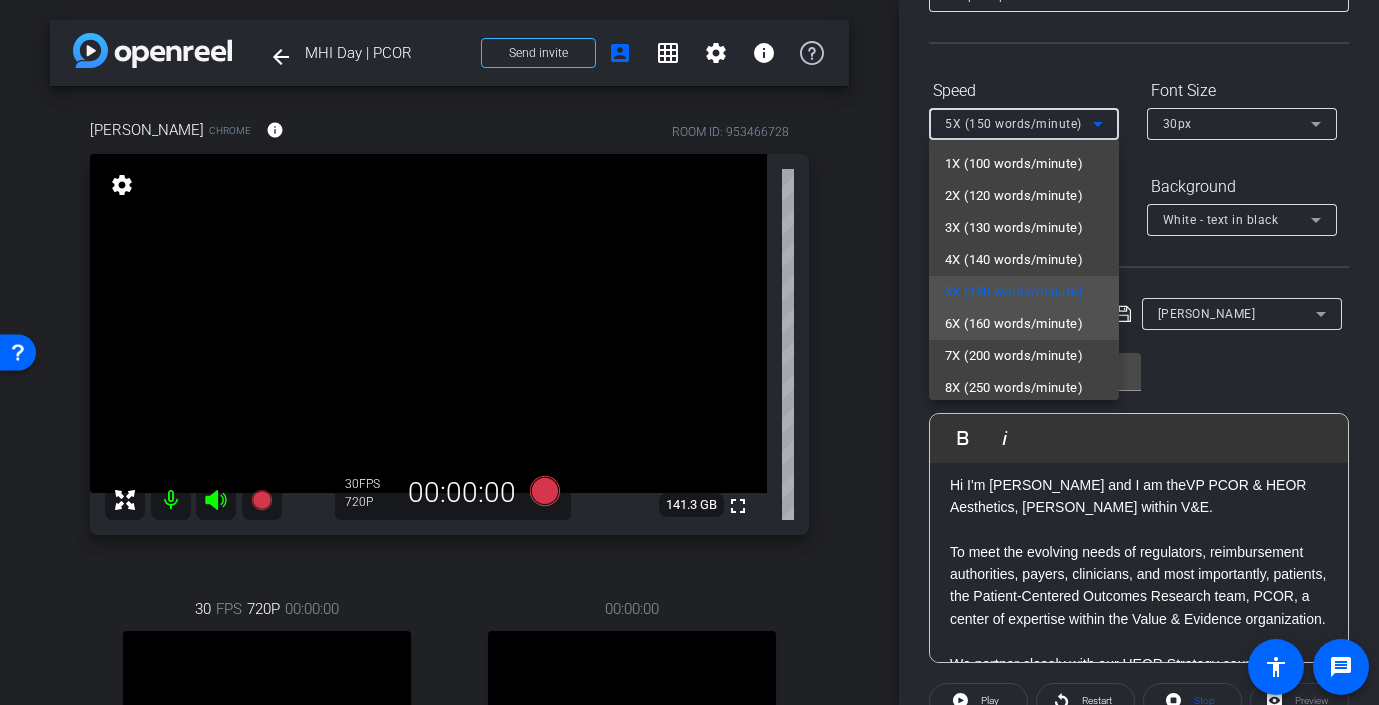 click on "6X (160 words/minute)" at bounding box center (1014, 324) 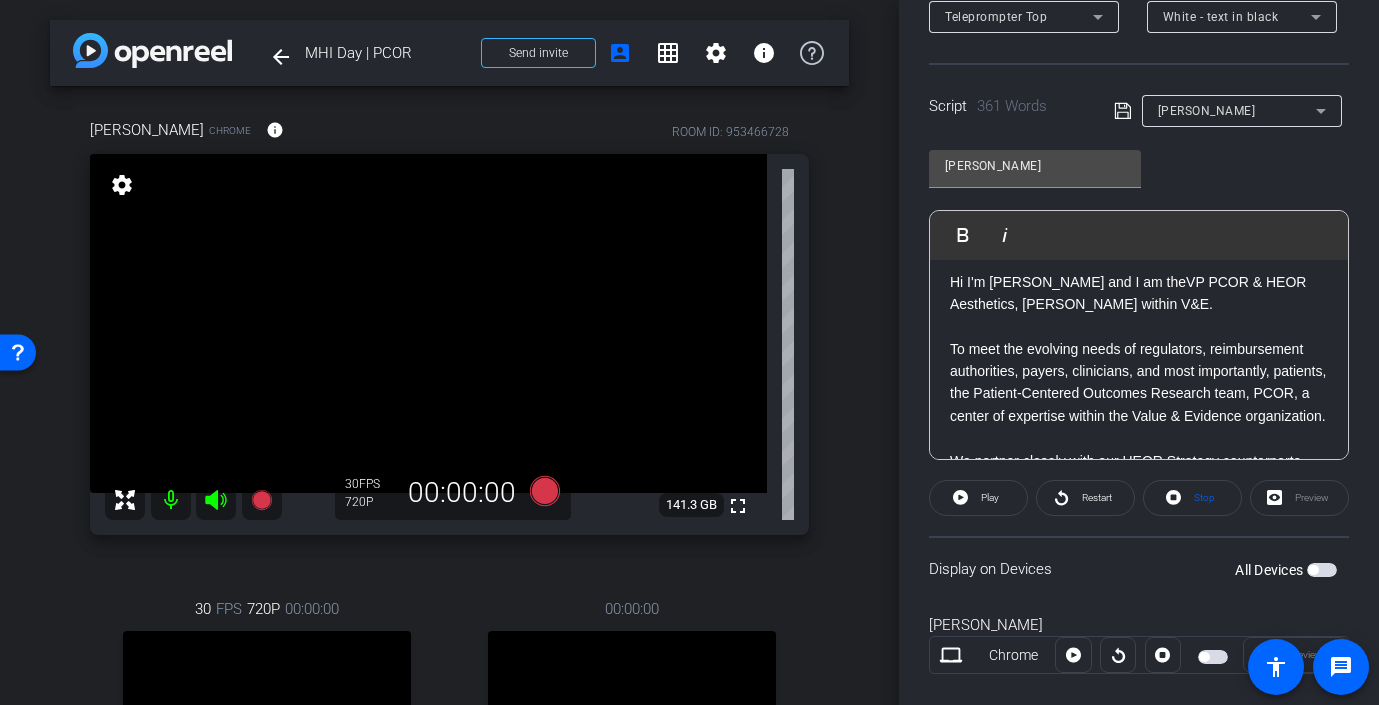 scroll, scrollTop: 354, scrollLeft: 0, axis: vertical 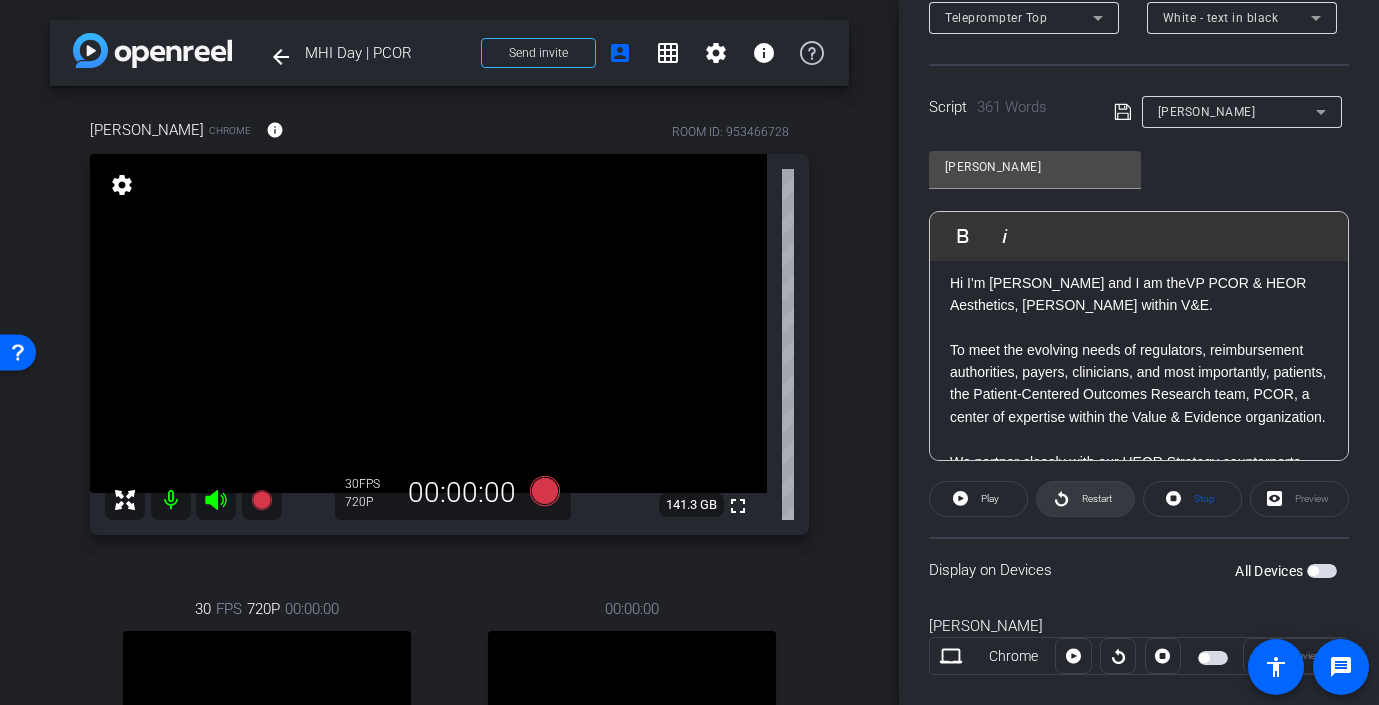 click on "Restart" 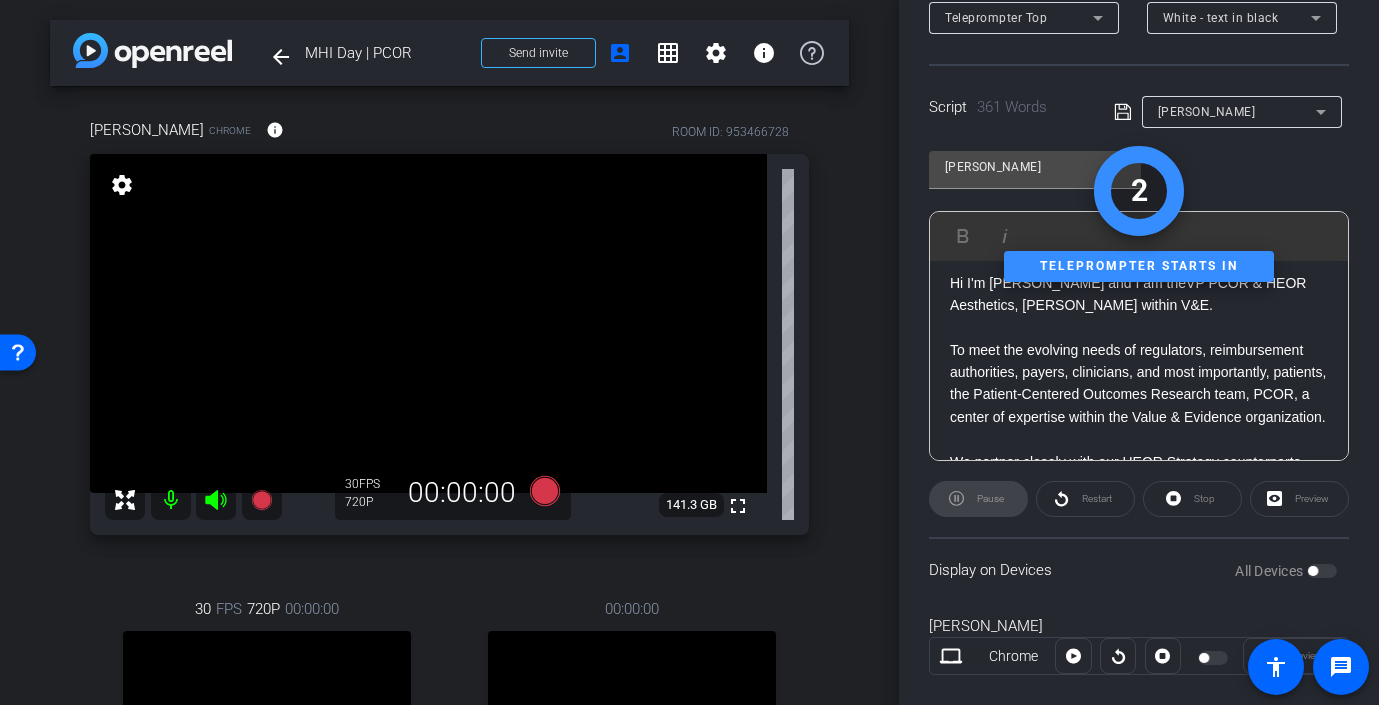 scroll, scrollTop: 0, scrollLeft: 0, axis: both 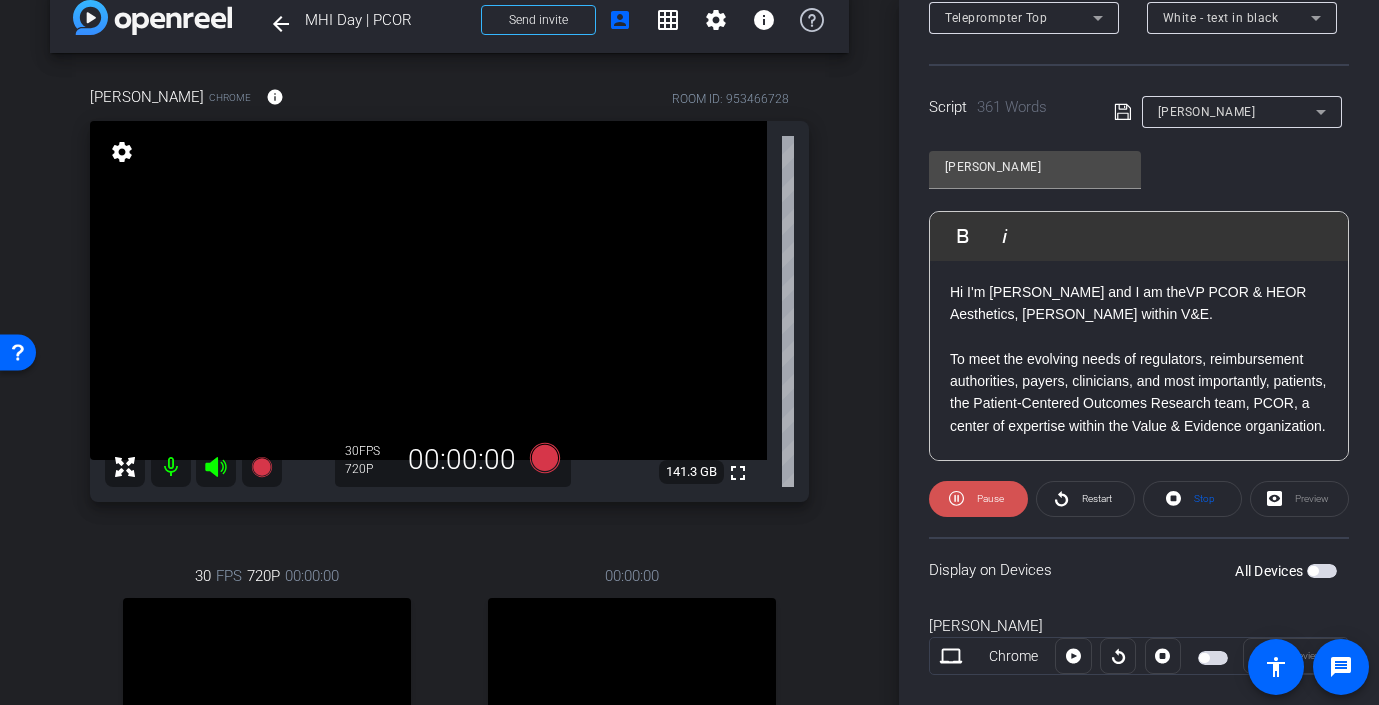 click on "Pause" 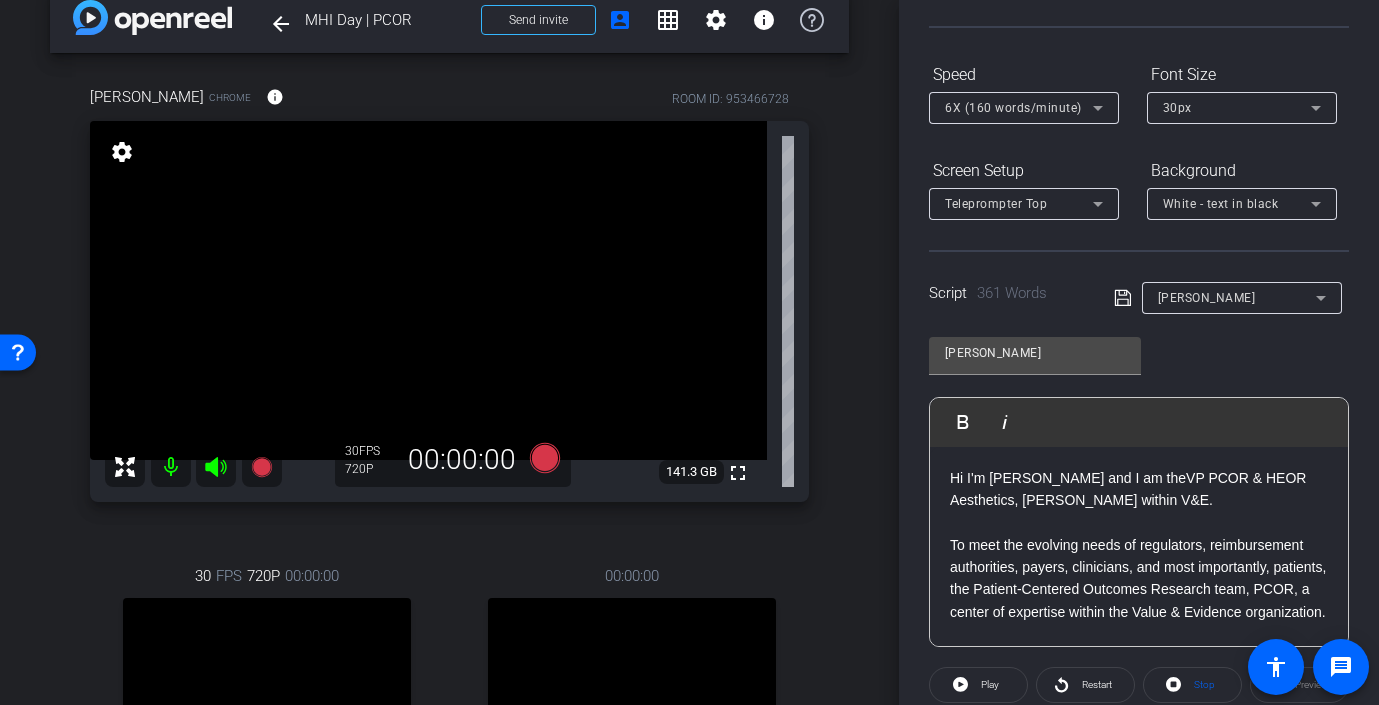 scroll, scrollTop: 164, scrollLeft: 0, axis: vertical 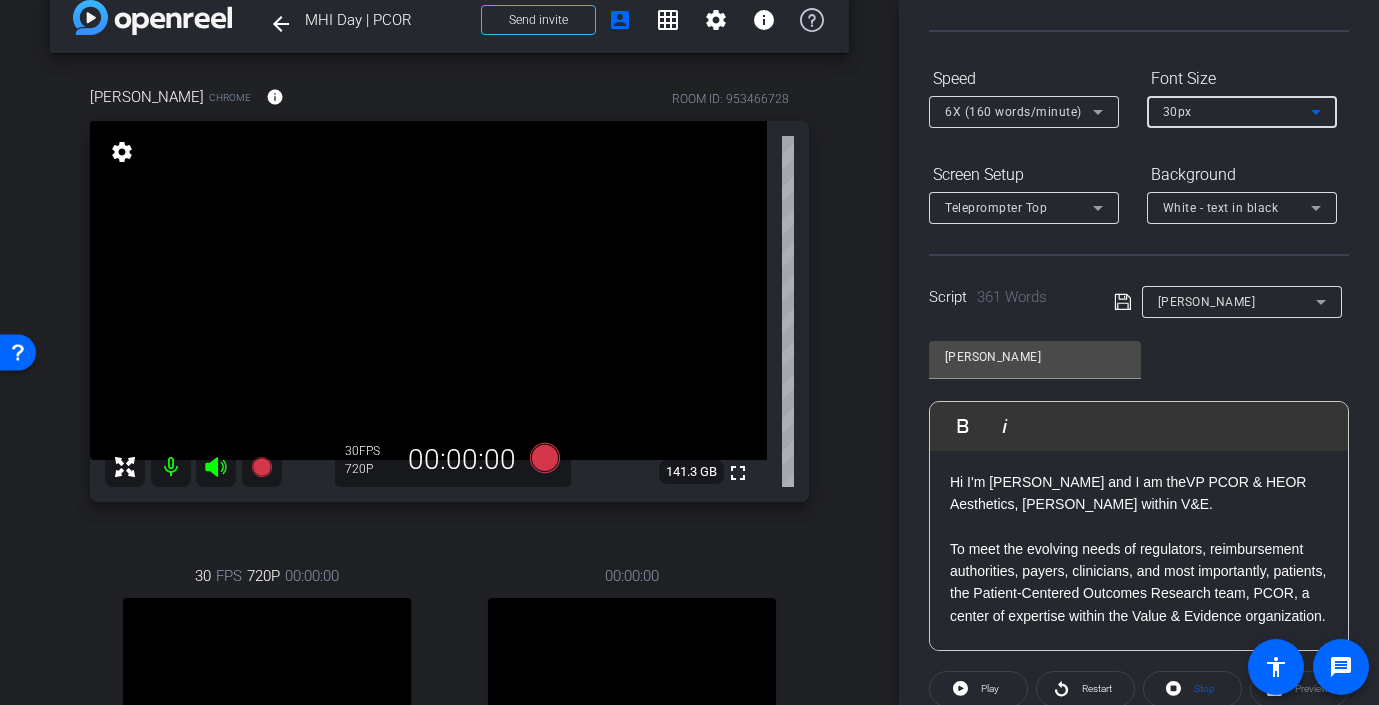click on "30px" at bounding box center [1237, 111] 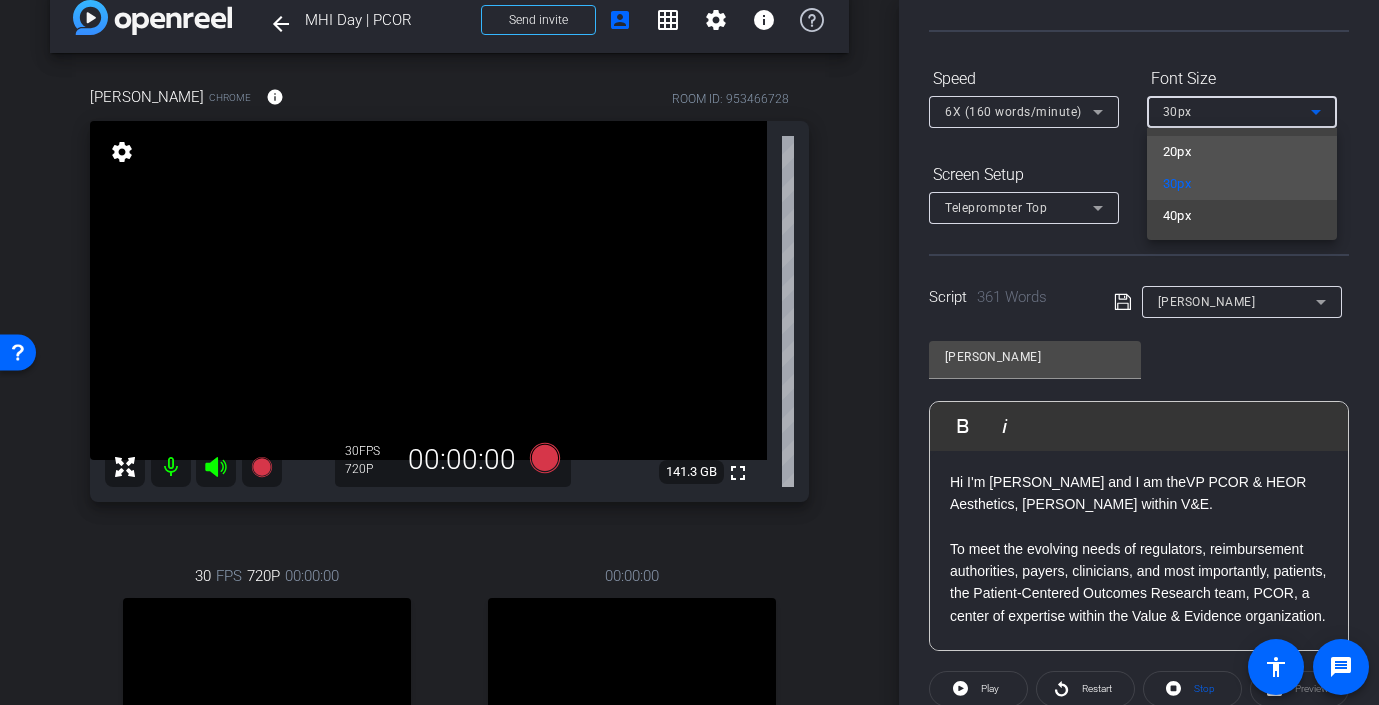 click on "20px" at bounding box center (1242, 152) 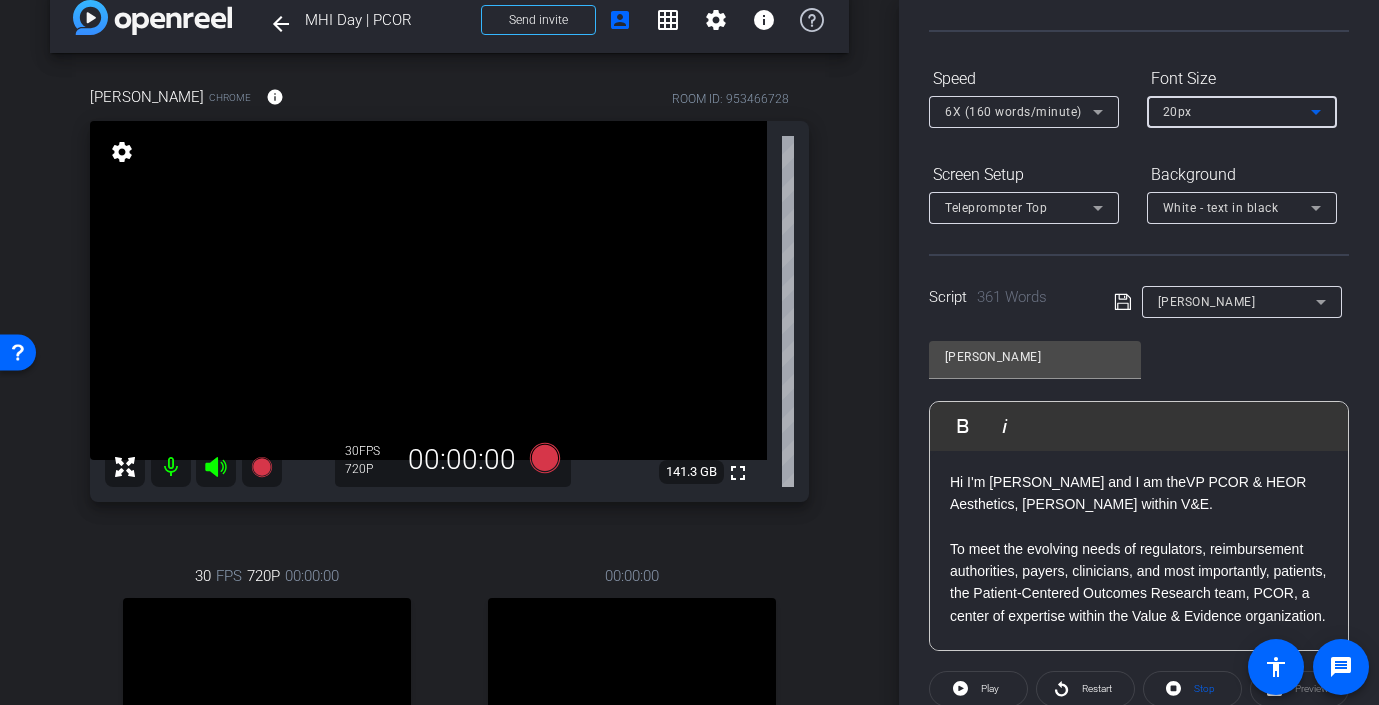 scroll, scrollTop: 313, scrollLeft: 0, axis: vertical 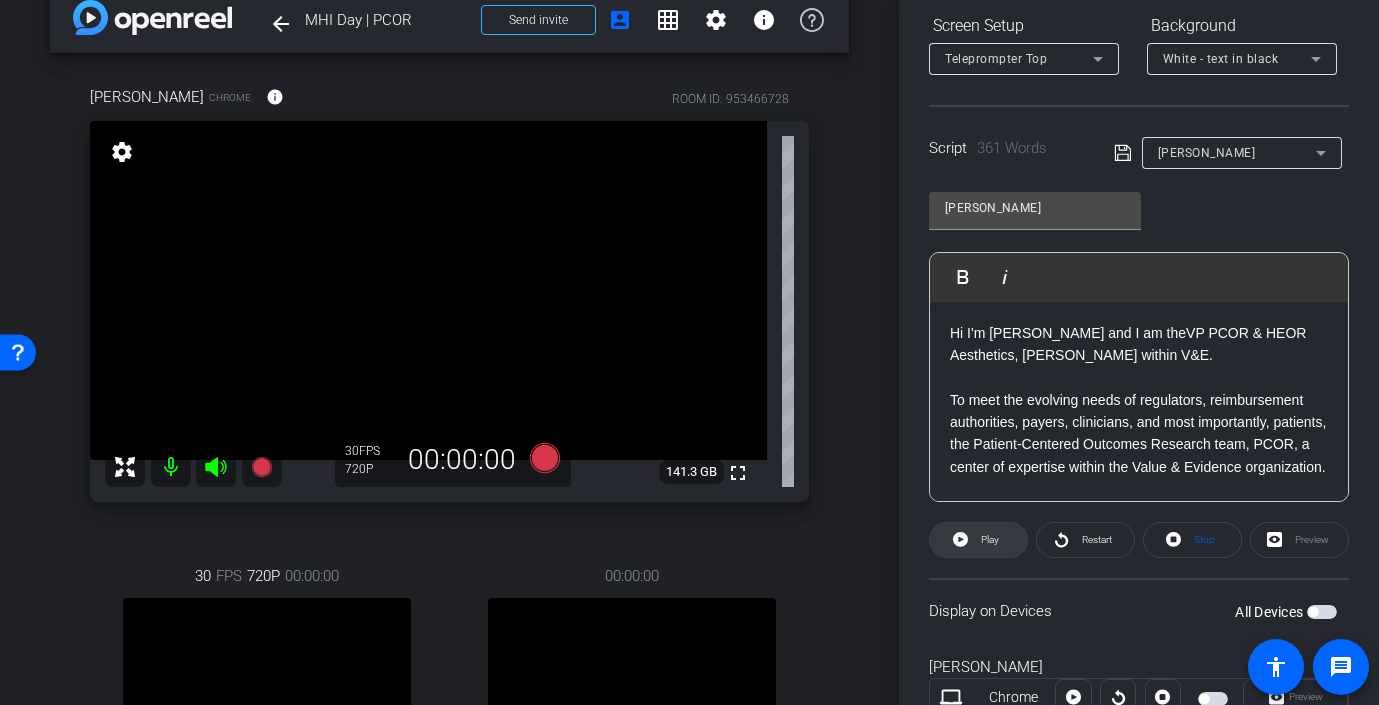 click on "Play" 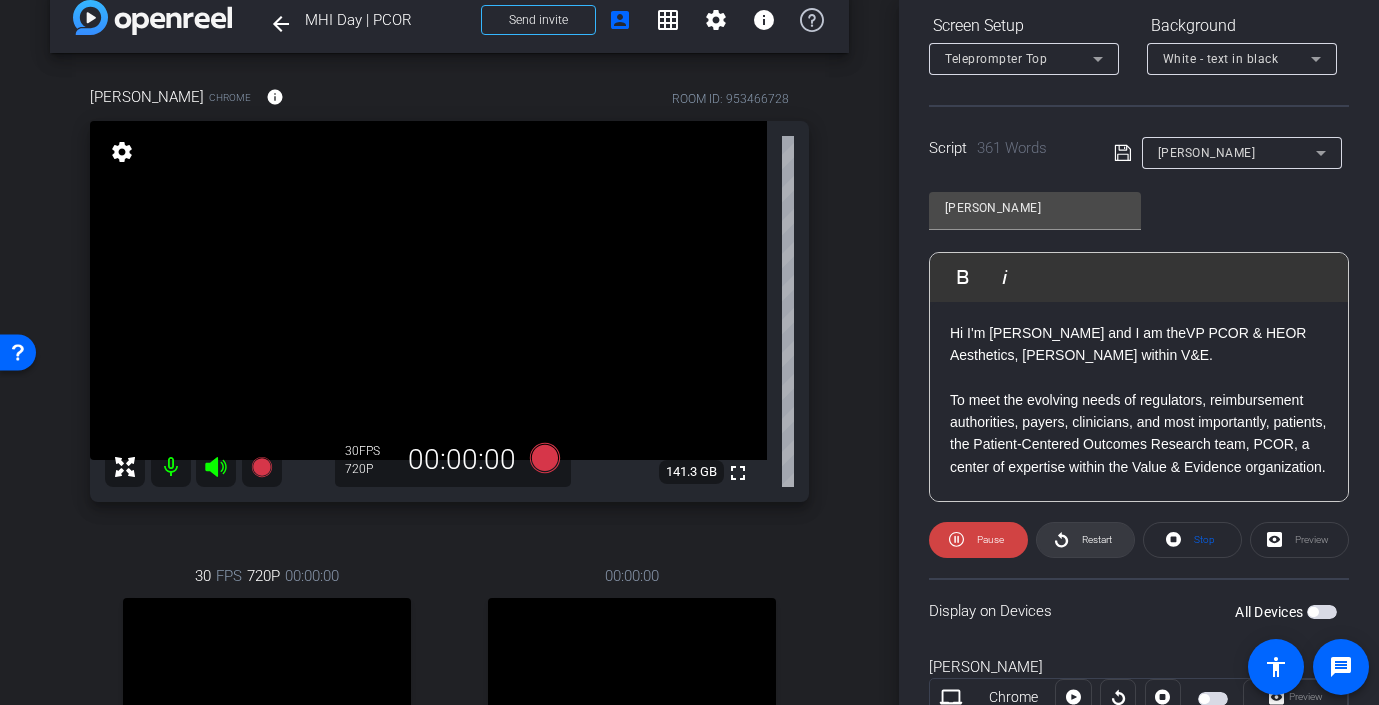 click on "Restart" 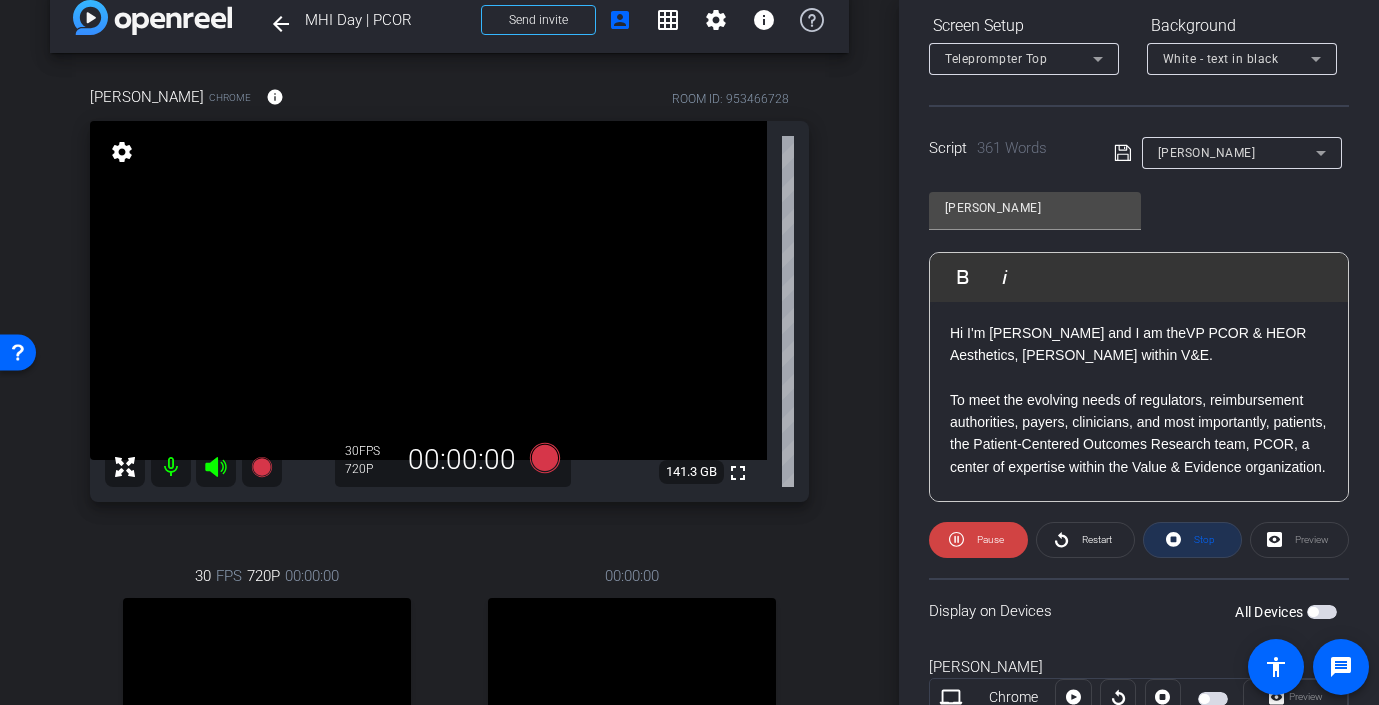 click 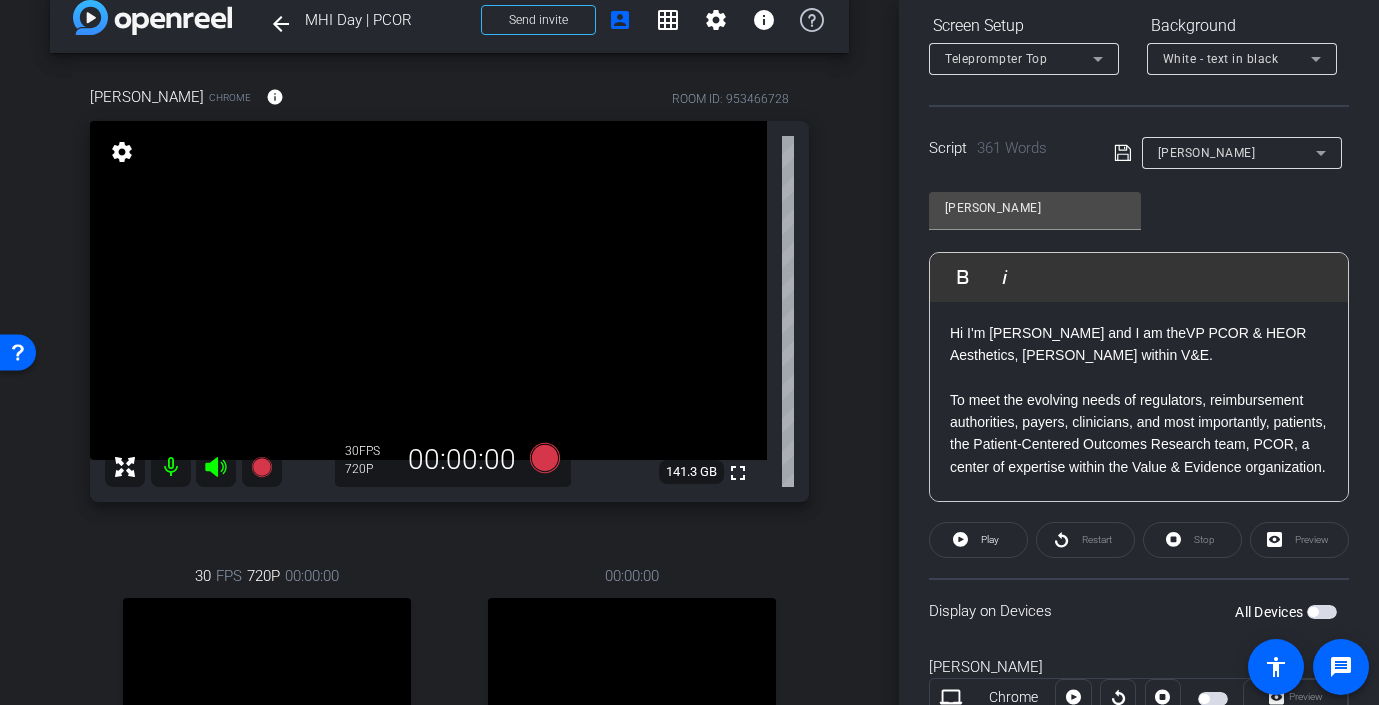 scroll, scrollTop: 0, scrollLeft: 0, axis: both 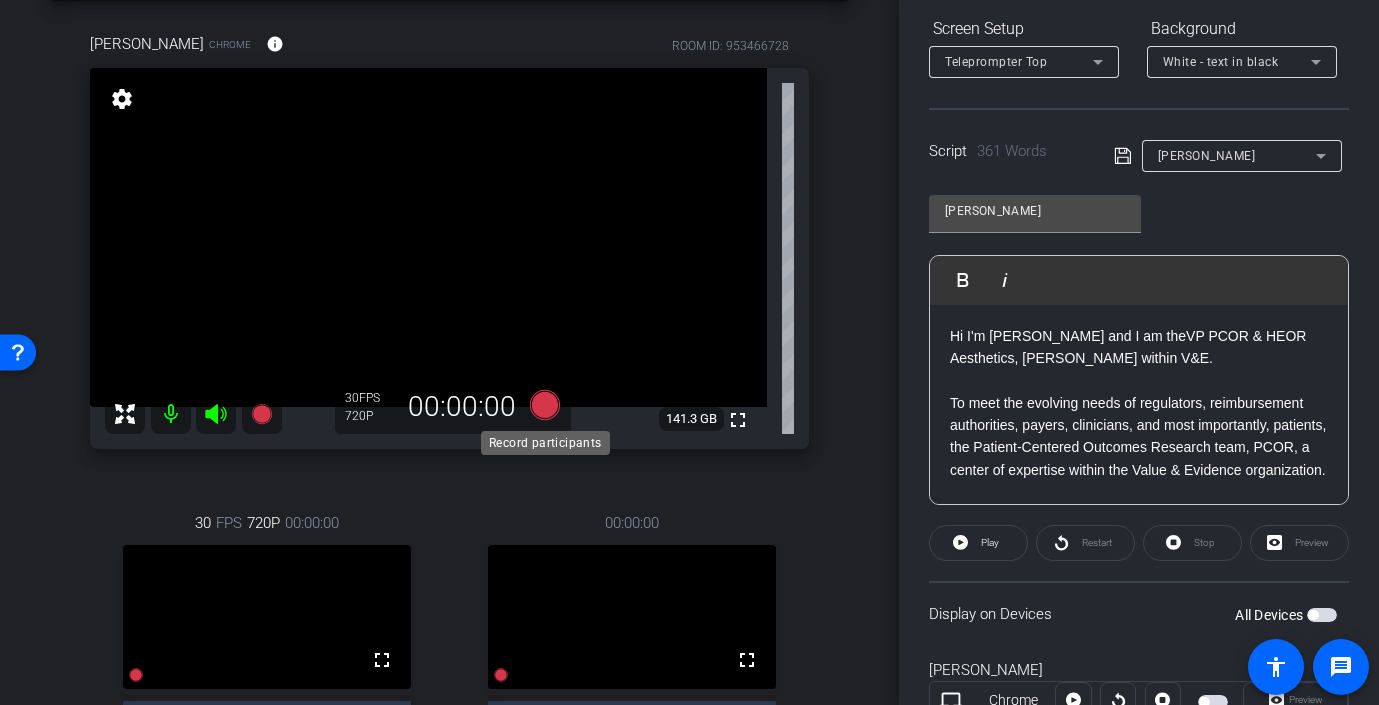 click 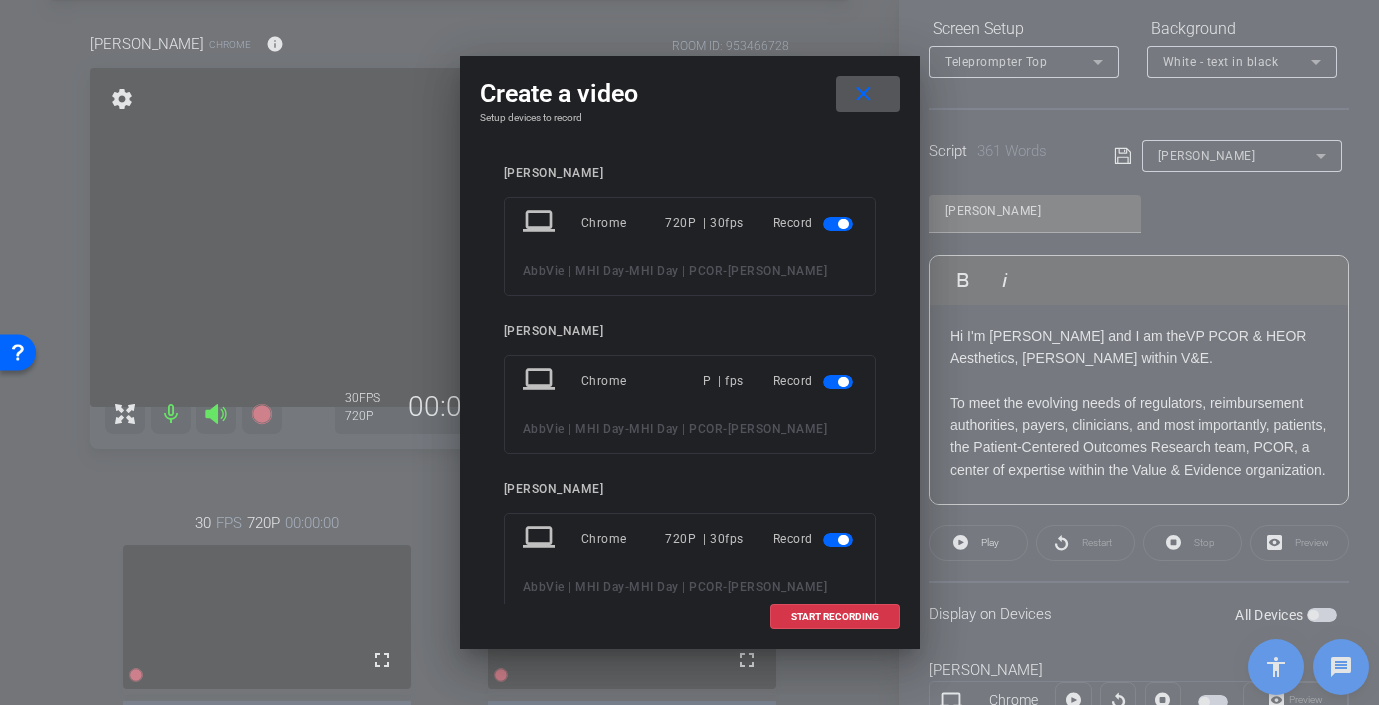 click at bounding box center [838, 224] 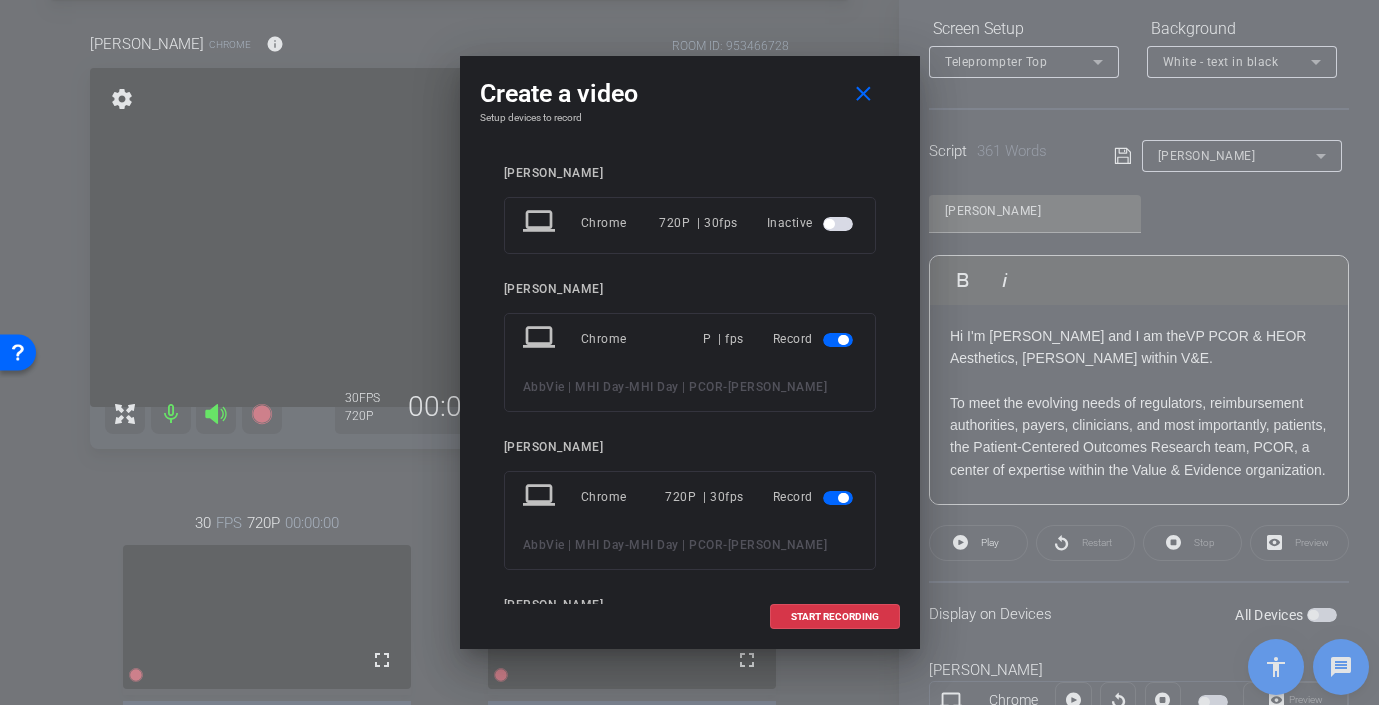click at bounding box center (838, 340) 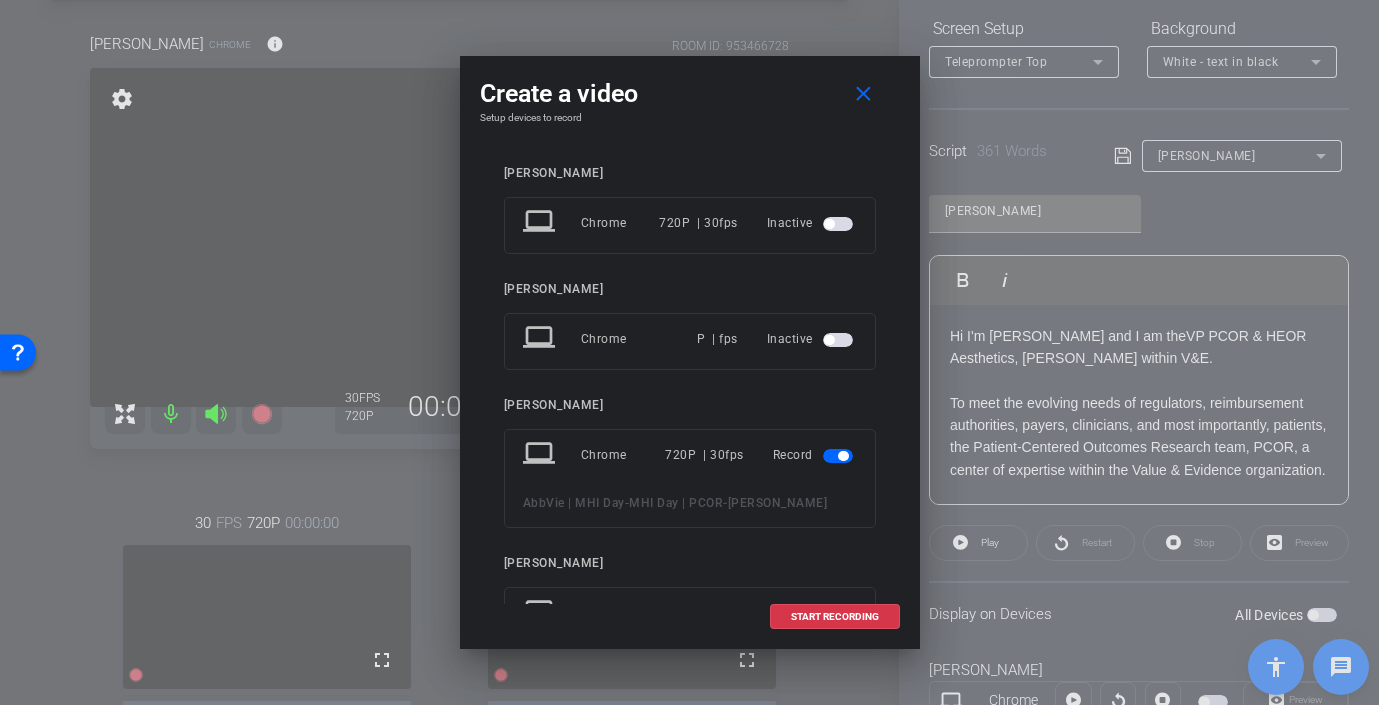 scroll, scrollTop: 87, scrollLeft: 0, axis: vertical 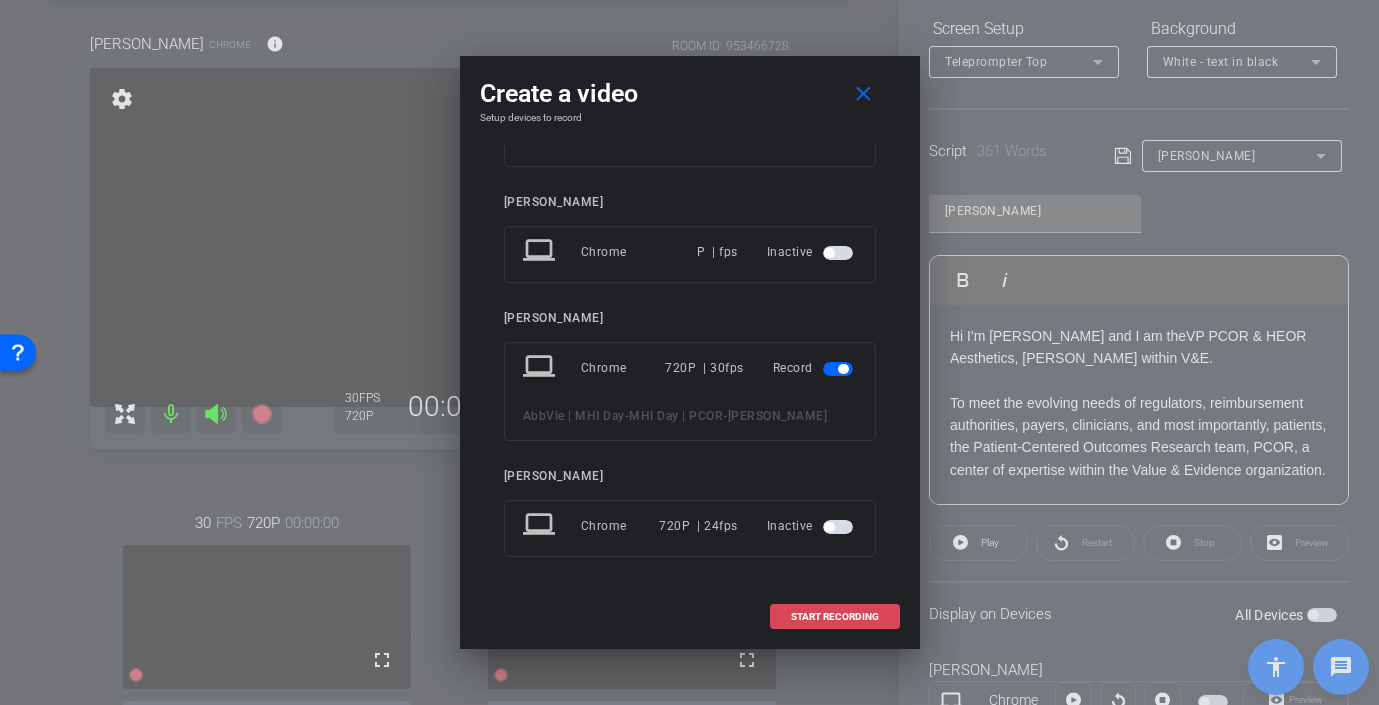 click on "START RECORDING" at bounding box center [835, 617] 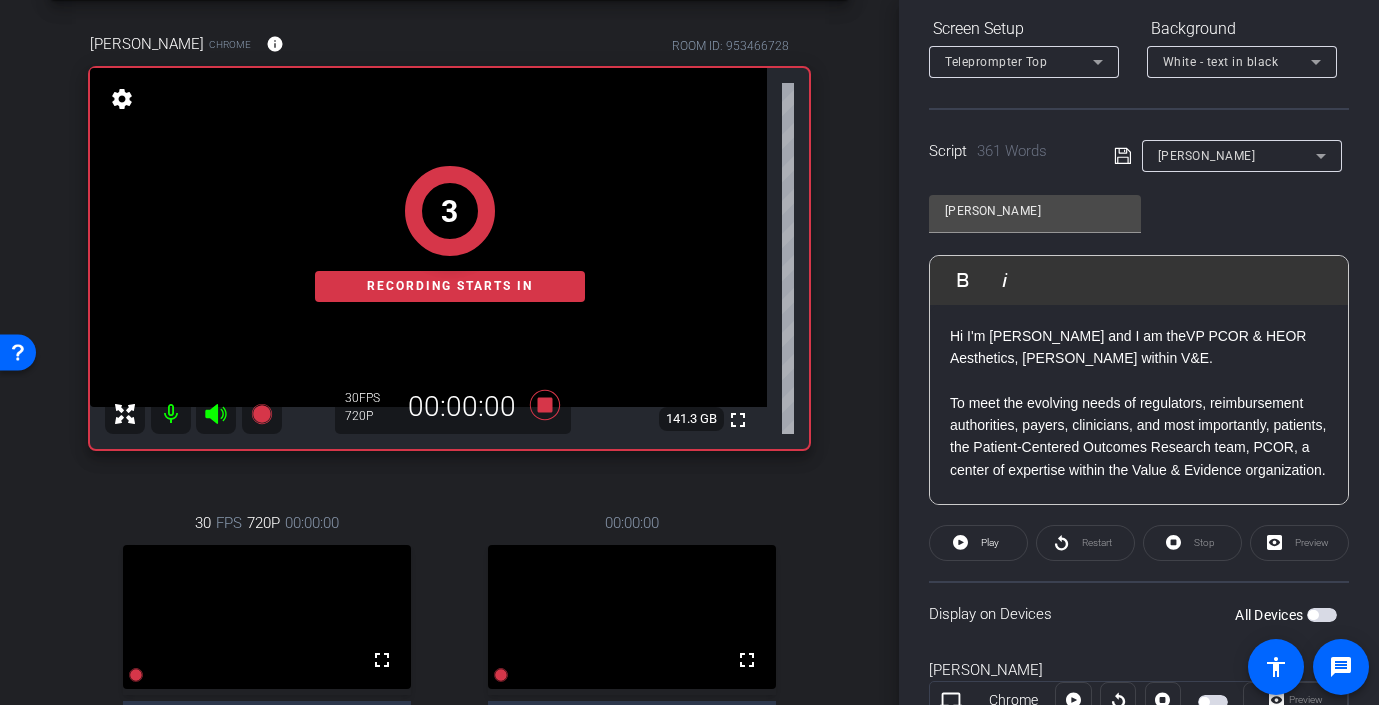 click on "Restart" 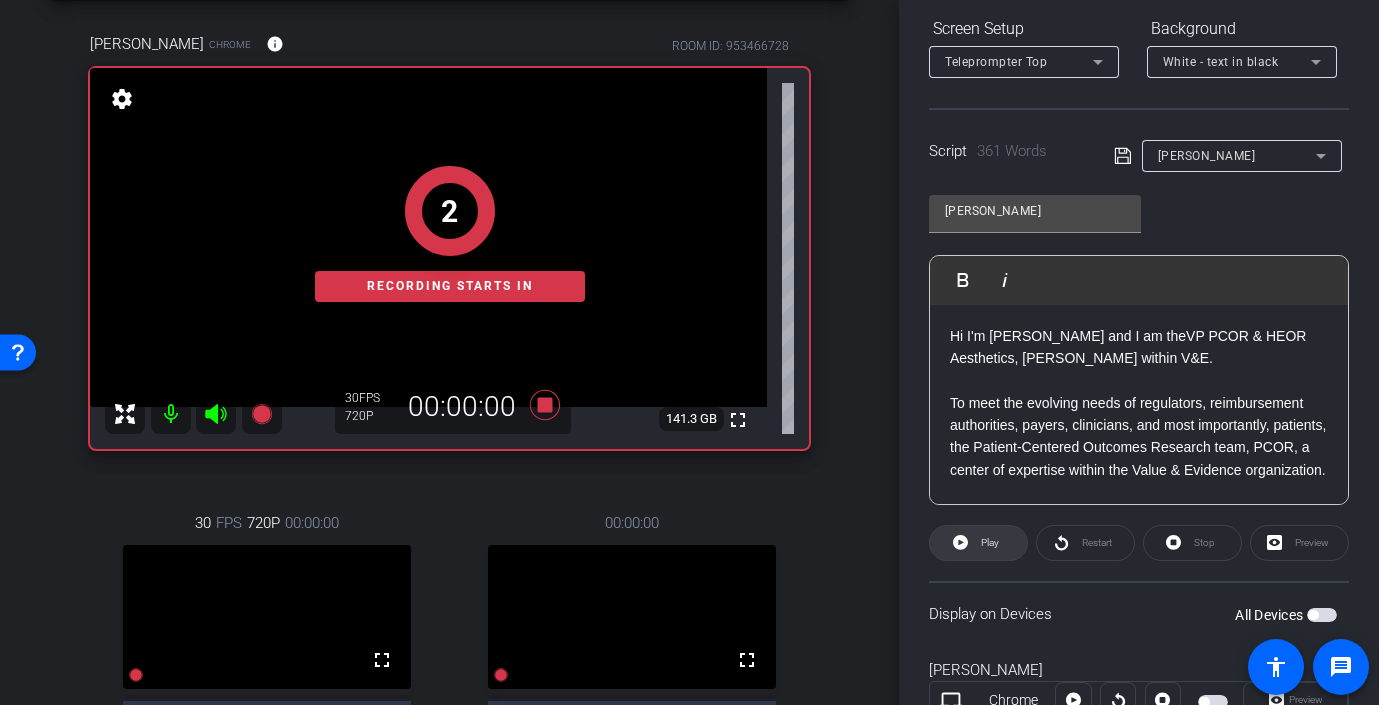 click 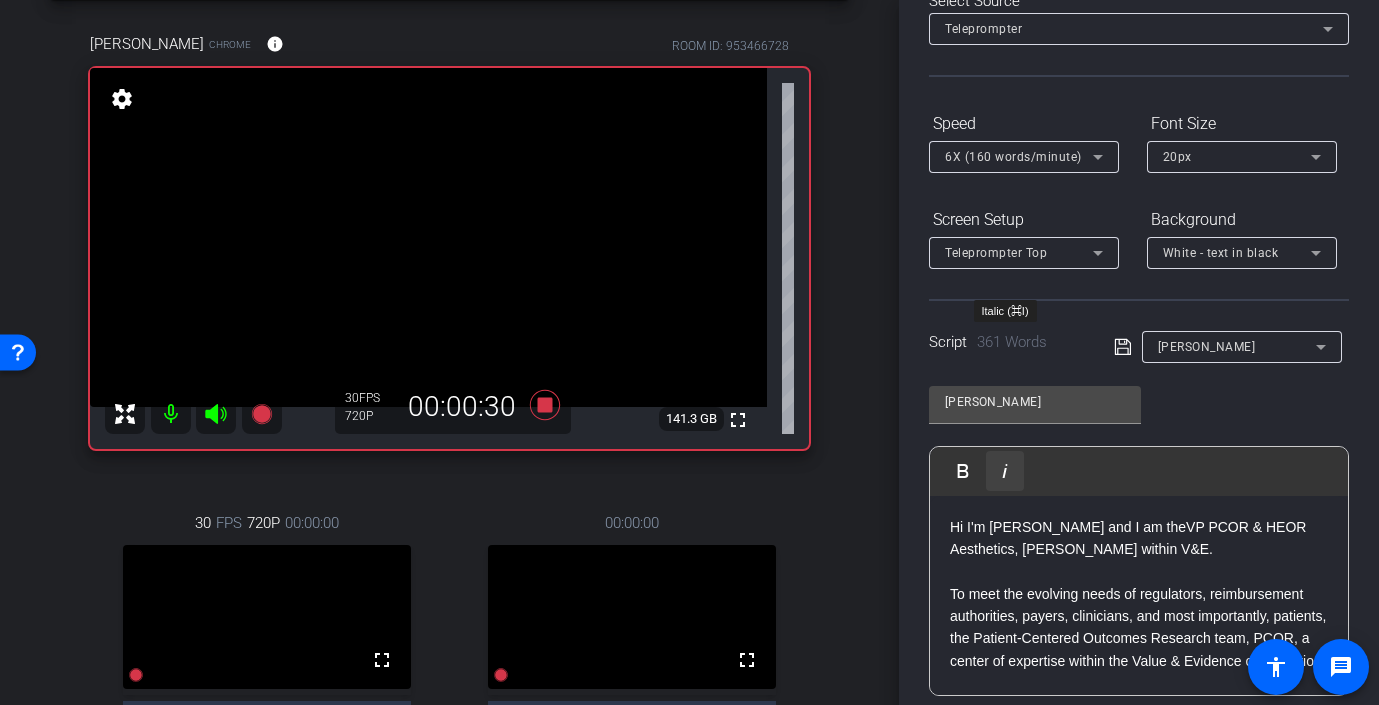 scroll, scrollTop: 0, scrollLeft: 0, axis: both 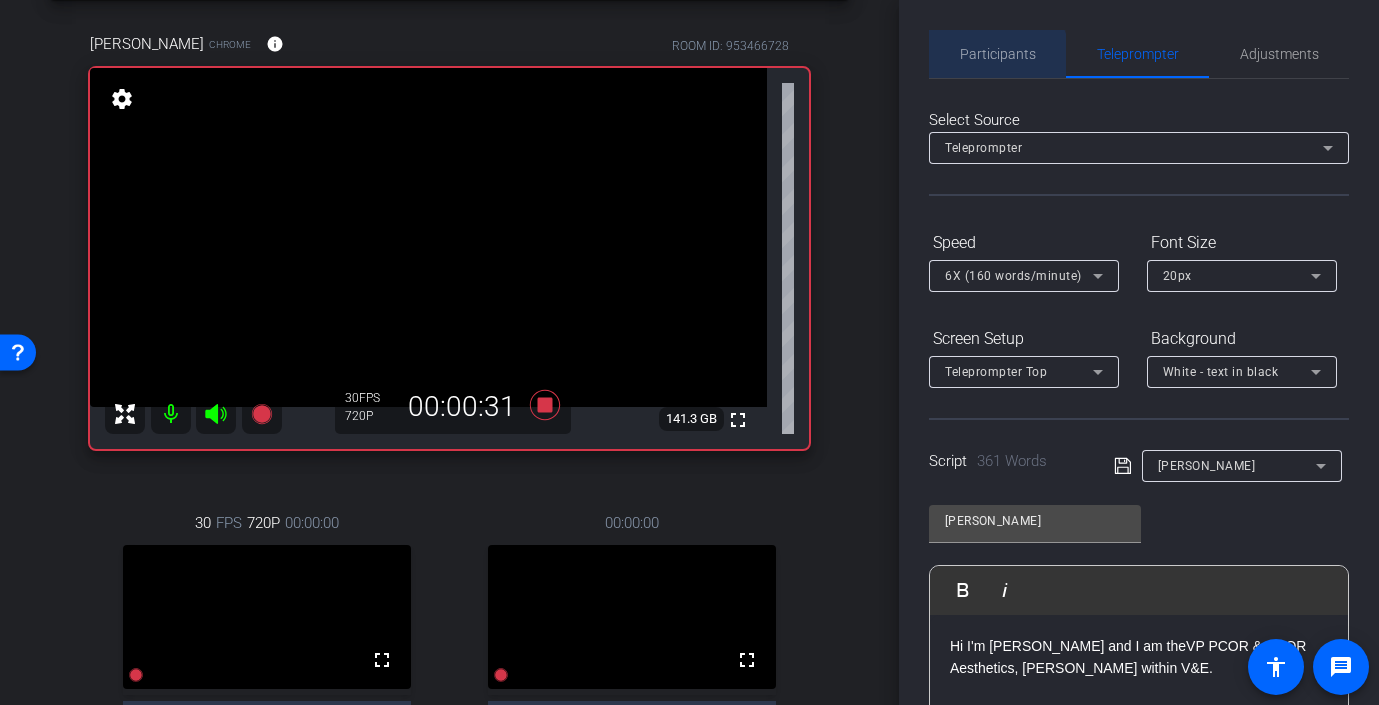 click on "Participants" at bounding box center [998, 54] 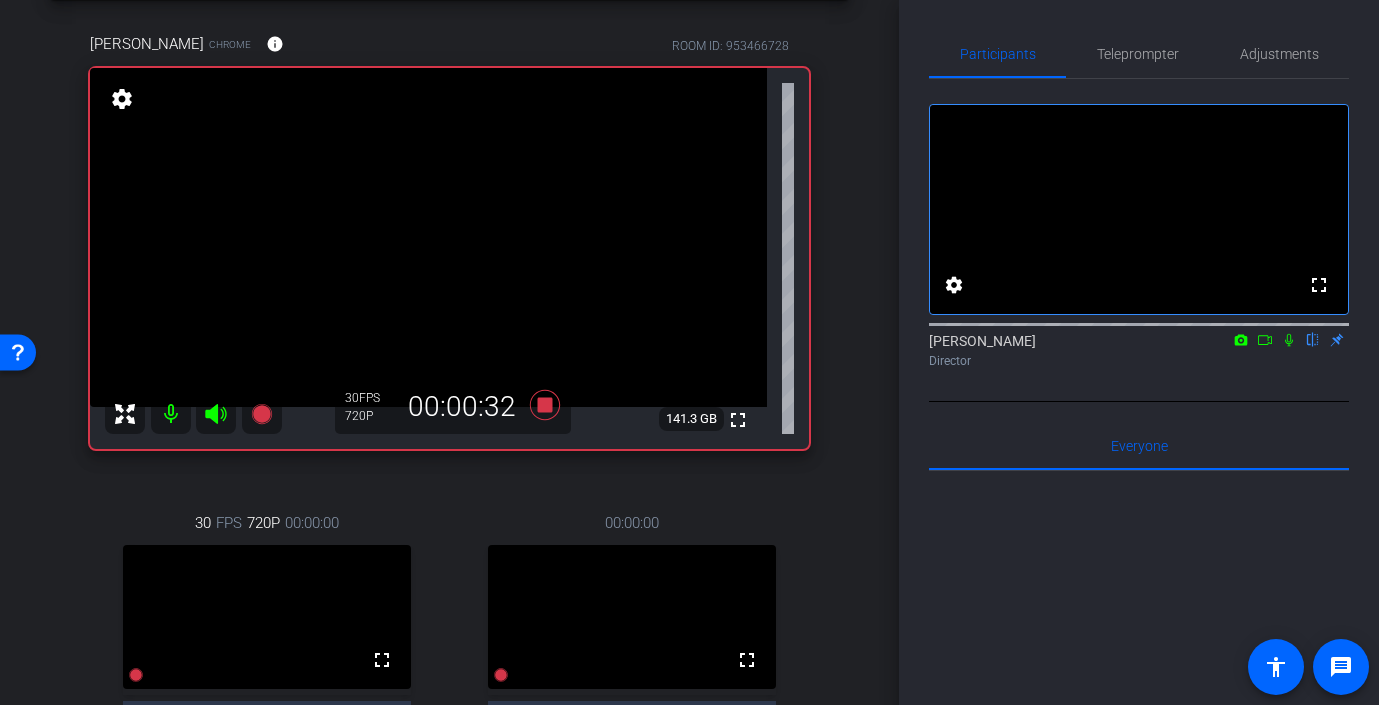 click 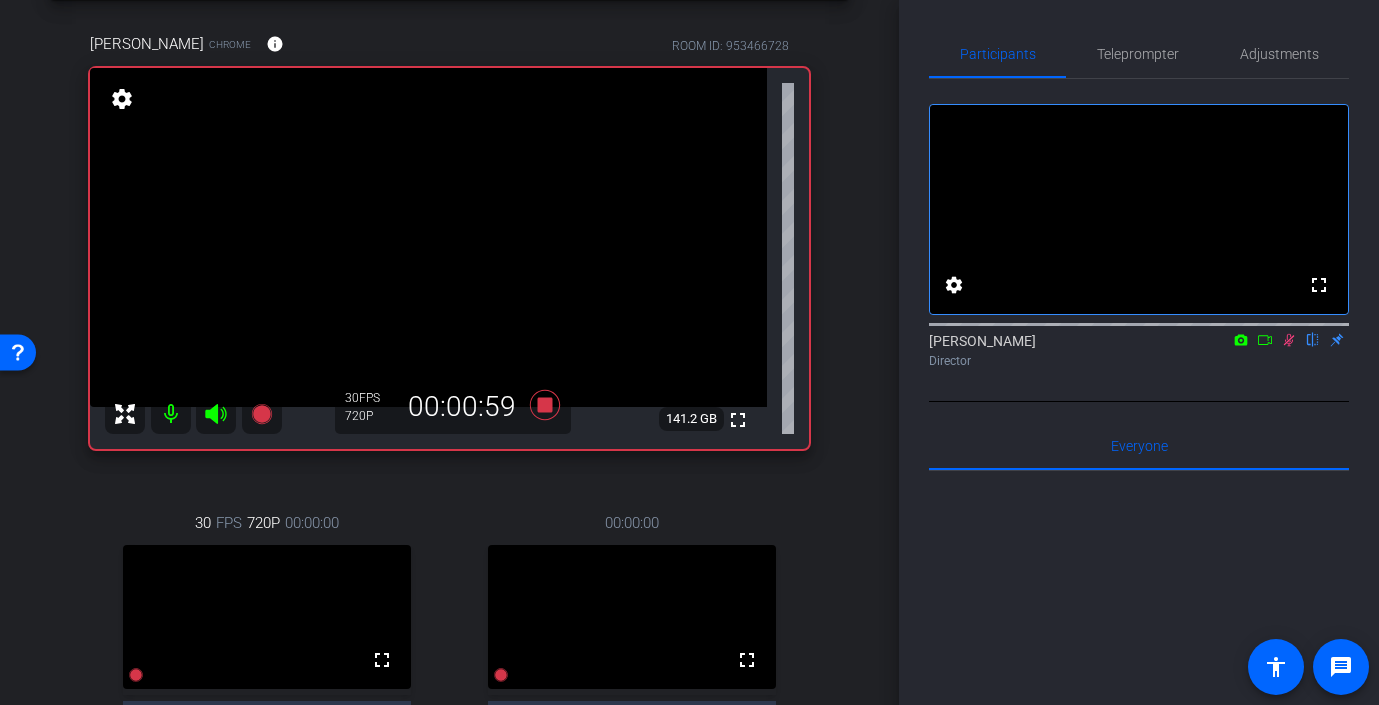 click 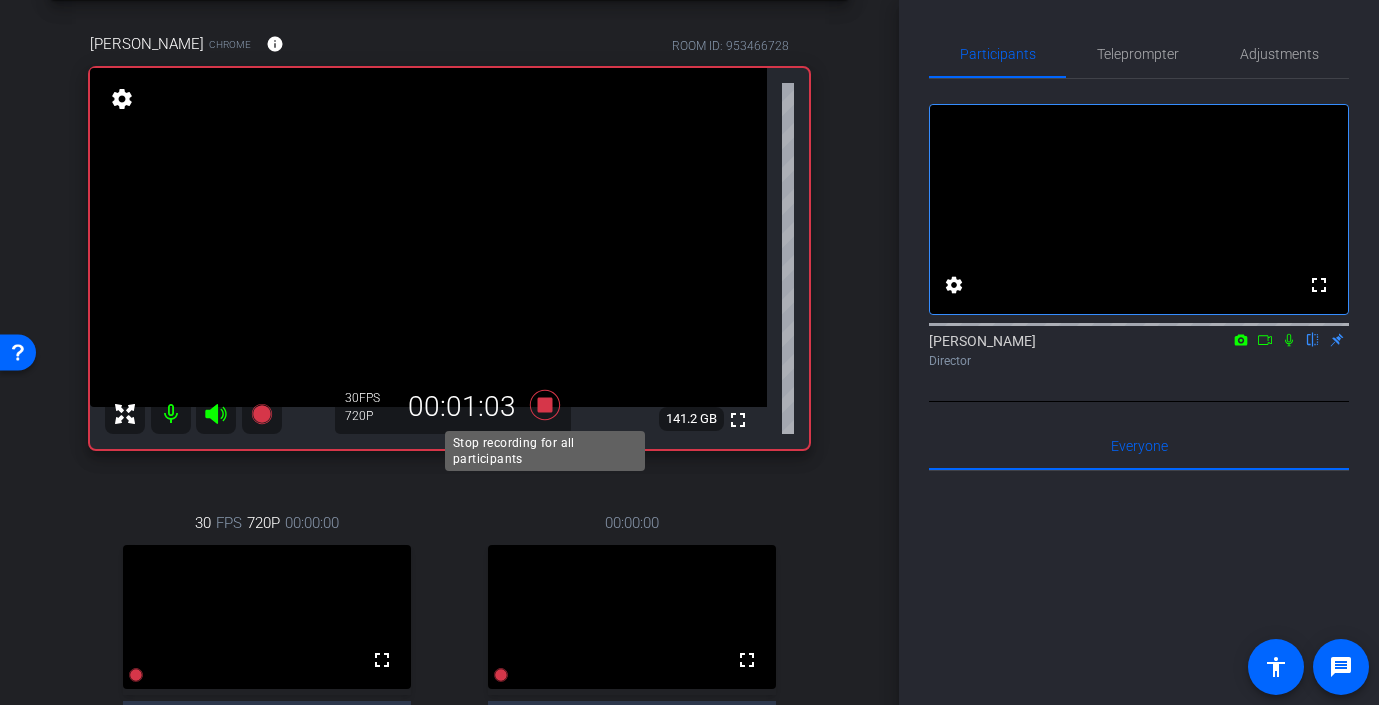 click 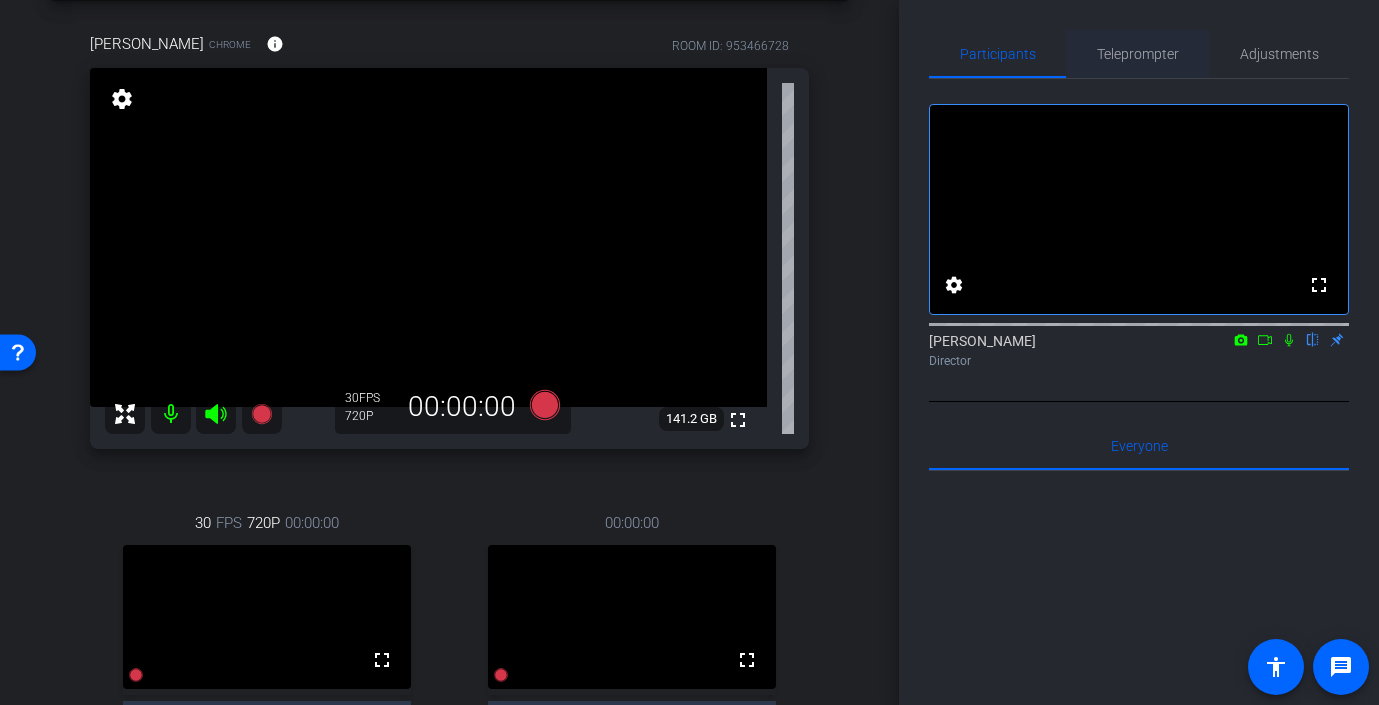click on "Teleprompter" at bounding box center [1138, 54] 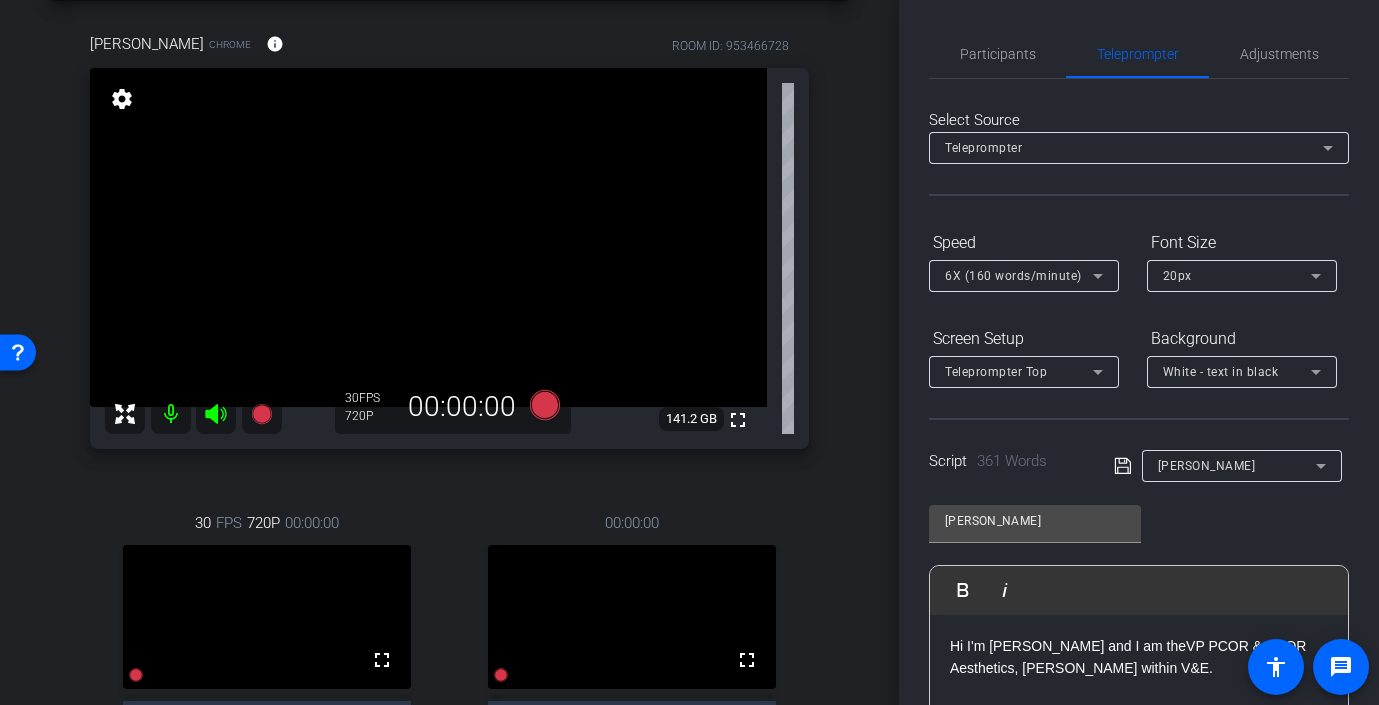 scroll, scrollTop: 131, scrollLeft: 0, axis: vertical 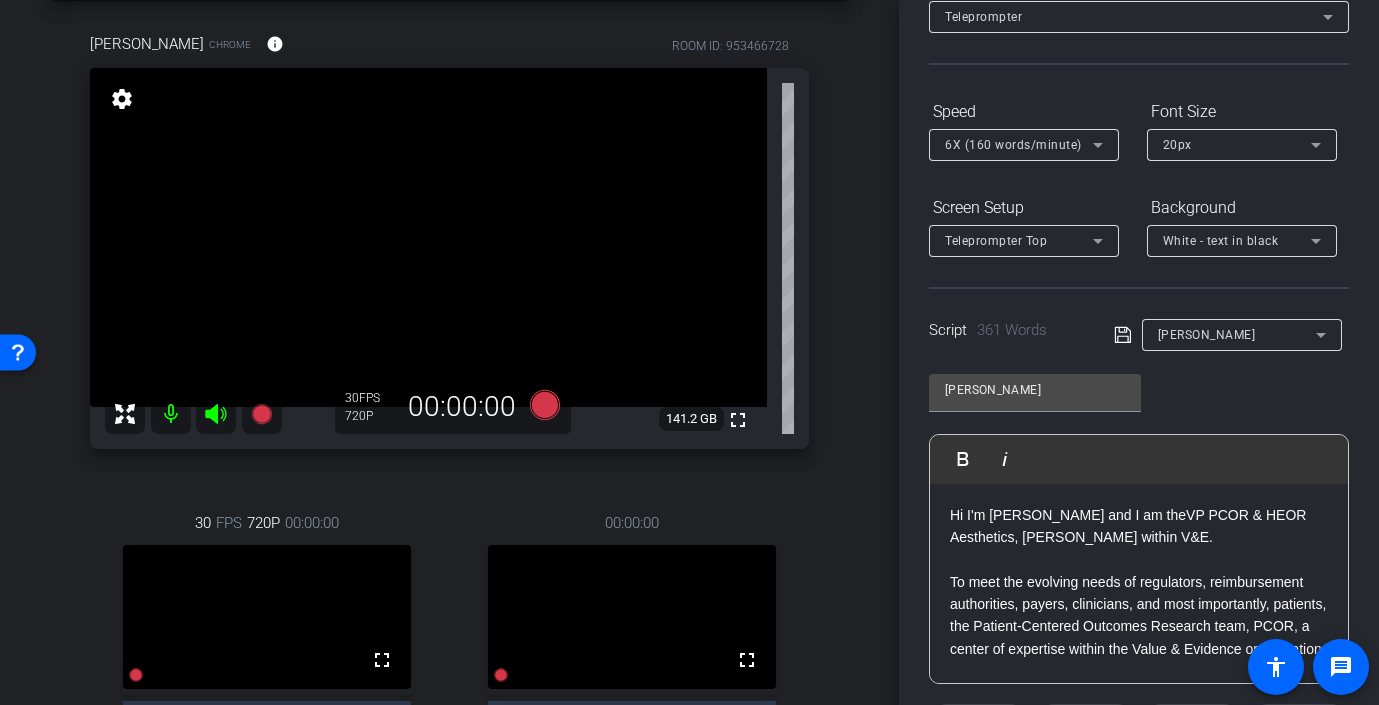 click on "6X (160 words/minute)" at bounding box center [1013, 145] 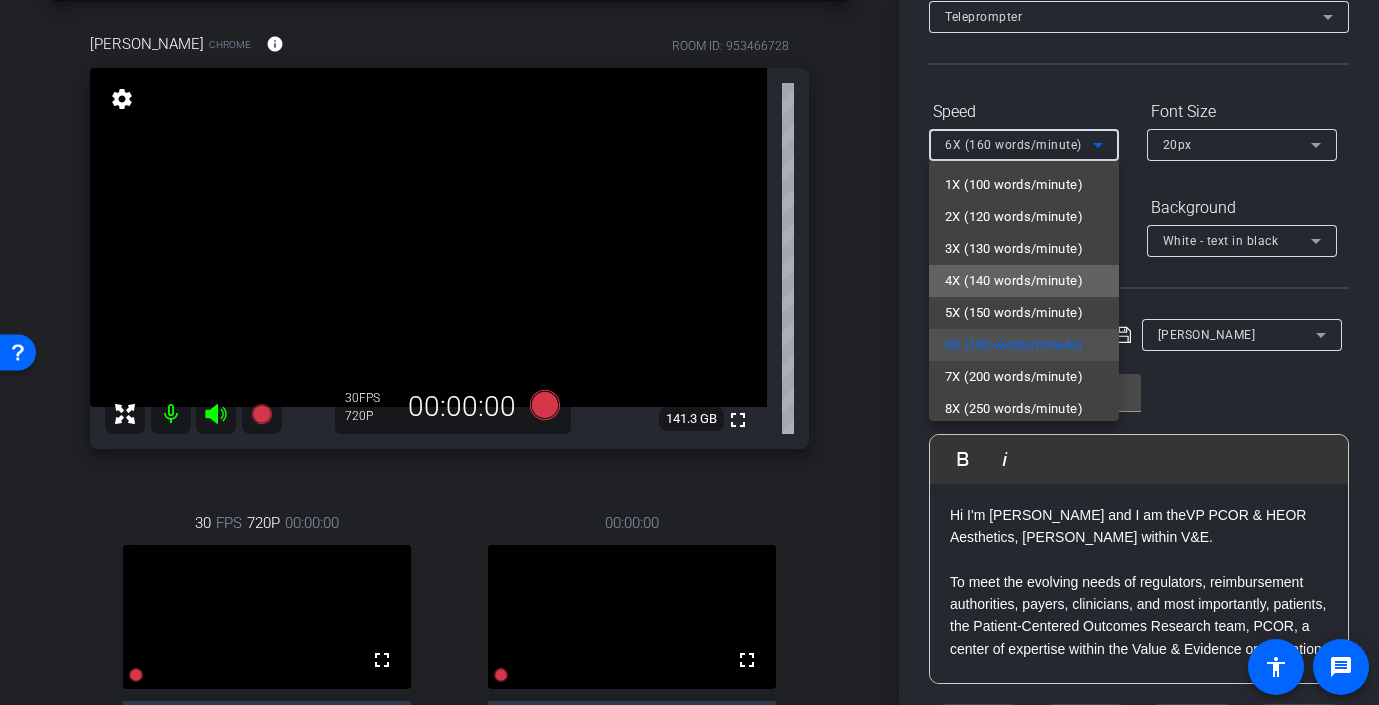 click on "4X (140 words/minute)" at bounding box center [1014, 281] 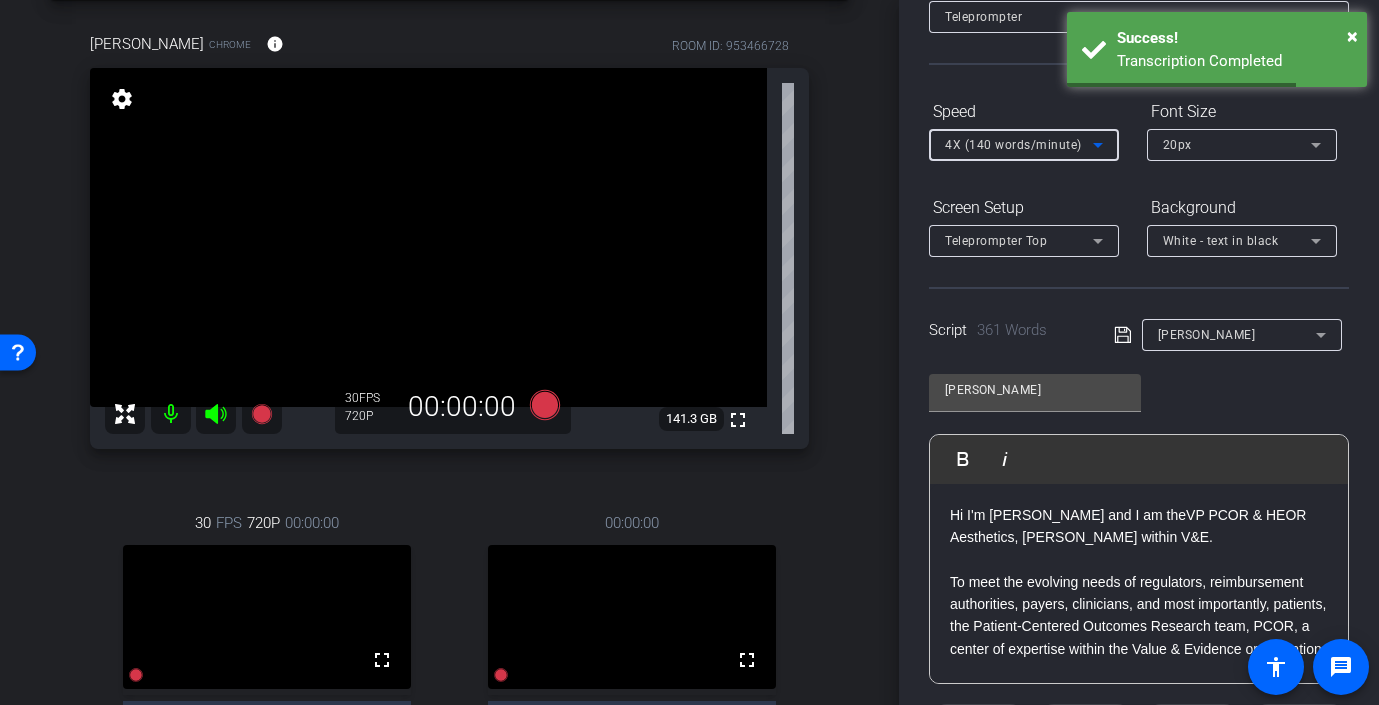 click 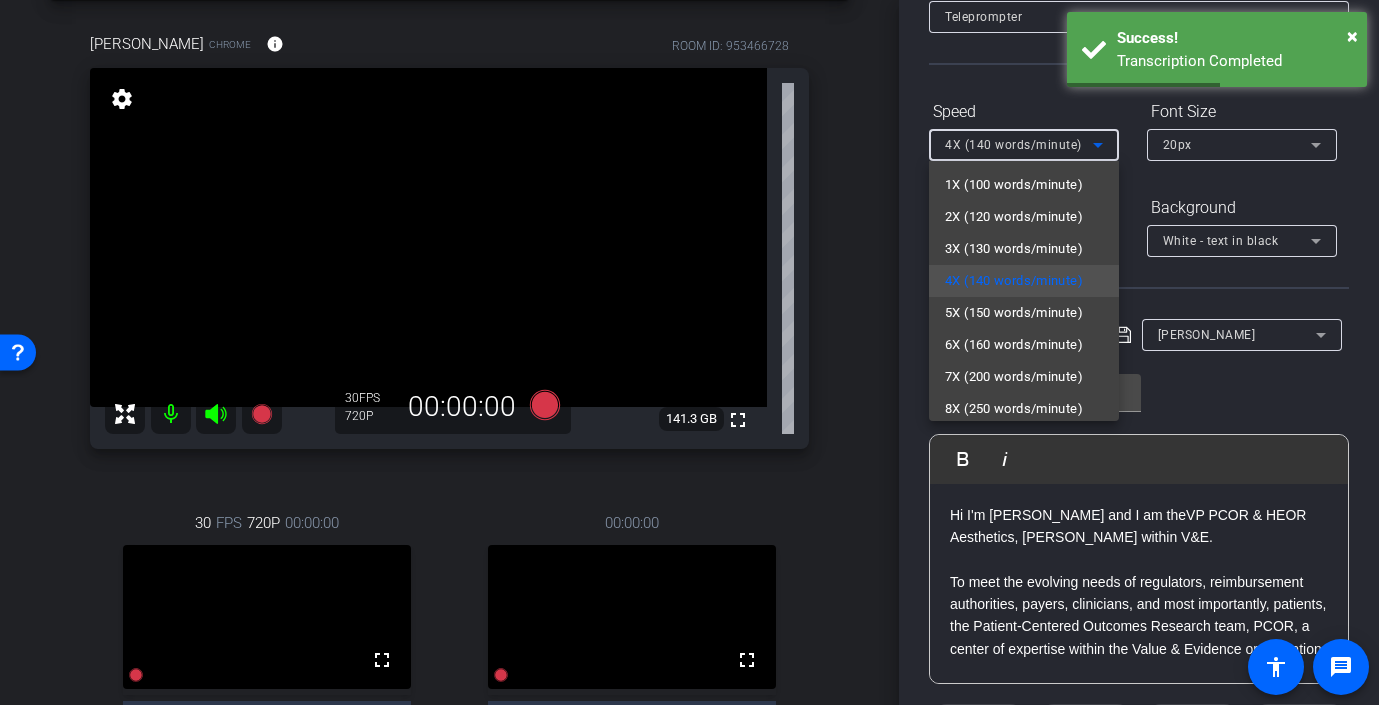 click at bounding box center (689, 352) 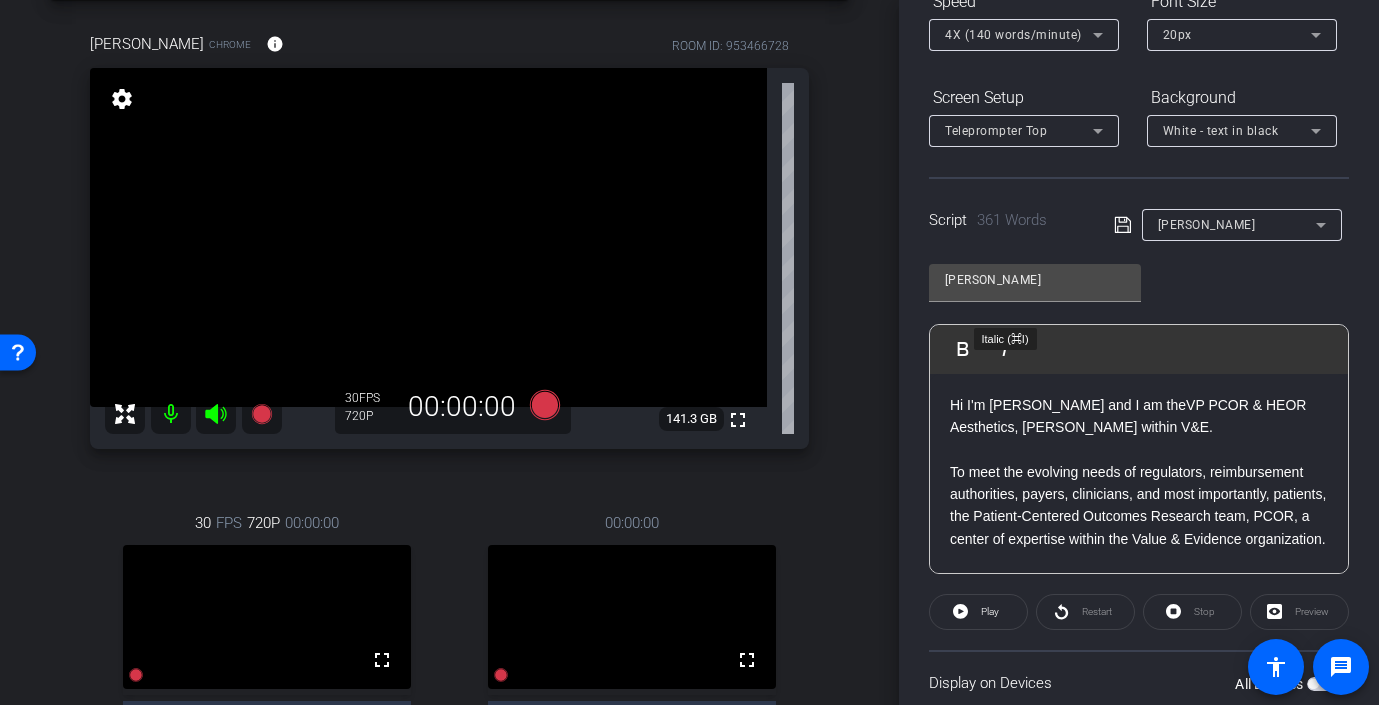 scroll, scrollTop: 232, scrollLeft: 0, axis: vertical 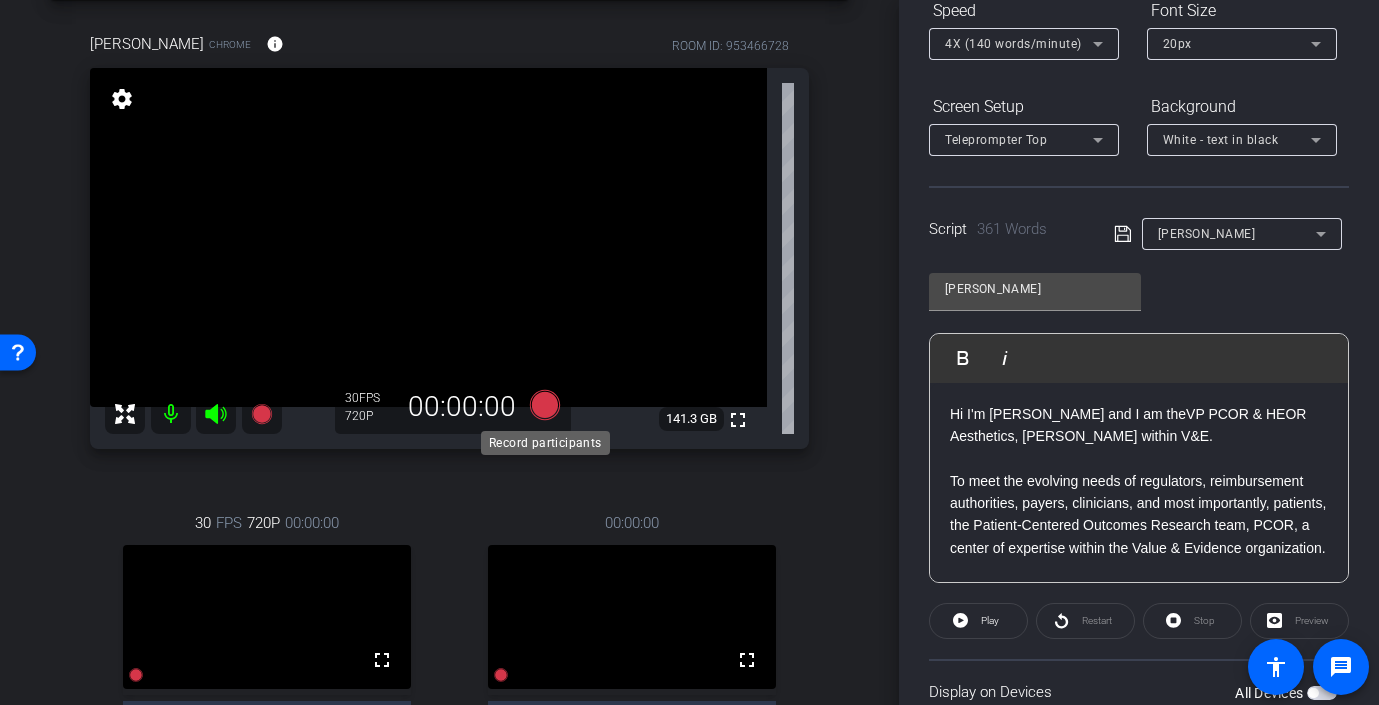 click 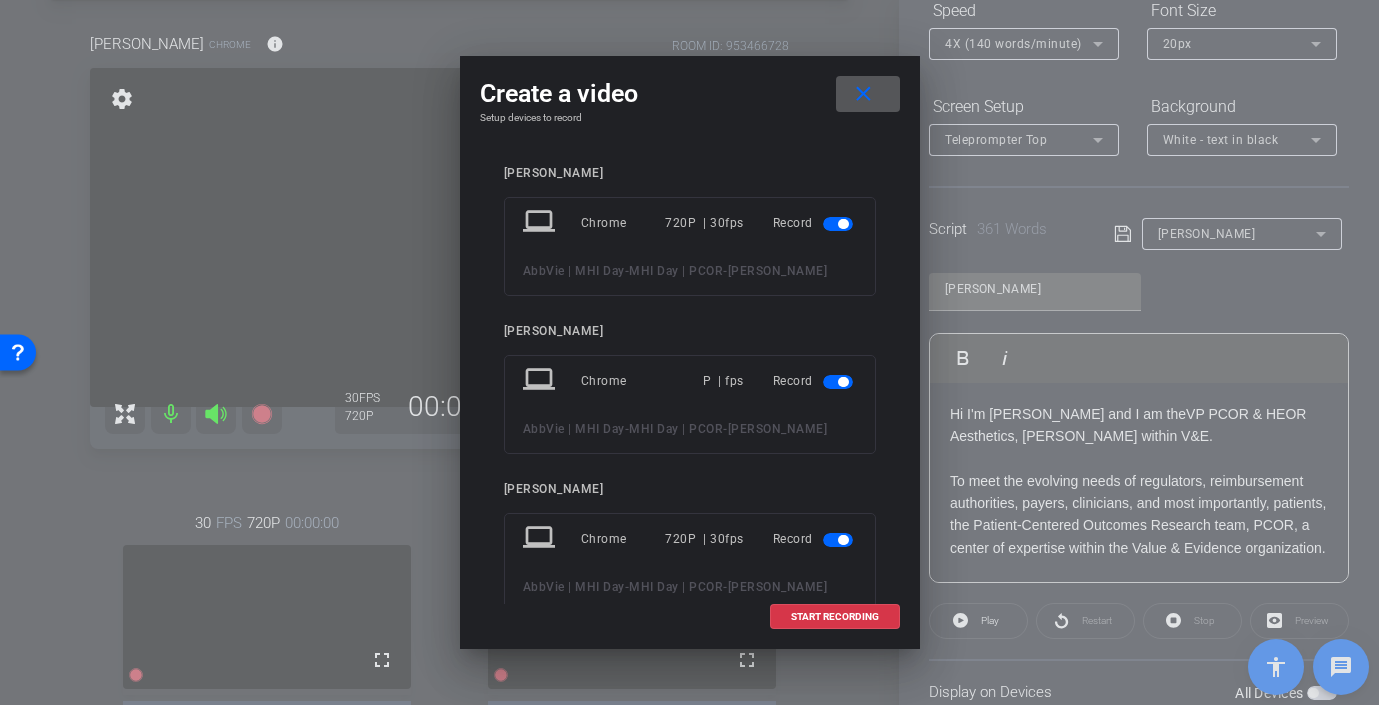 click at bounding box center (838, 224) 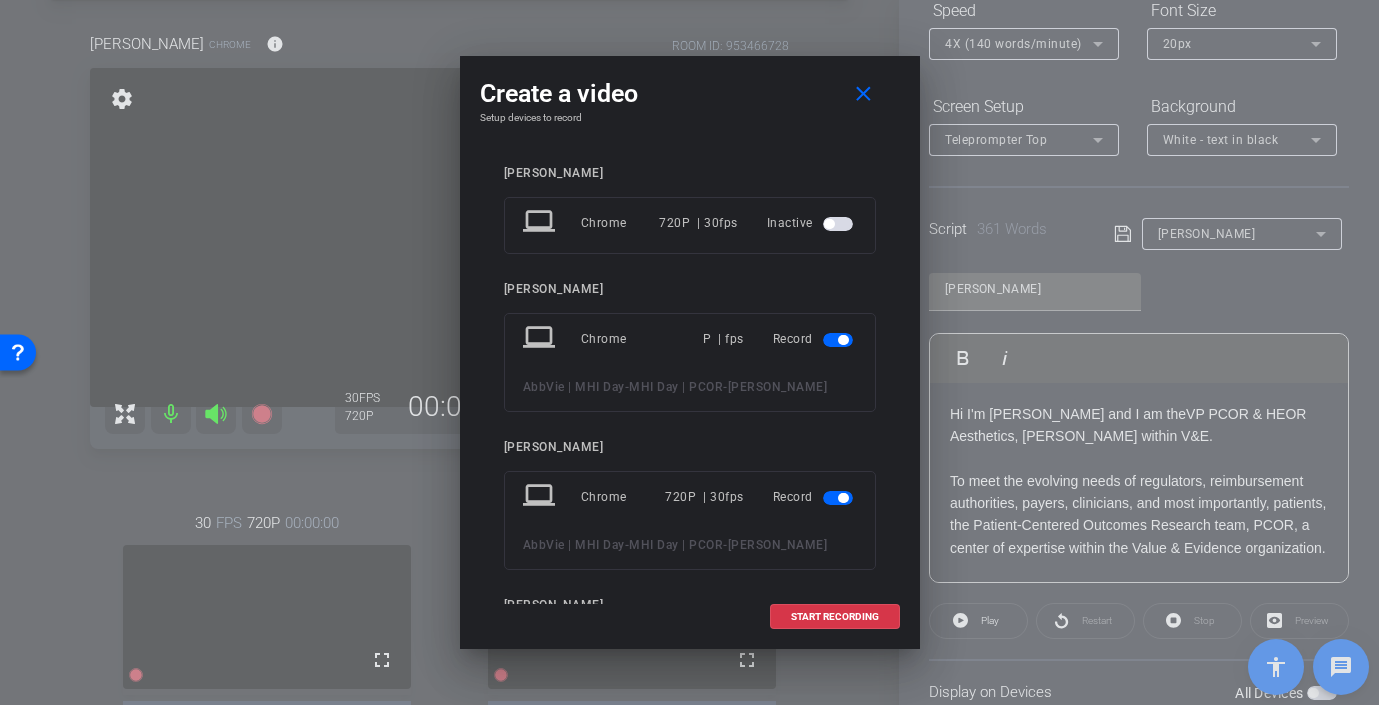 click at bounding box center (838, 340) 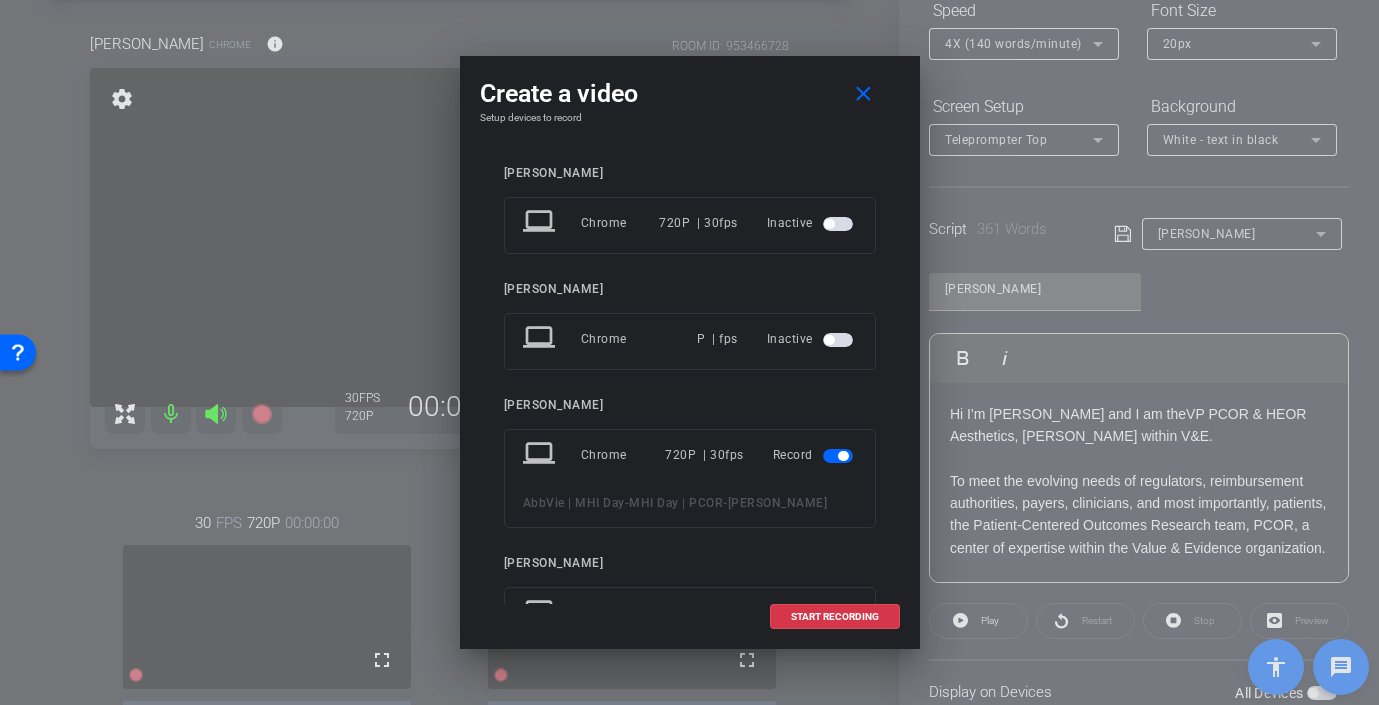 scroll, scrollTop: 87, scrollLeft: 0, axis: vertical 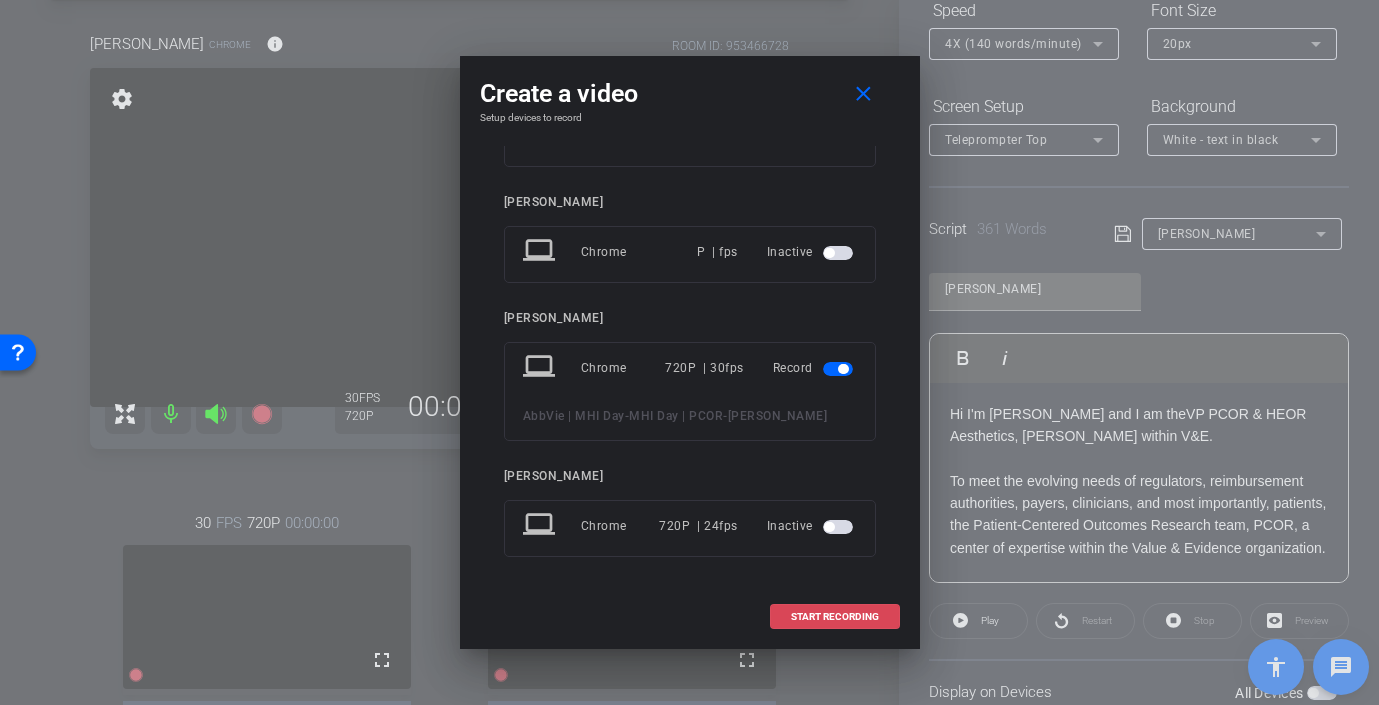 click on "START RECORDING" at bounding box center (835, 617) 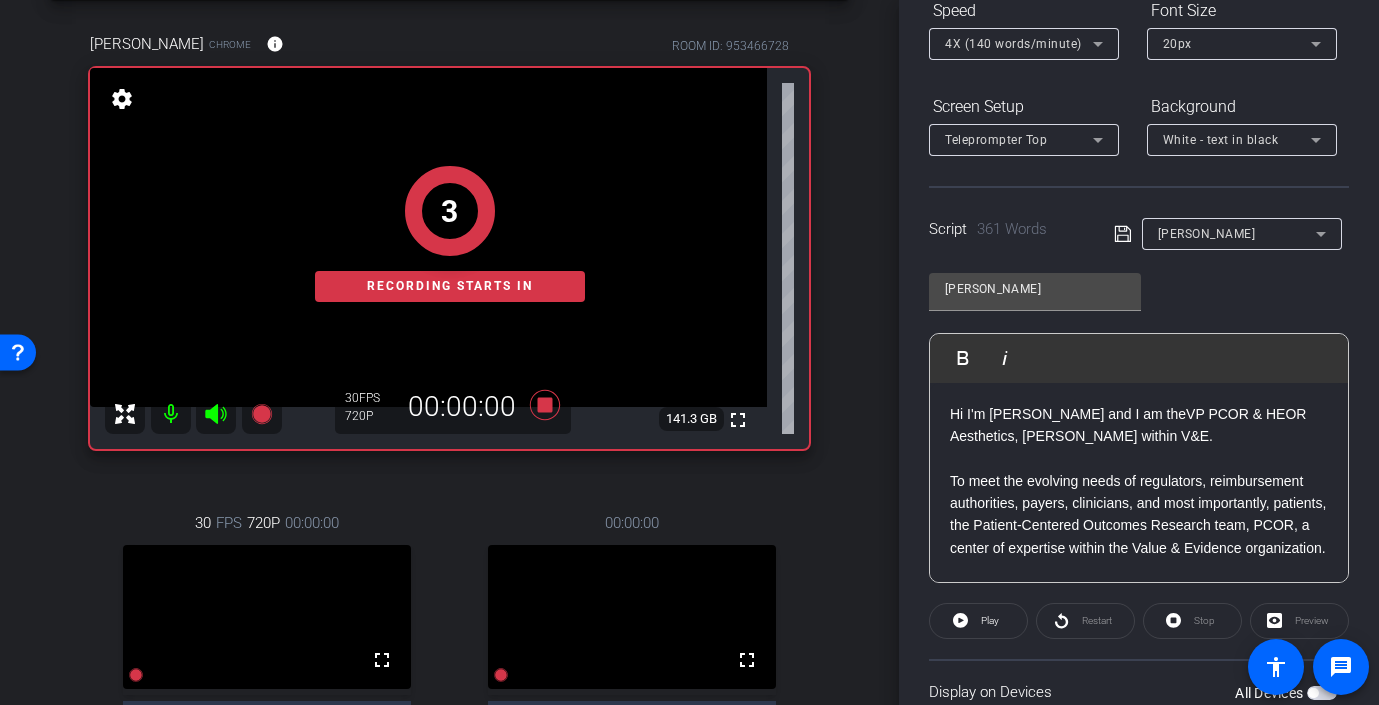 click on "Restart" 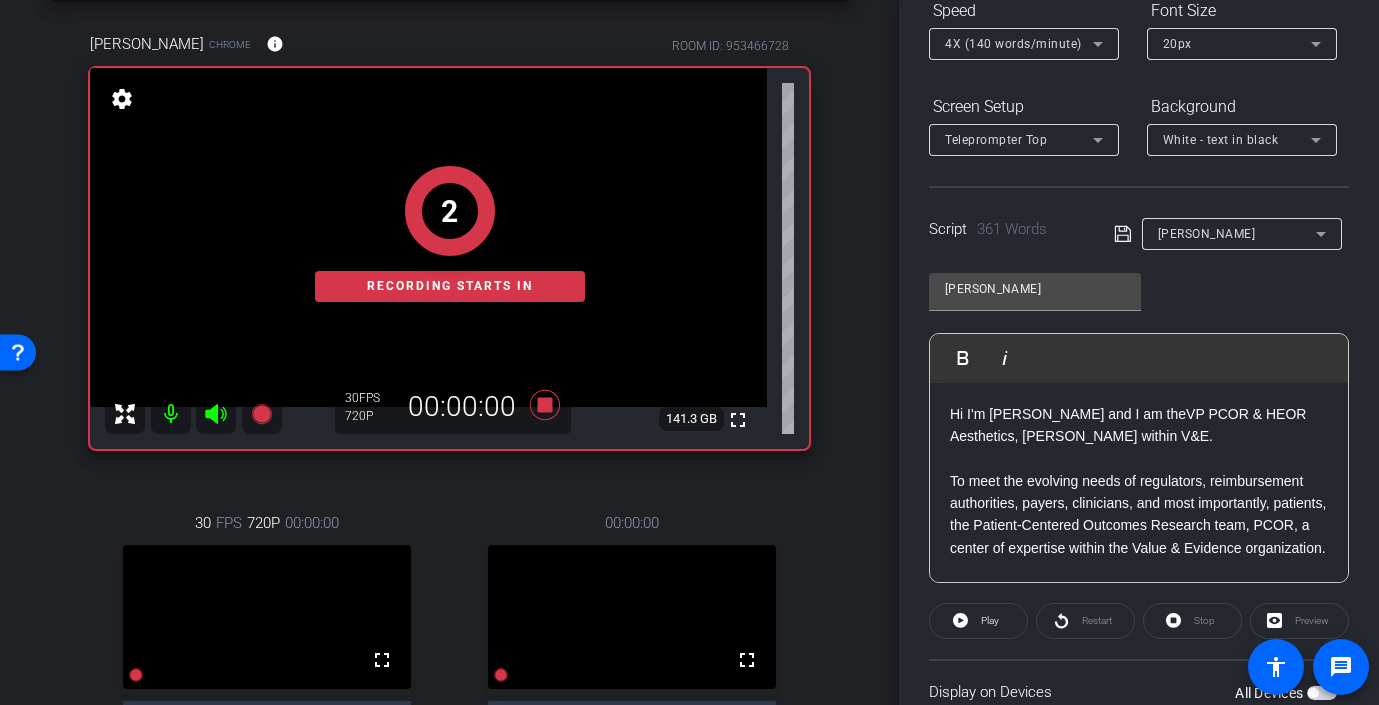 click on "Restart" 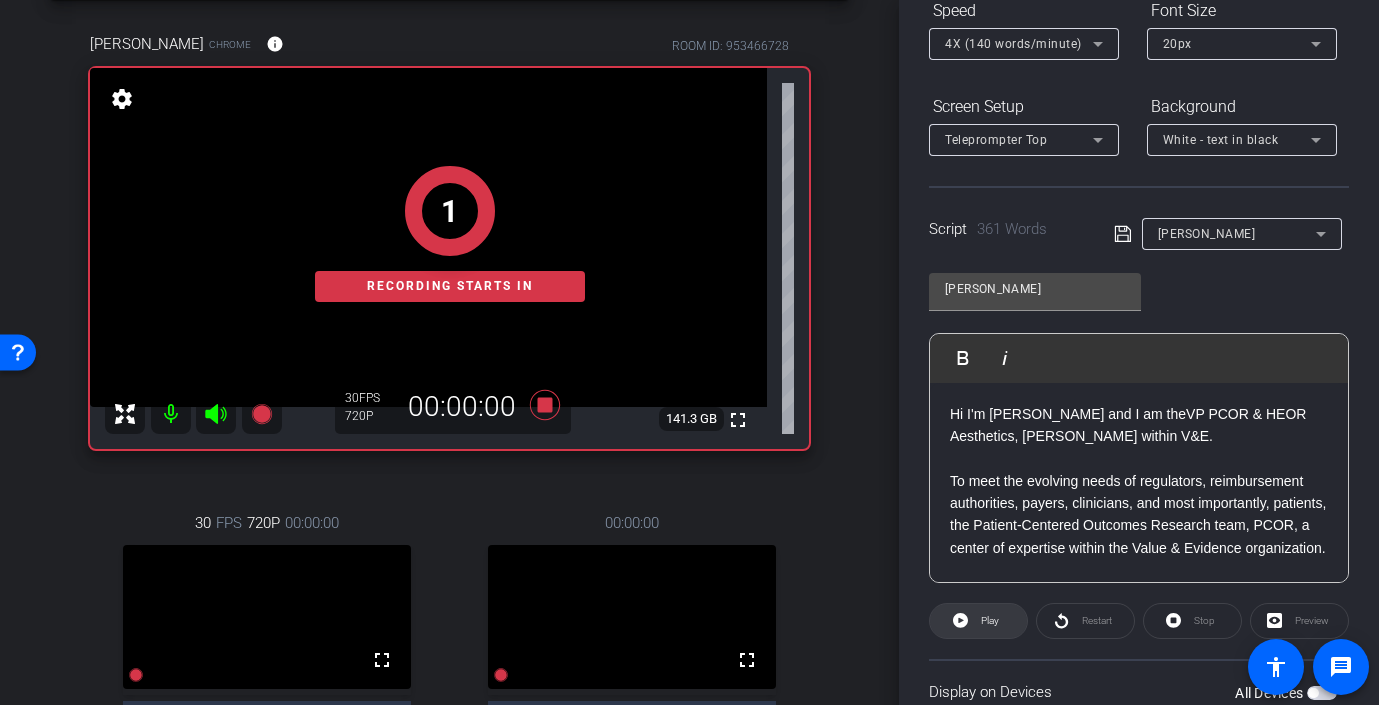 click 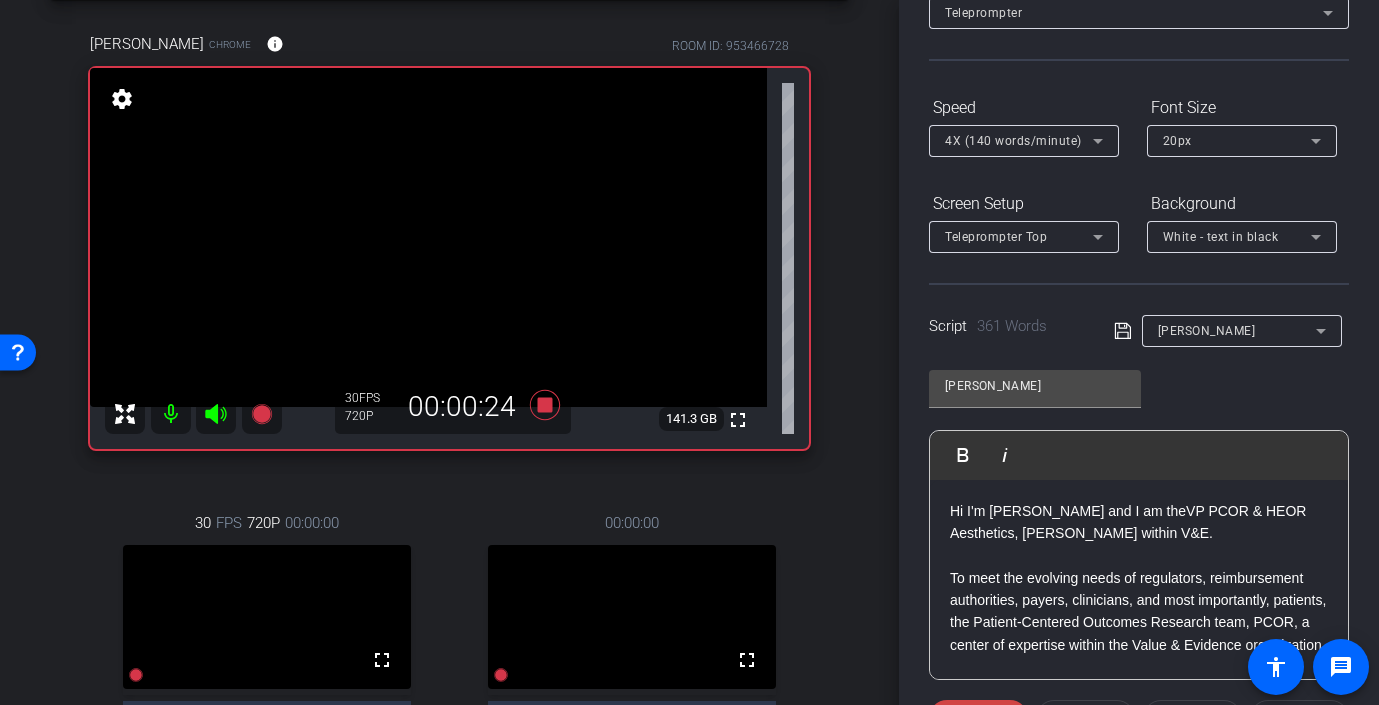 scroll, scrollTop: 150, scrollLeft: 0, axis: vertical 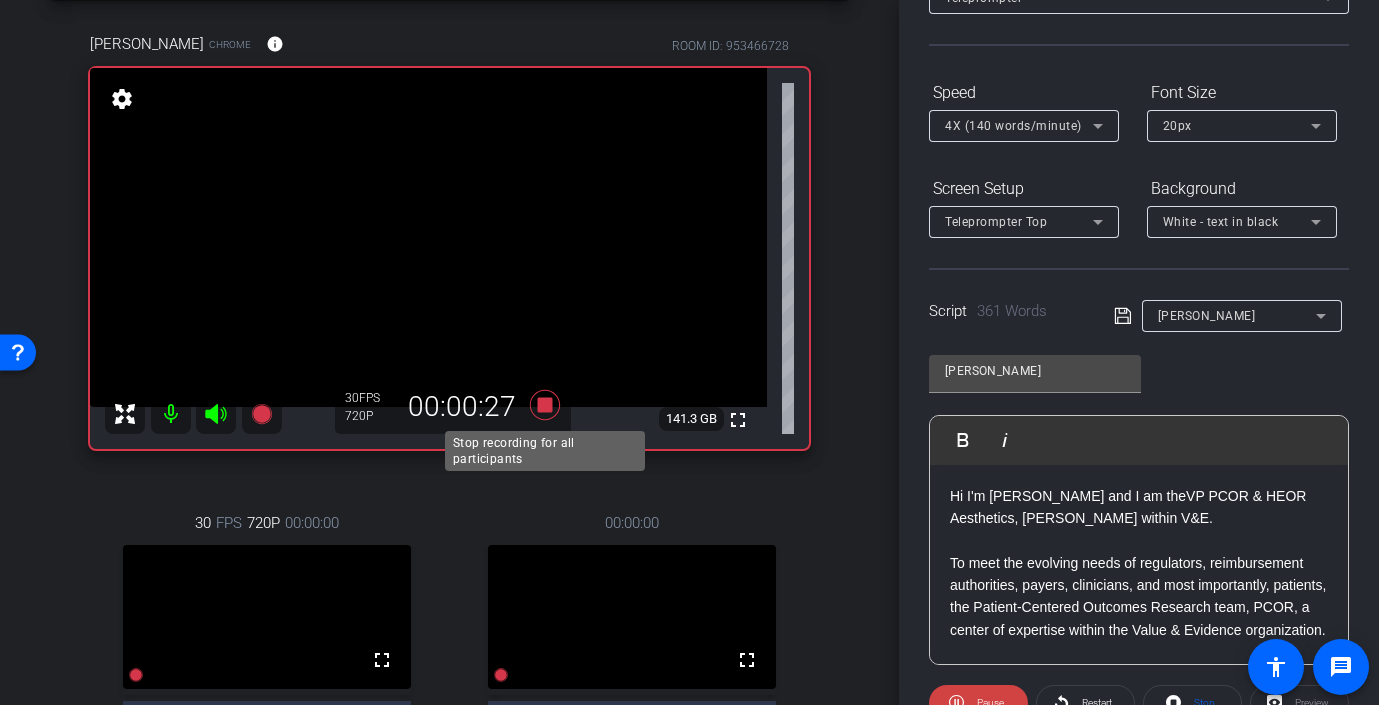 click 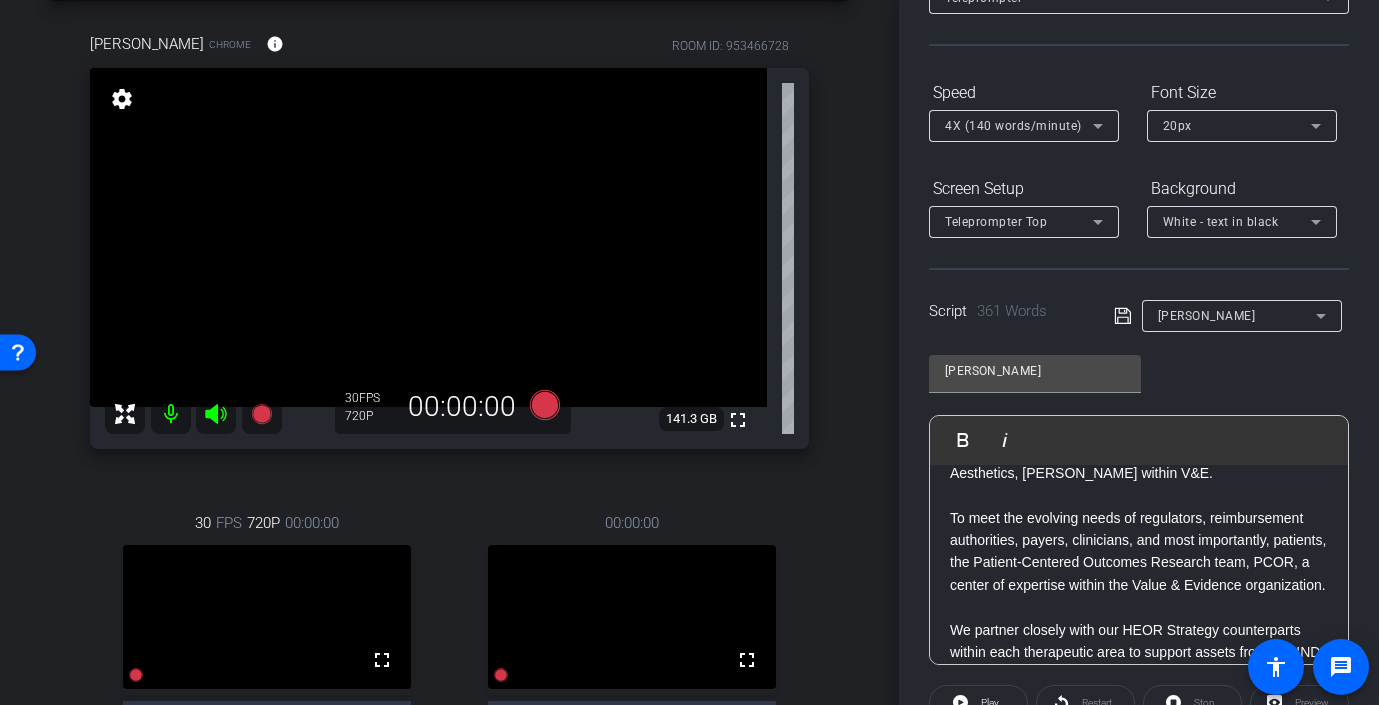 scroll, scrollTop: 0, scrollLeft: 0, axis: both 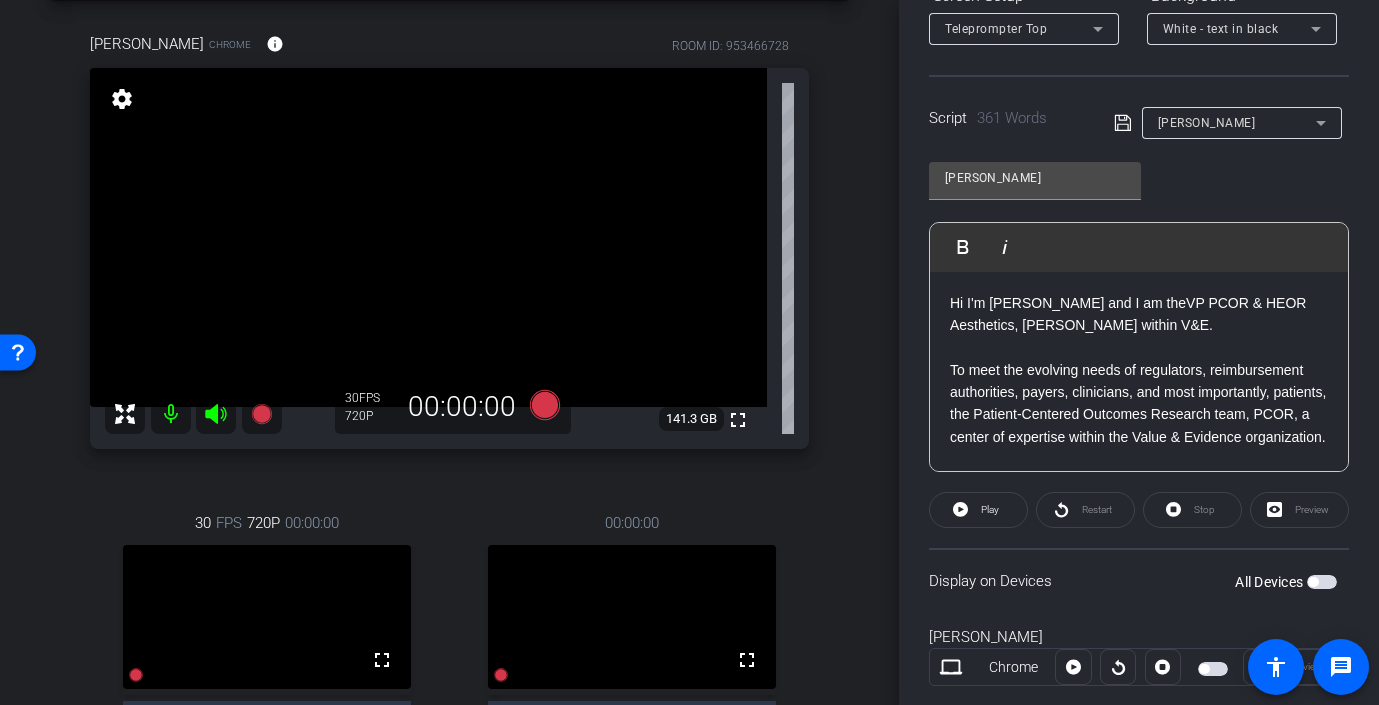 click on "Stop" 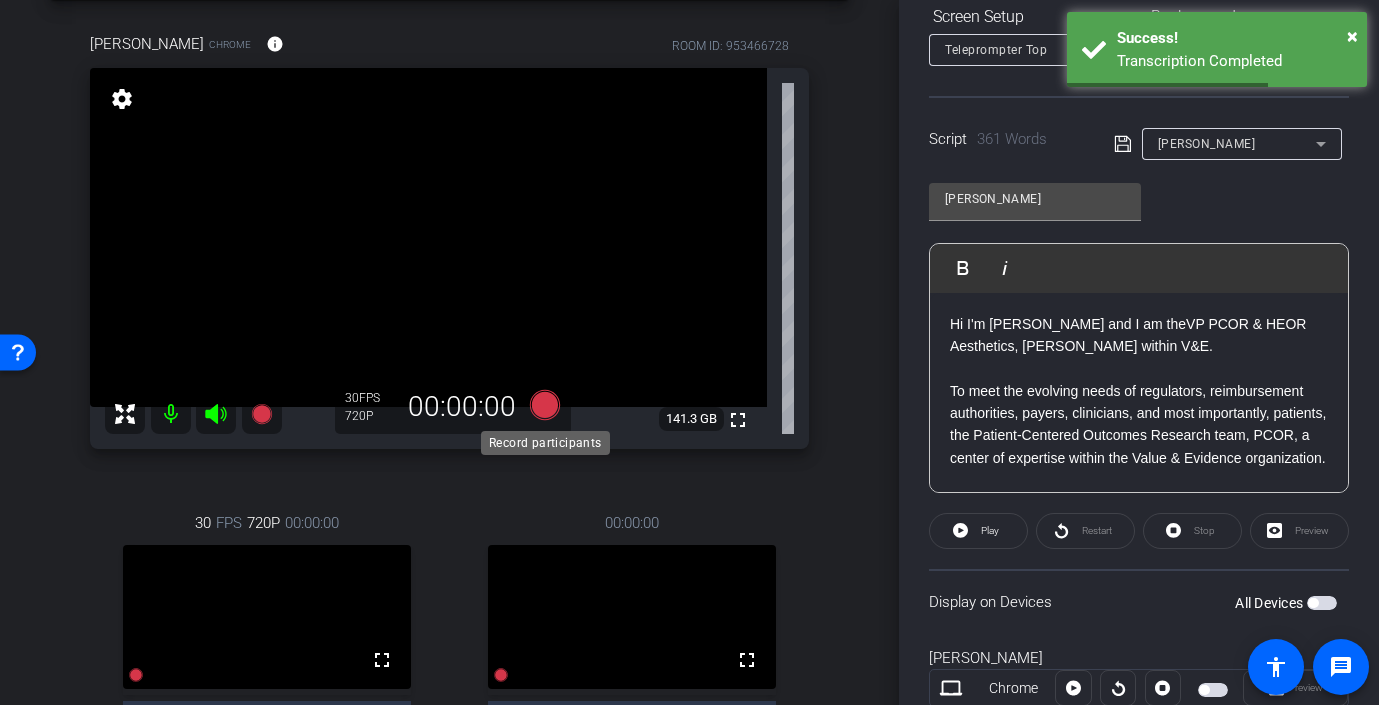 click 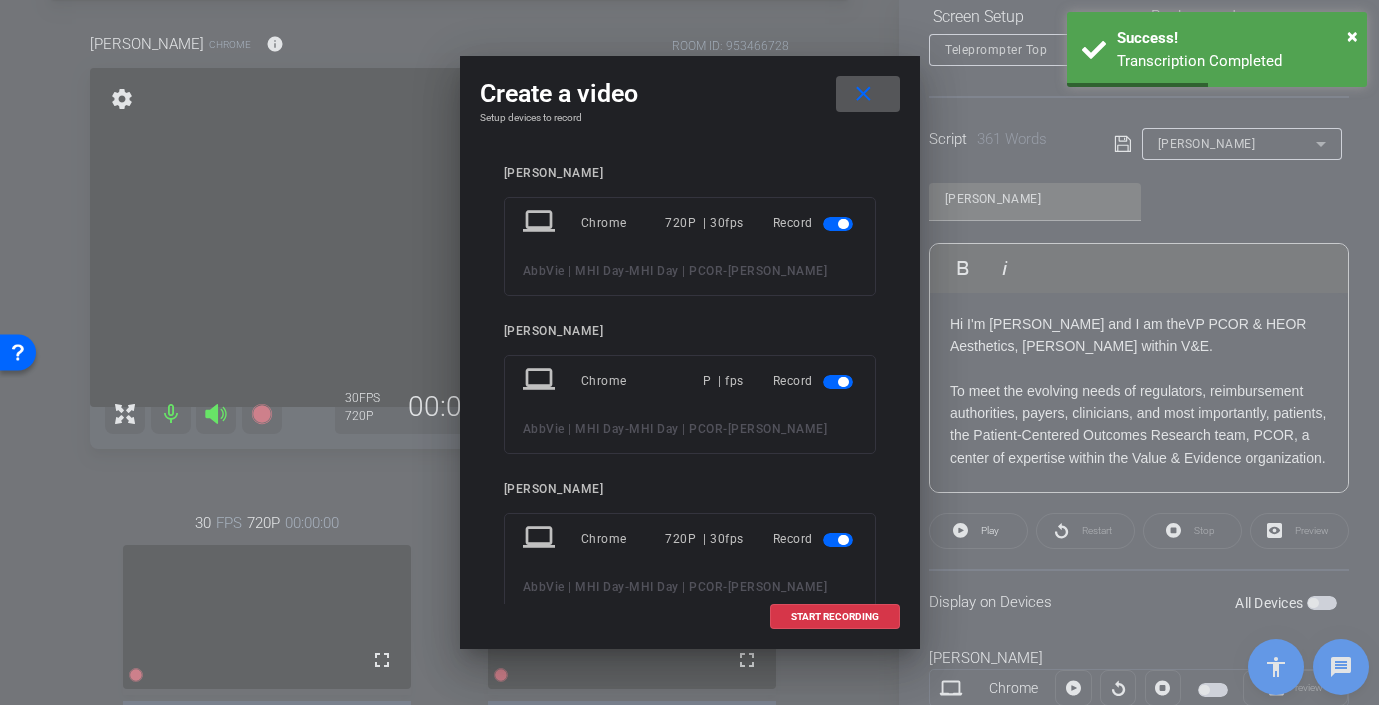 click at bounding box center (838, 224) 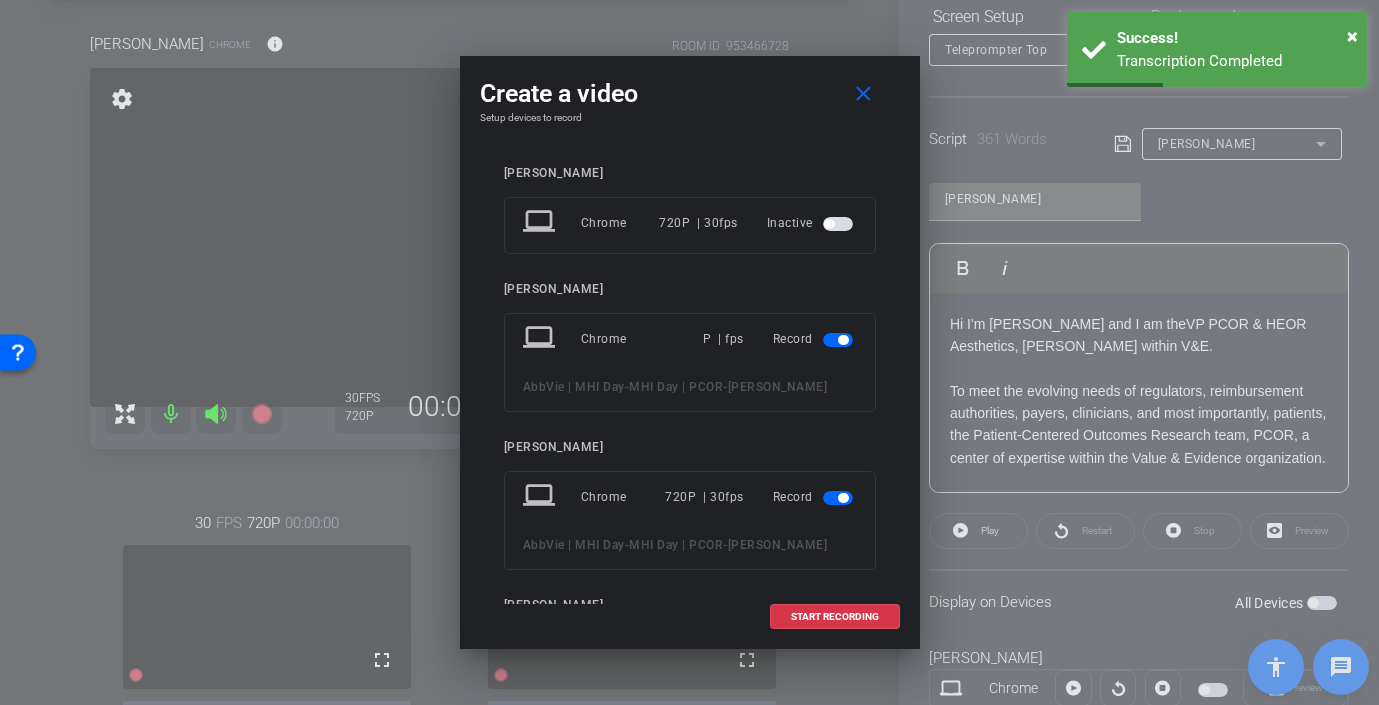 click at bounding box center [838, 340] 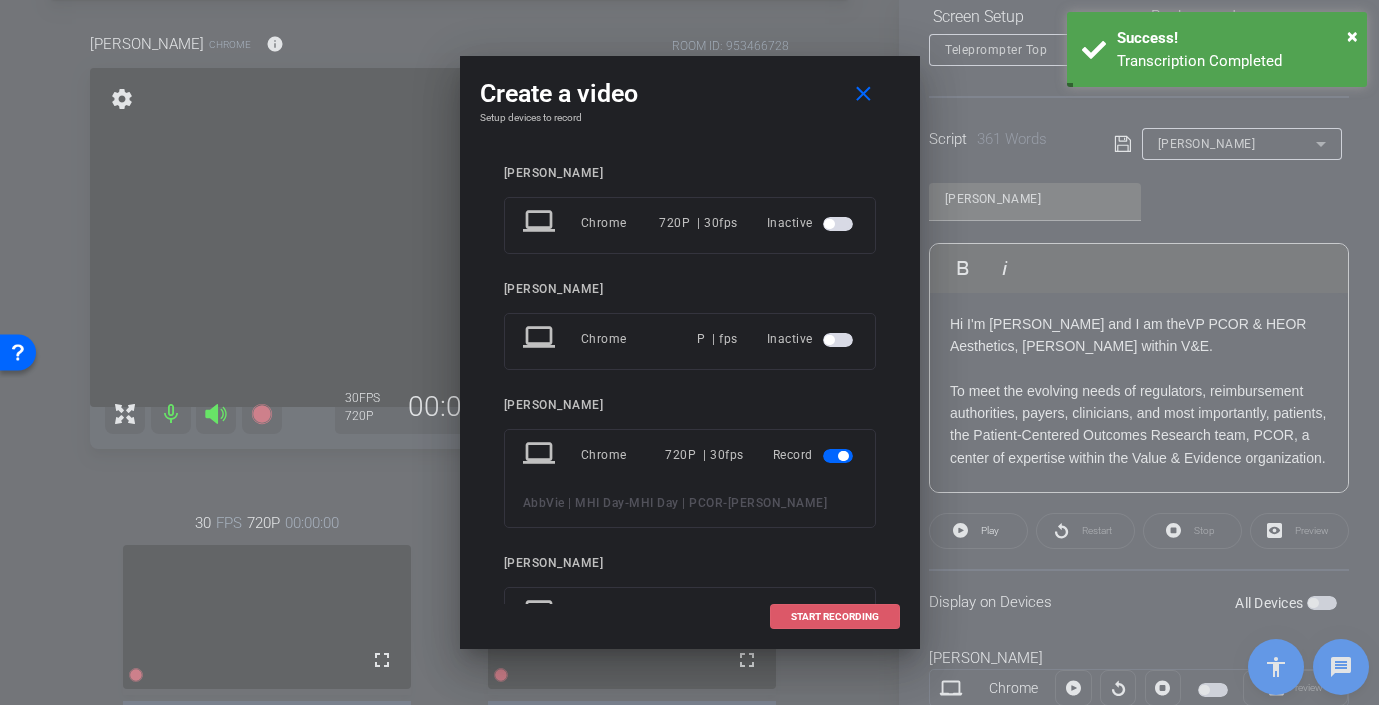 click on "START RECORDING" at bounding box center [835, 617] 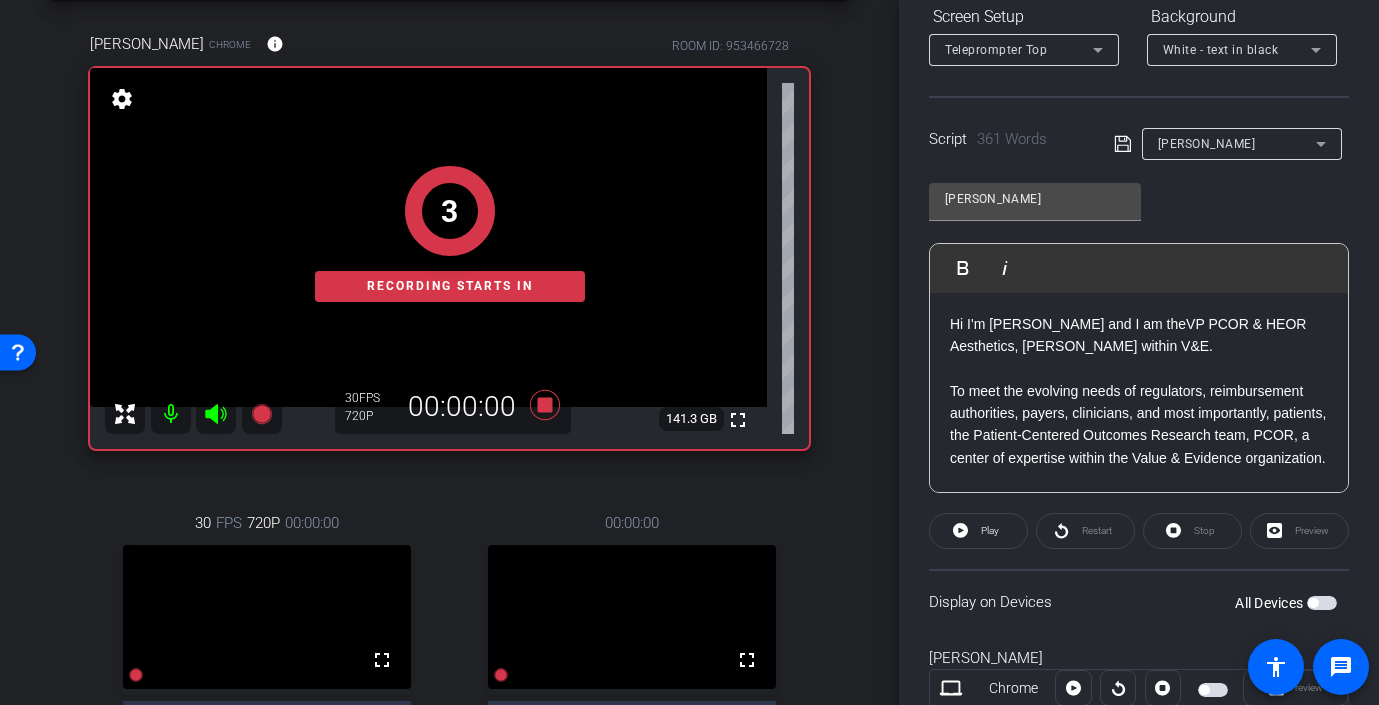 click on "Restart" 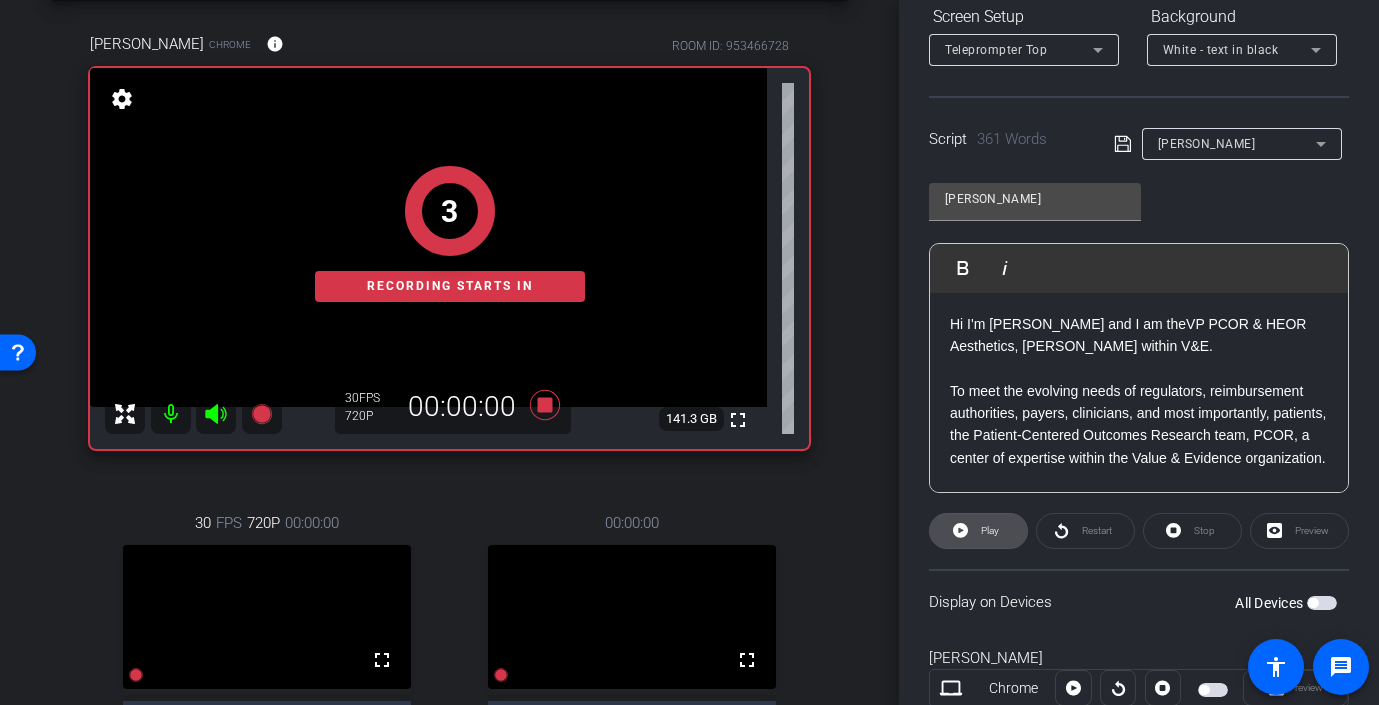 click on "Play" 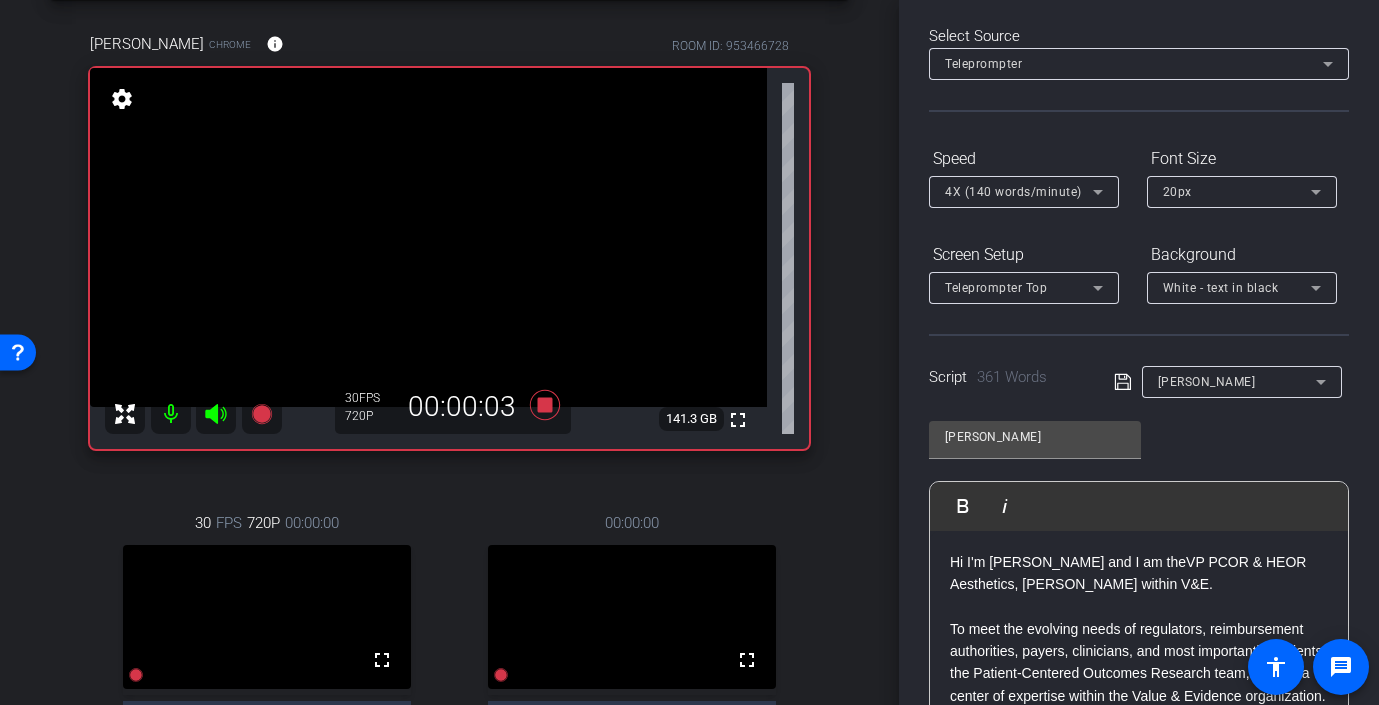 scroll, scrollTop: 0, scrollLeft: 0, axis: both 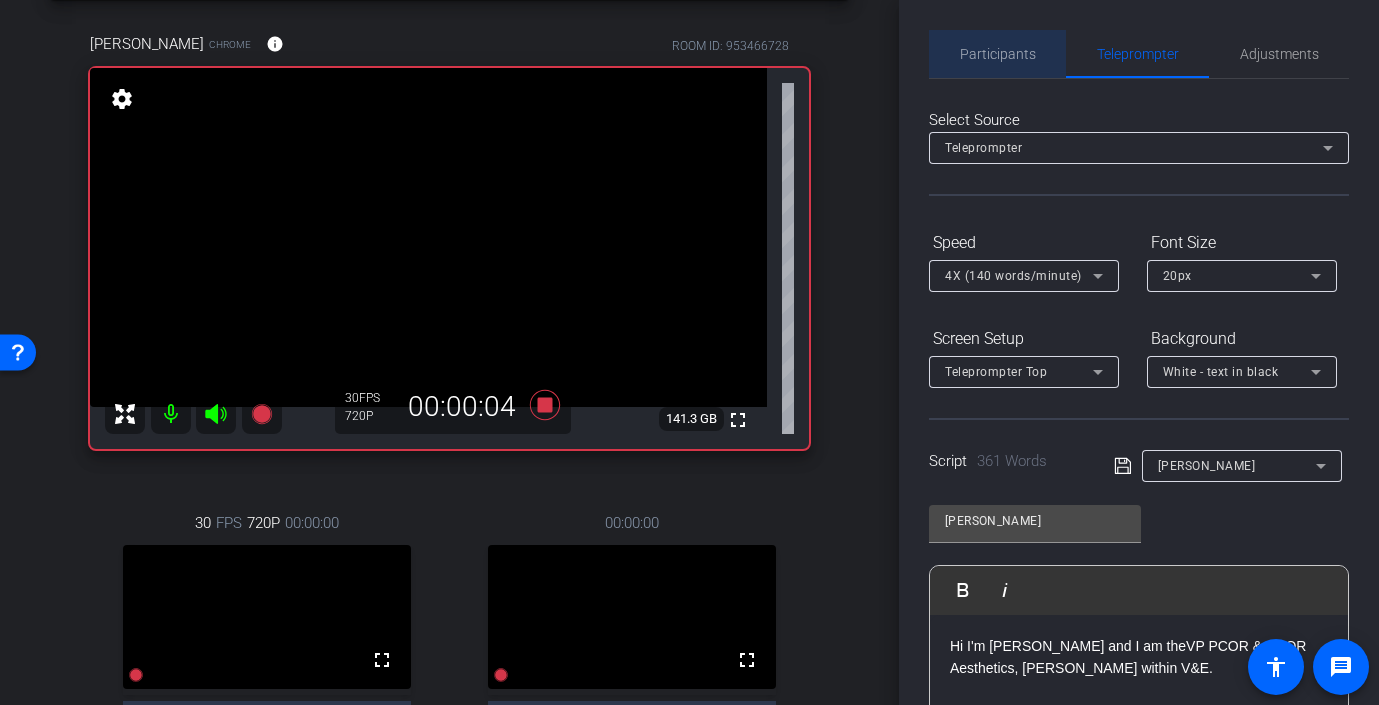 click on "Participants" at bounding box center [998, 54] 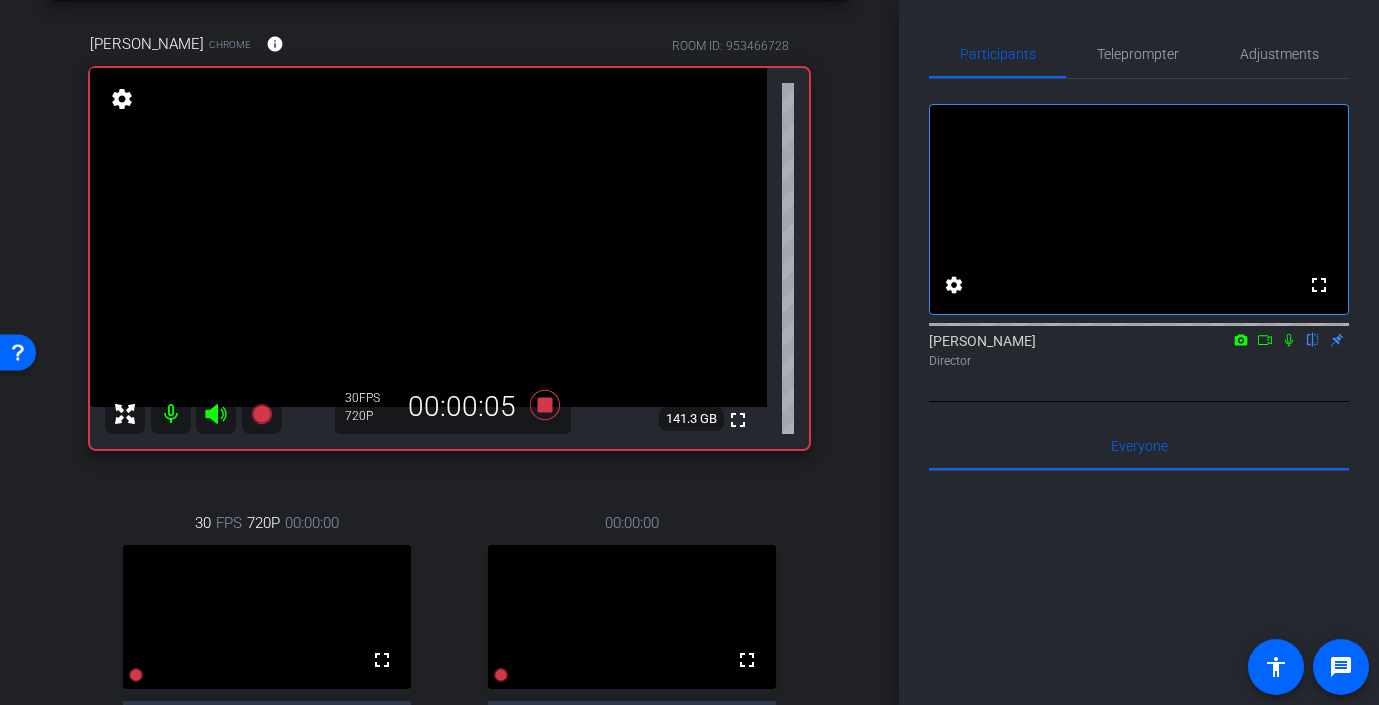click 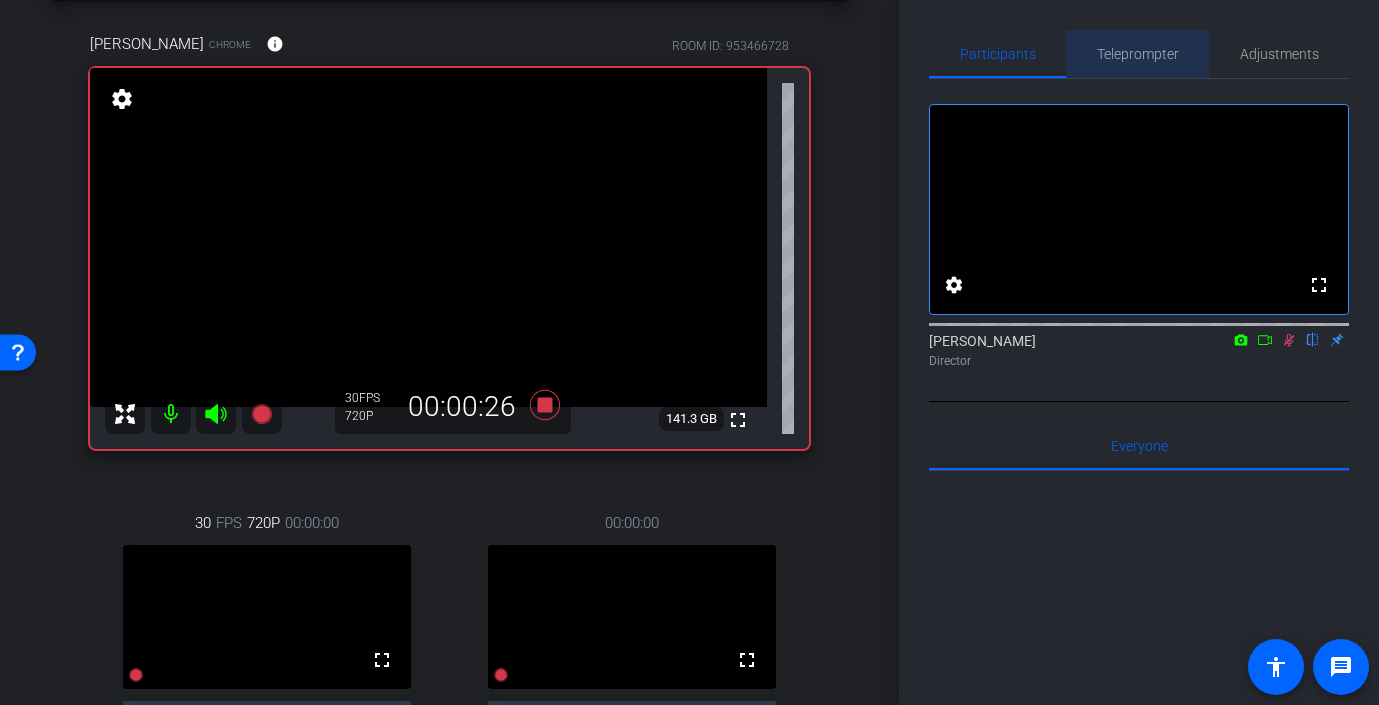 click on "Teleprompter" at bounding box center [1138, 54] 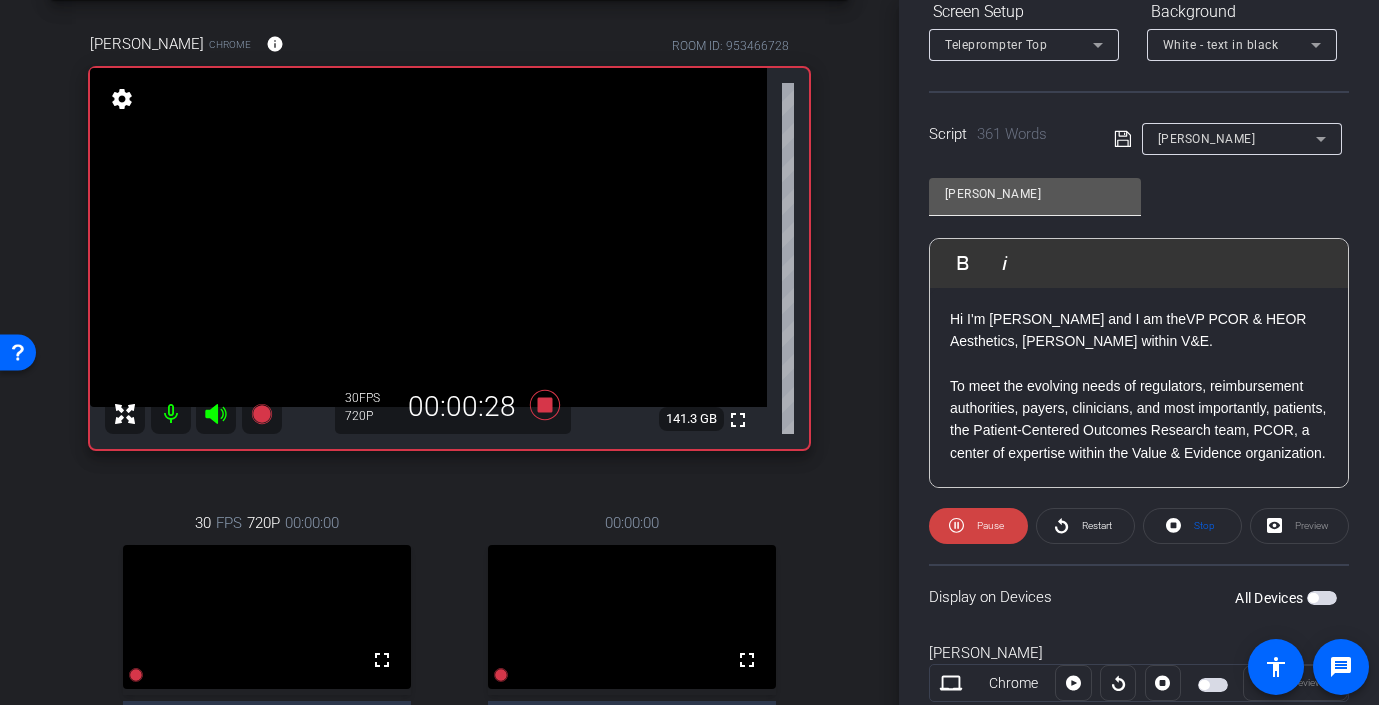 scroll, scrollTop: 339, scrollLeft: 0, axis: vertical 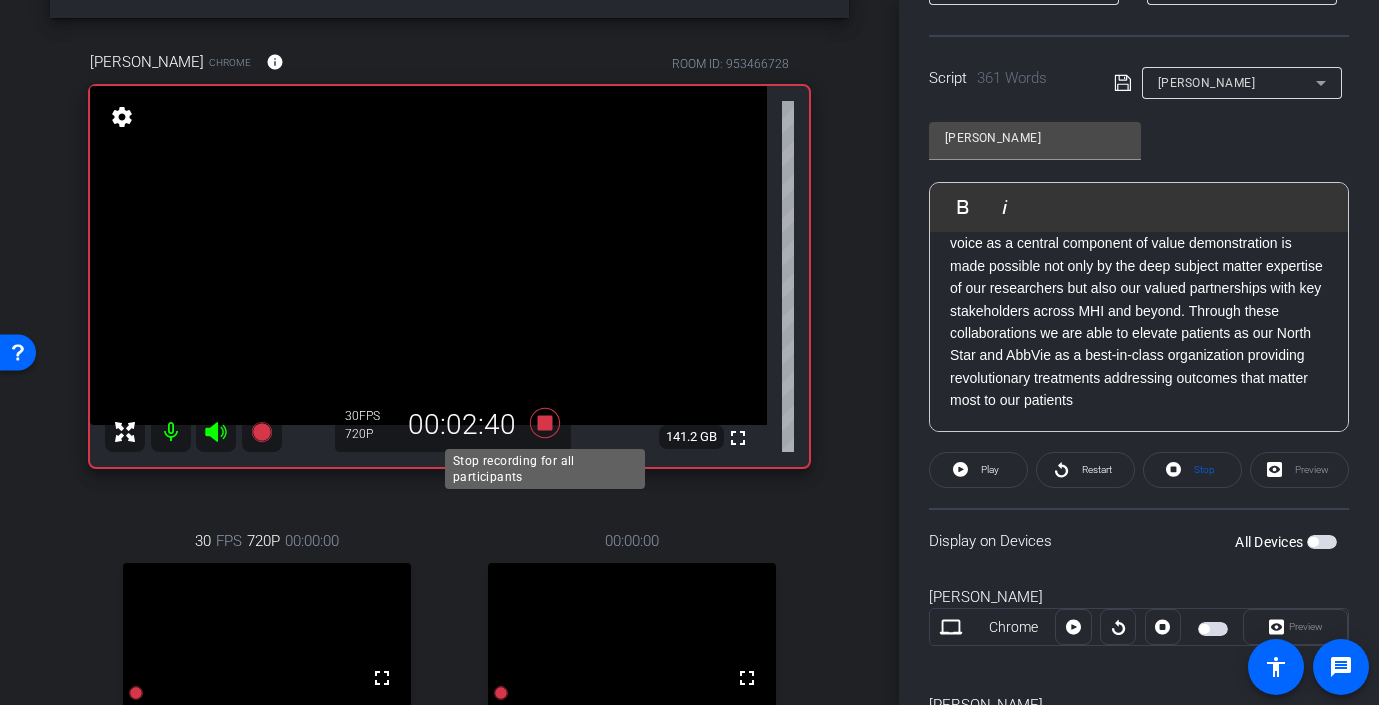 click 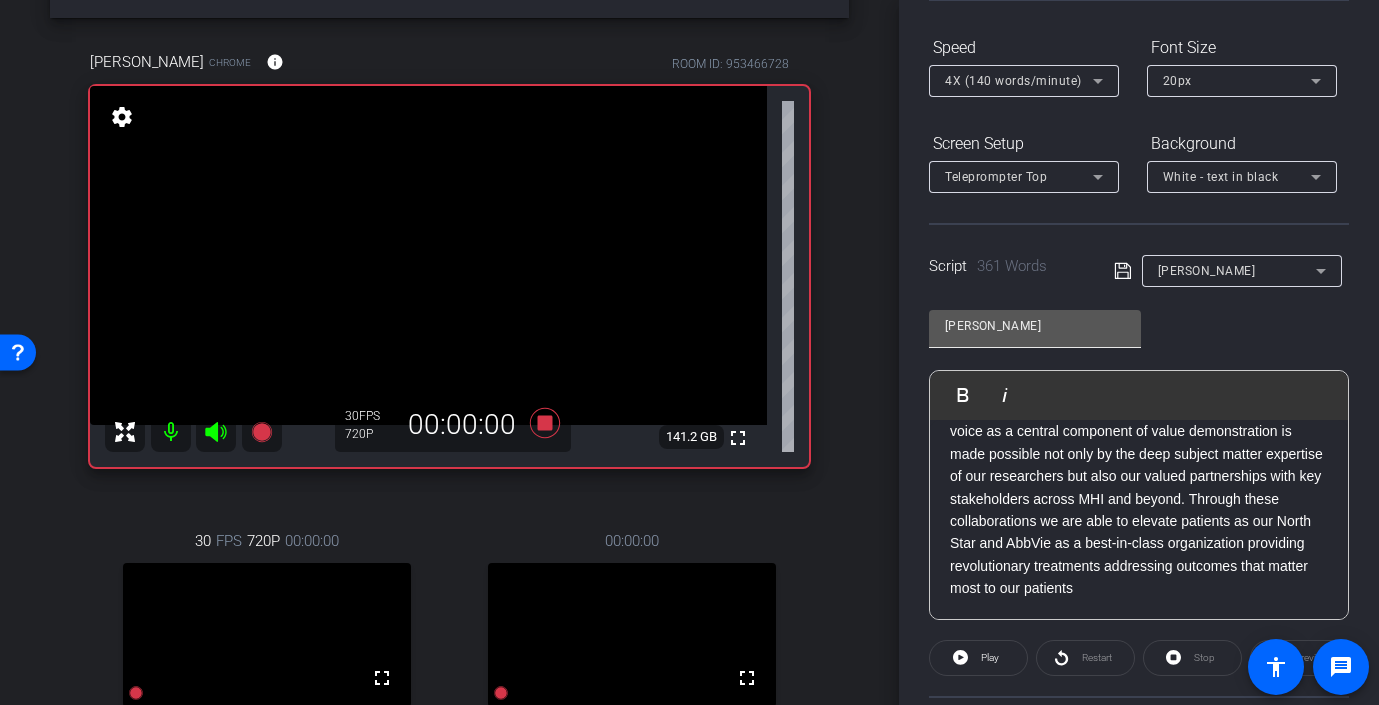 scroll, scrollTop: 0, scrollLeft: 0, axis: both 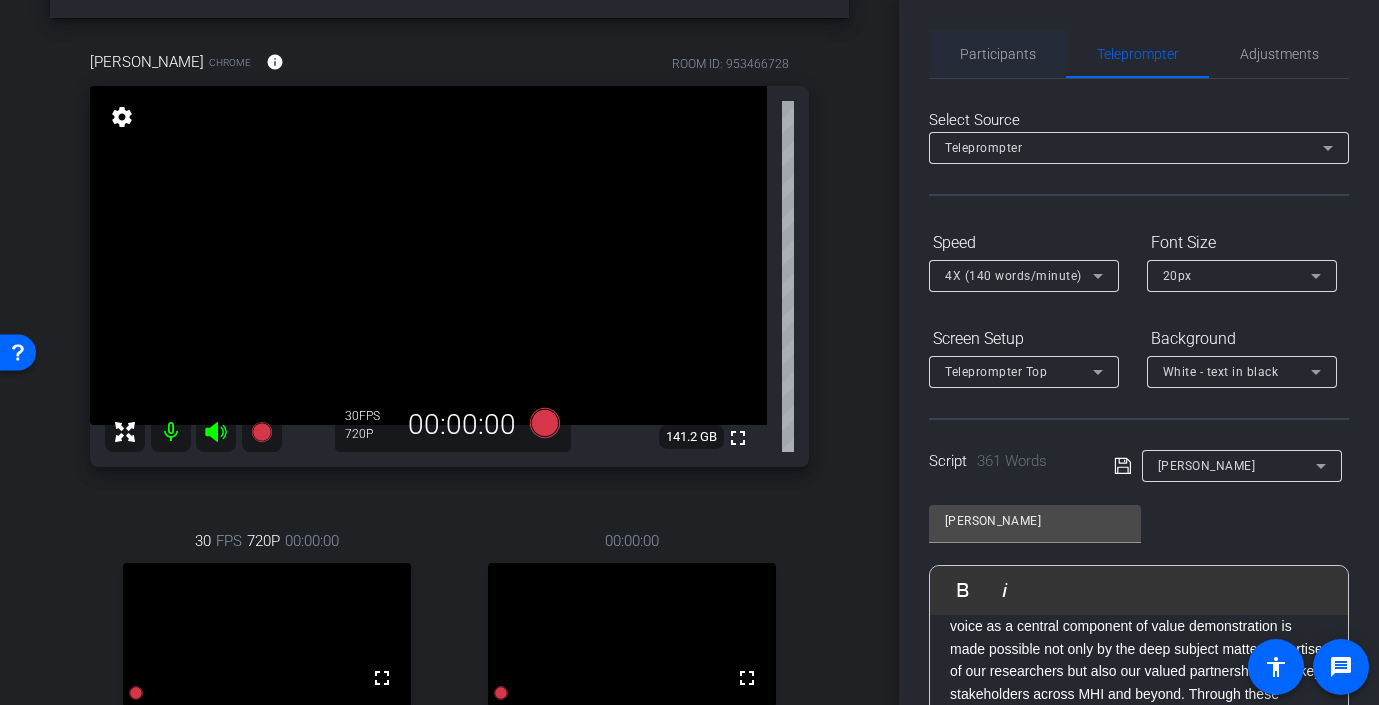 click on "Participants" at bounding box center [998, 54] 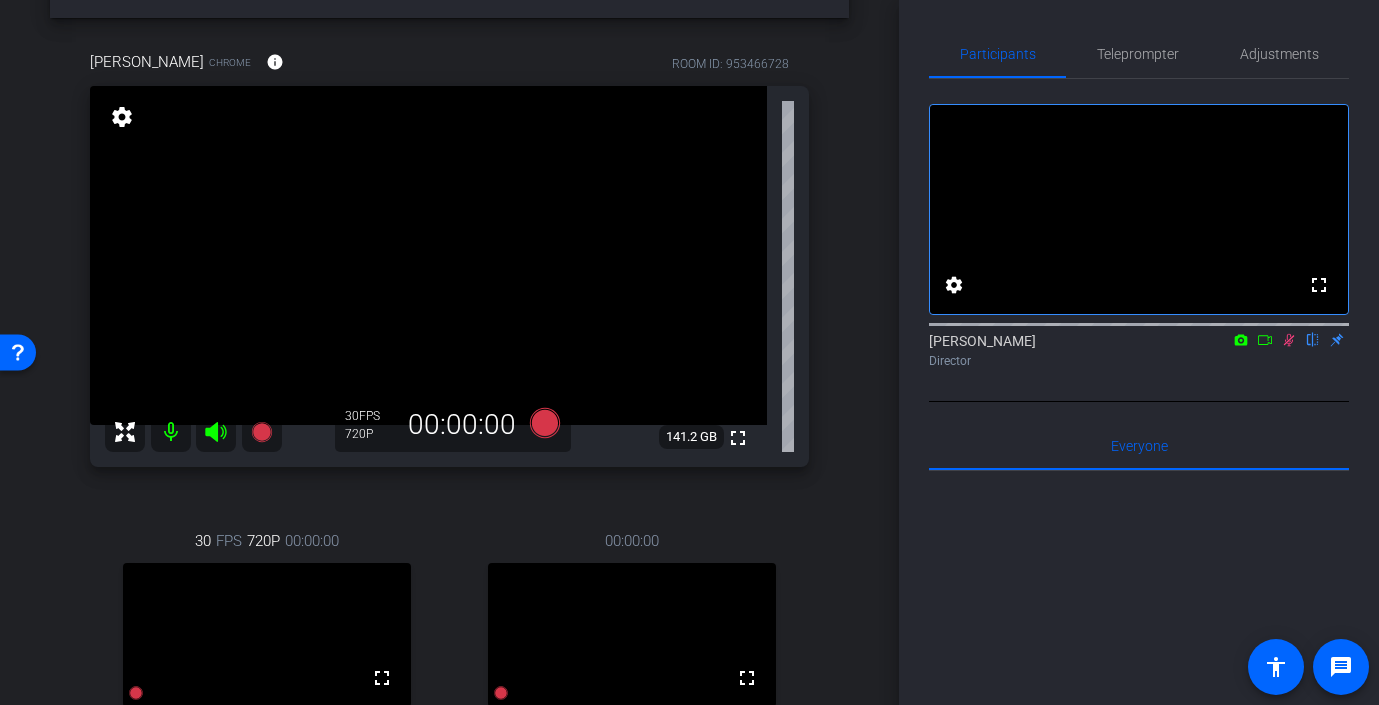 click 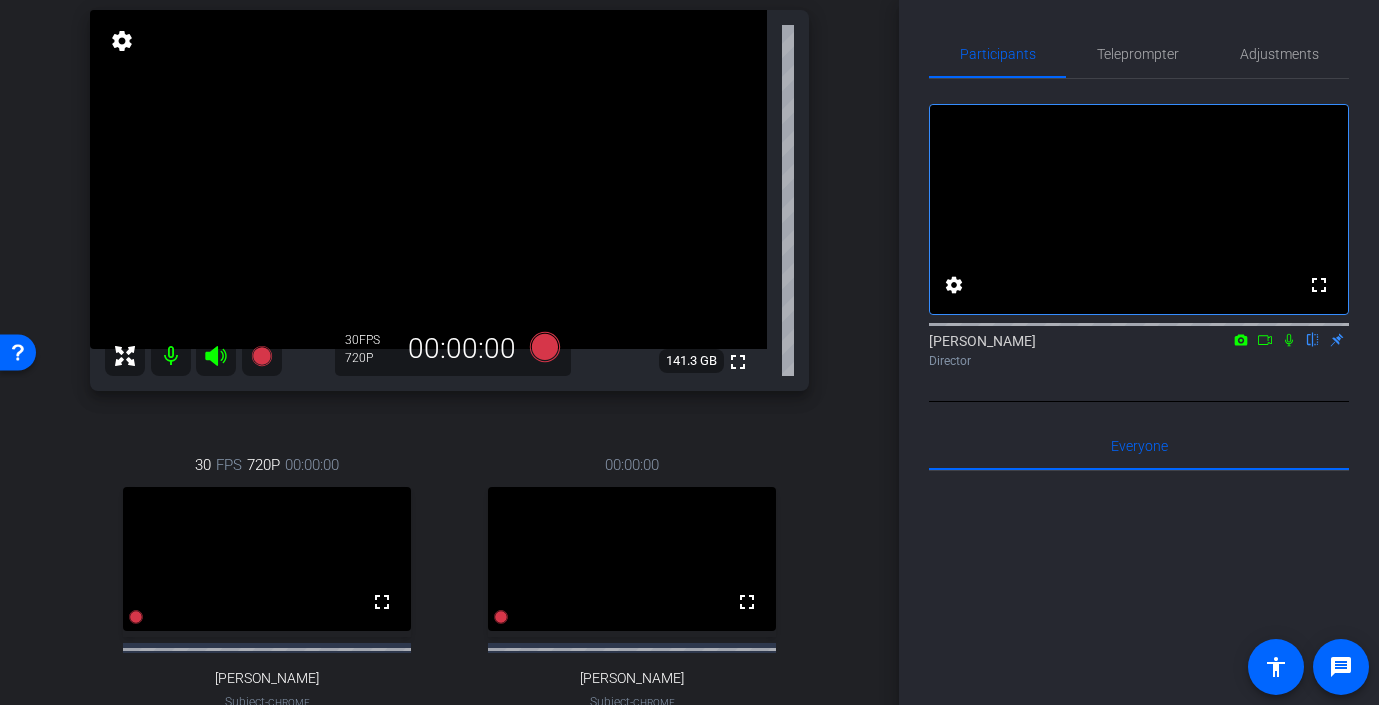 scroll, scrollTop: 134, scrollLeft: 0, axis: vertical 